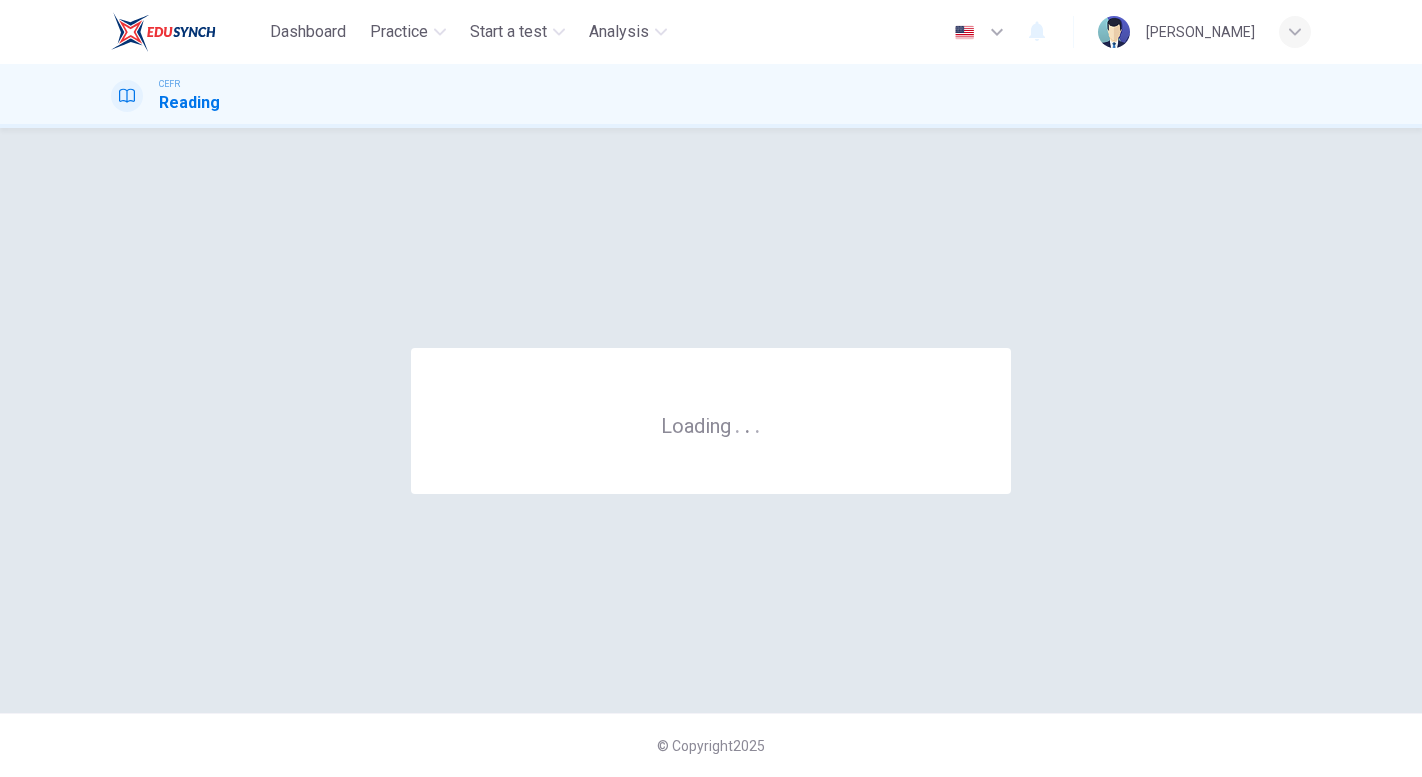 scroll, scrollTop: 0, scrollLeft: 0, axis: both 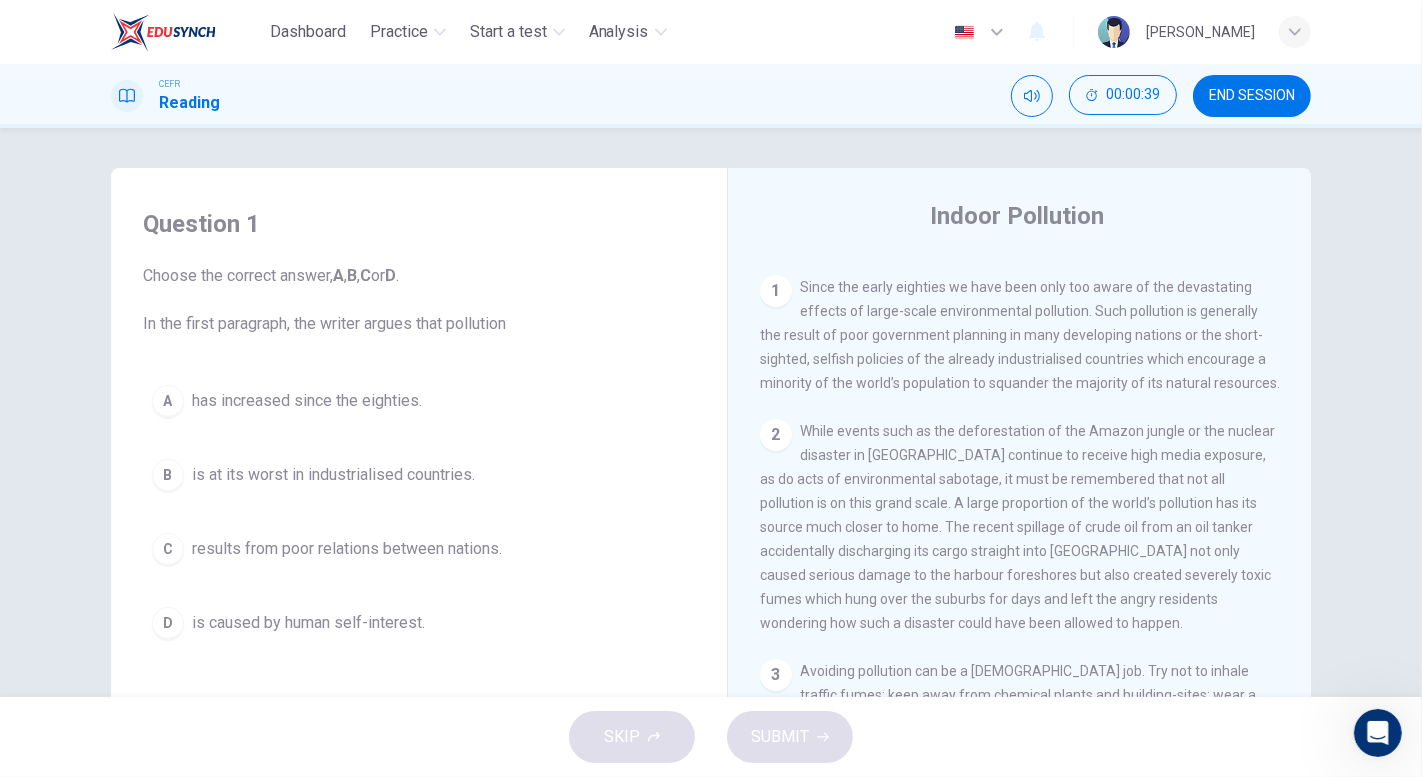 click on "has increased since the eighties." at bounding box center (307, 401) 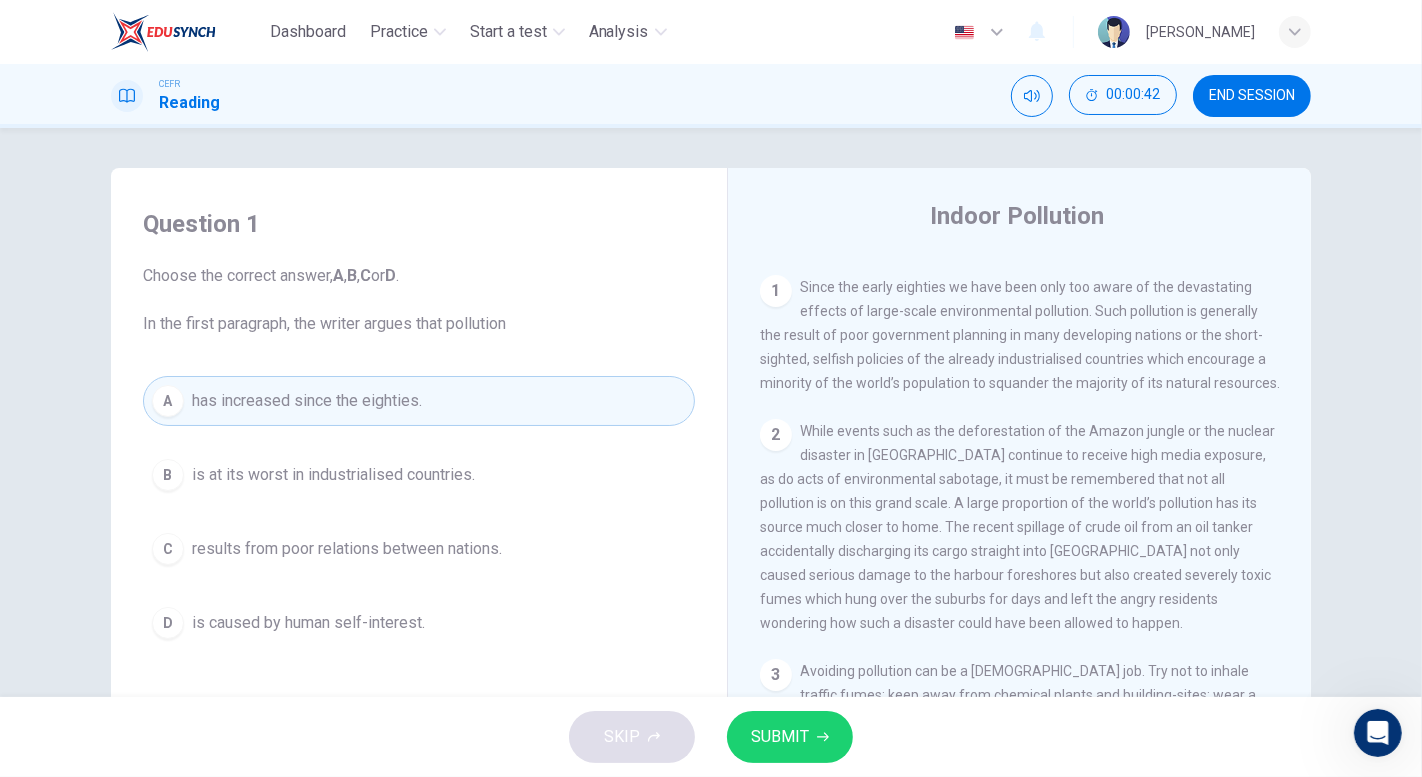 click on "SUBMIT" at bounding box center (780, 737) 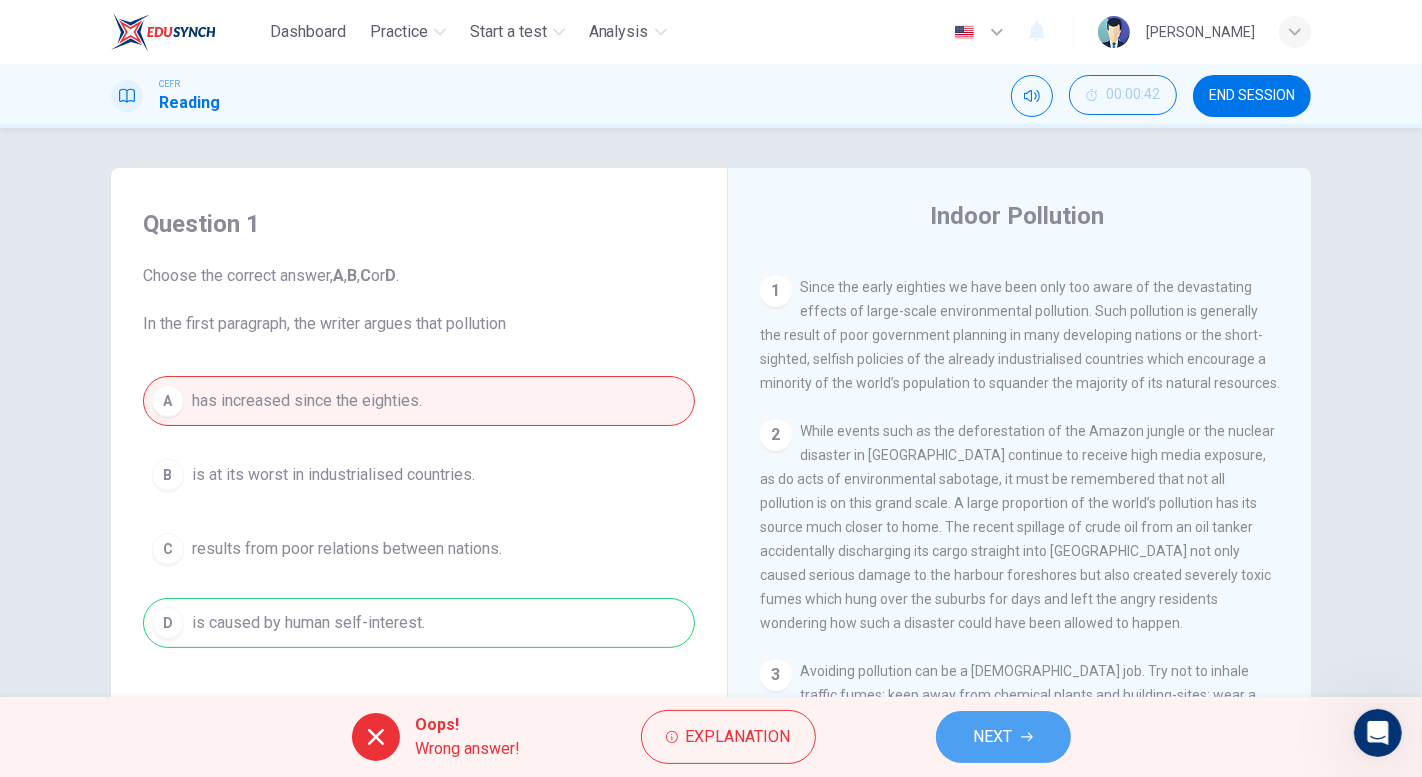 click on "NEXT" at bounding box center (1003, 737) 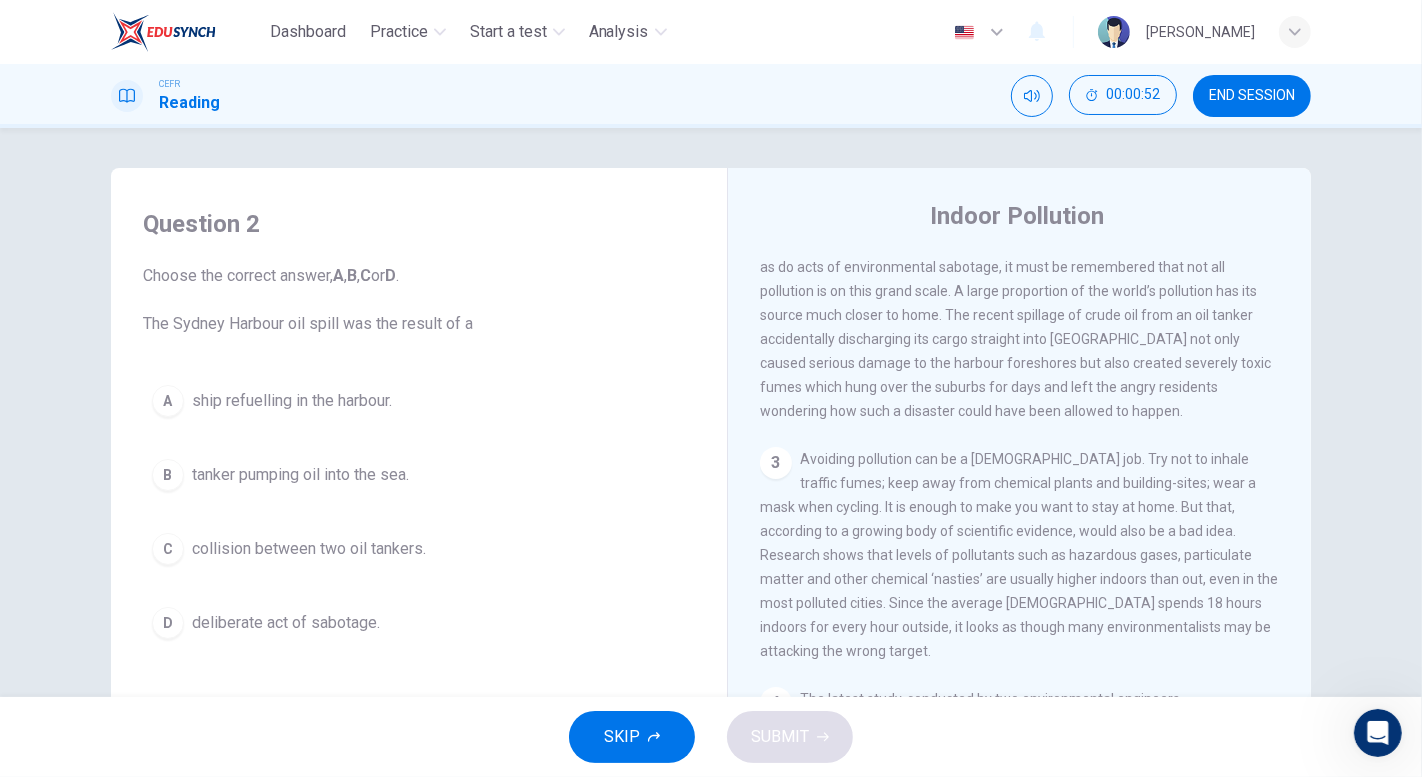 scroll, scrollTop: 582, scrollLeft: 0, axis: vertical 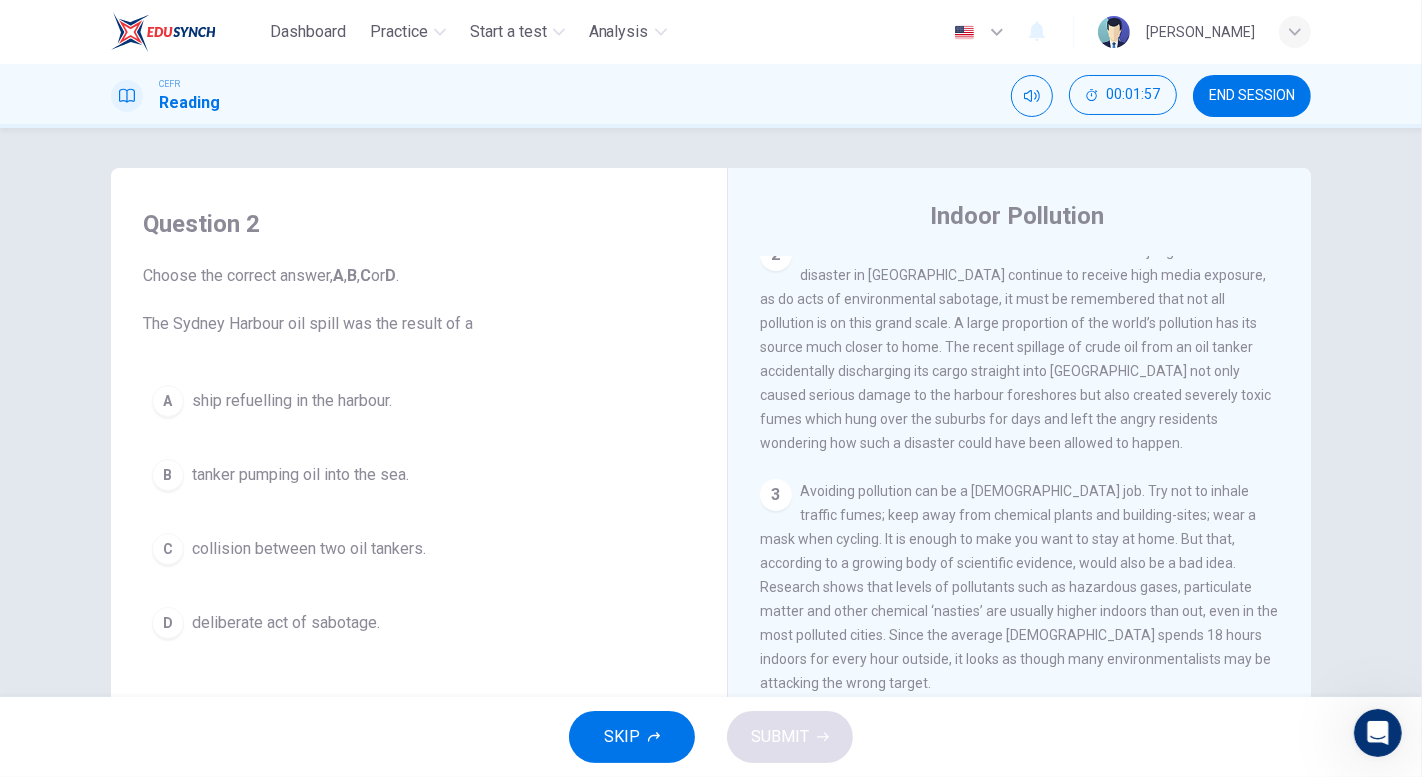 click on "tanker pumping oil into the sea." at bounding box center (300, 475) 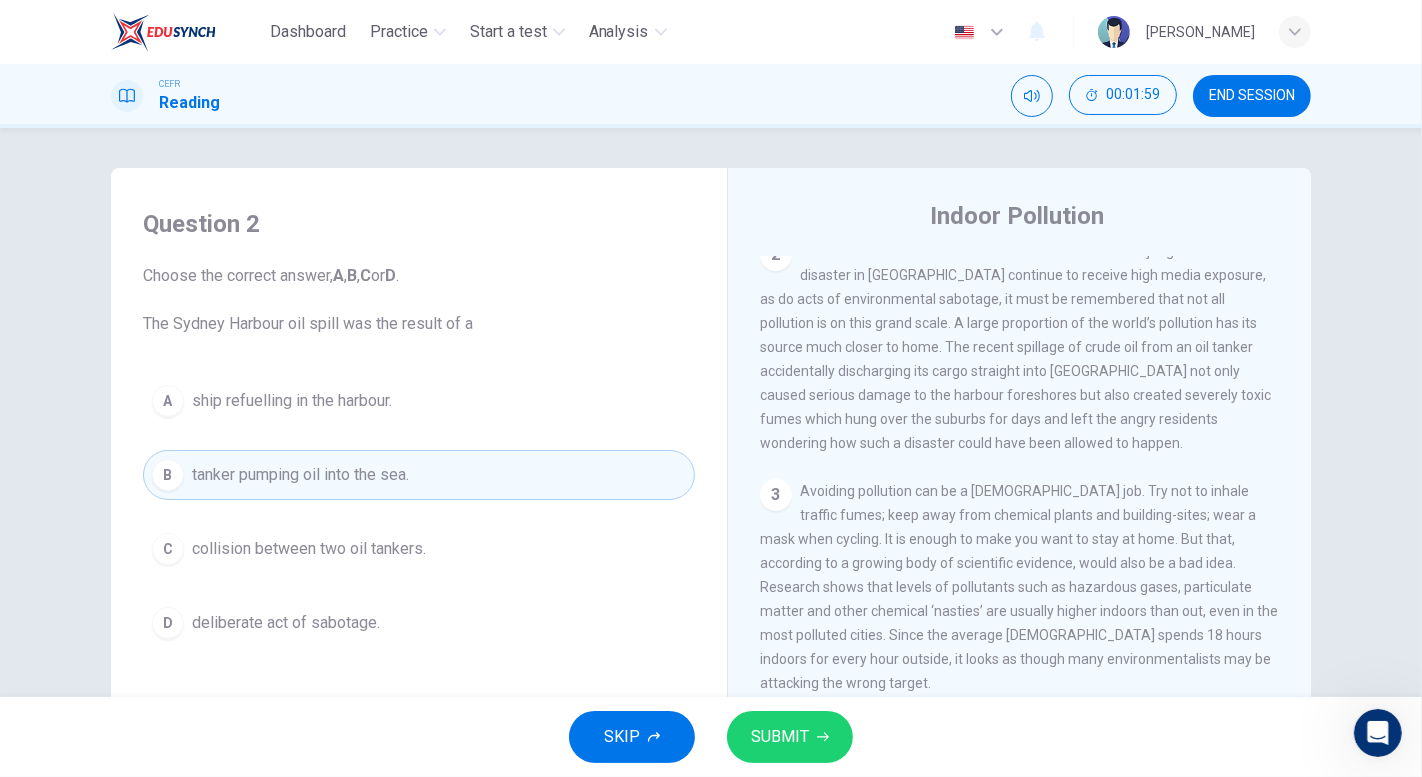 click on "SUBMIT" at bounding box center (790, 737) 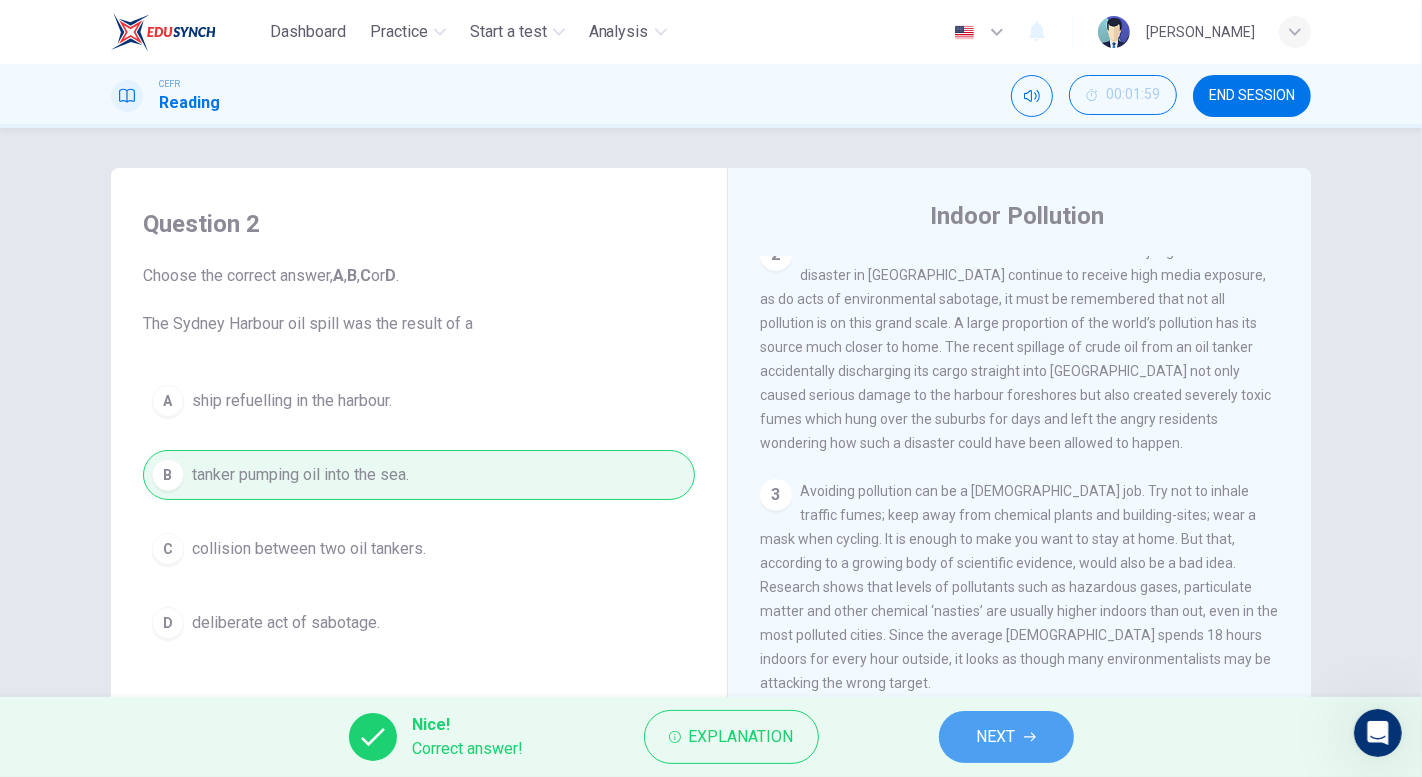 click on "NEXT" at bounding box center (1006, 737) 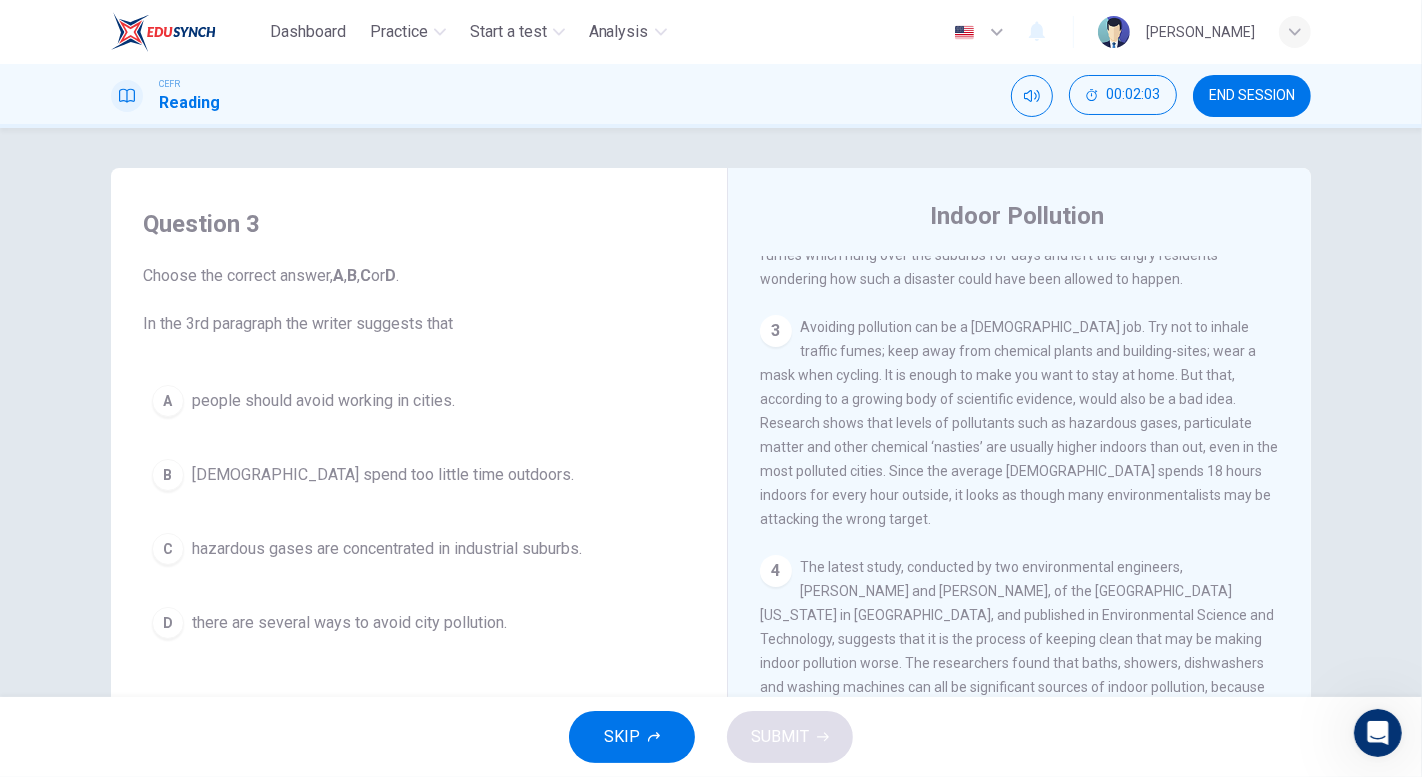 scroll, scrollTop: 760, scrollLeft: 0, axis: vertical 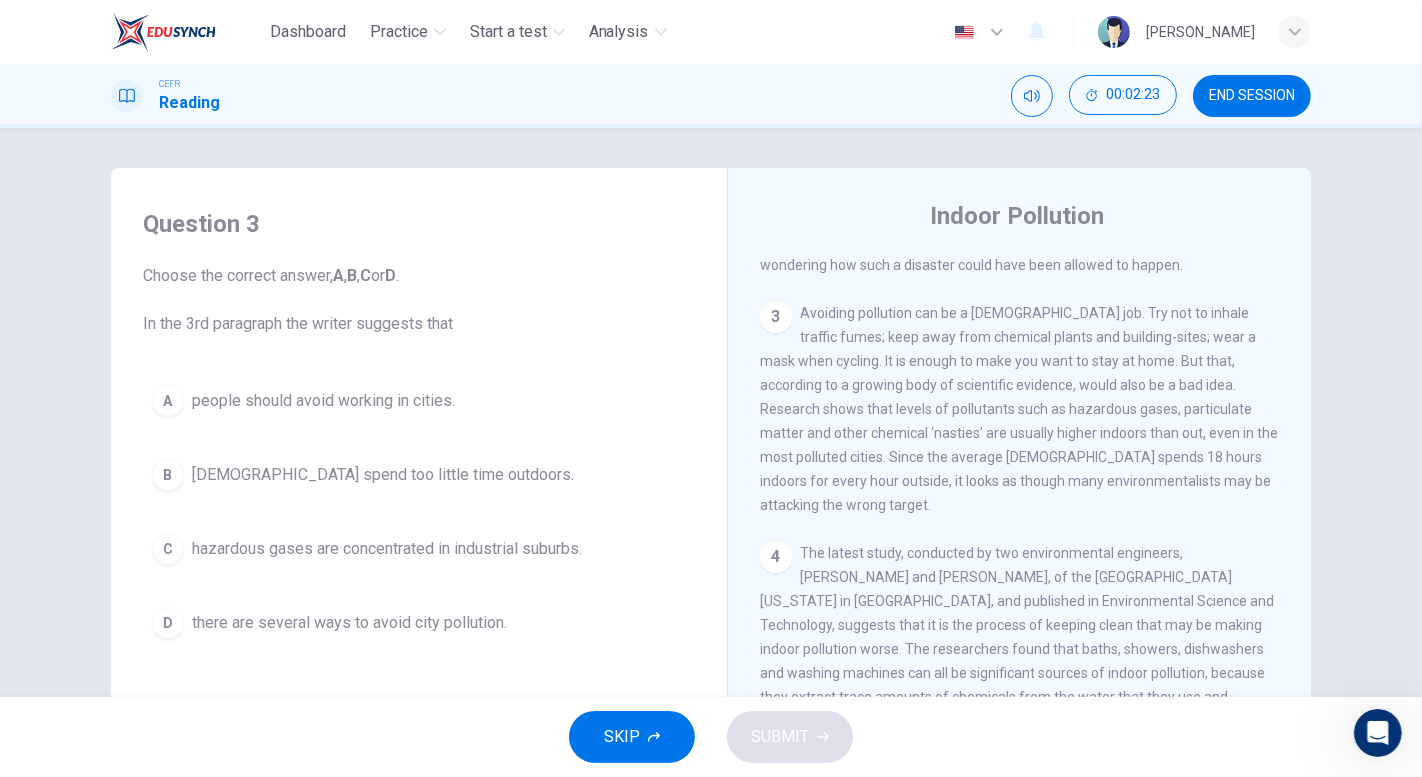 click on "there are several ways to avoid city pollution." at bounding box center (349, 623) 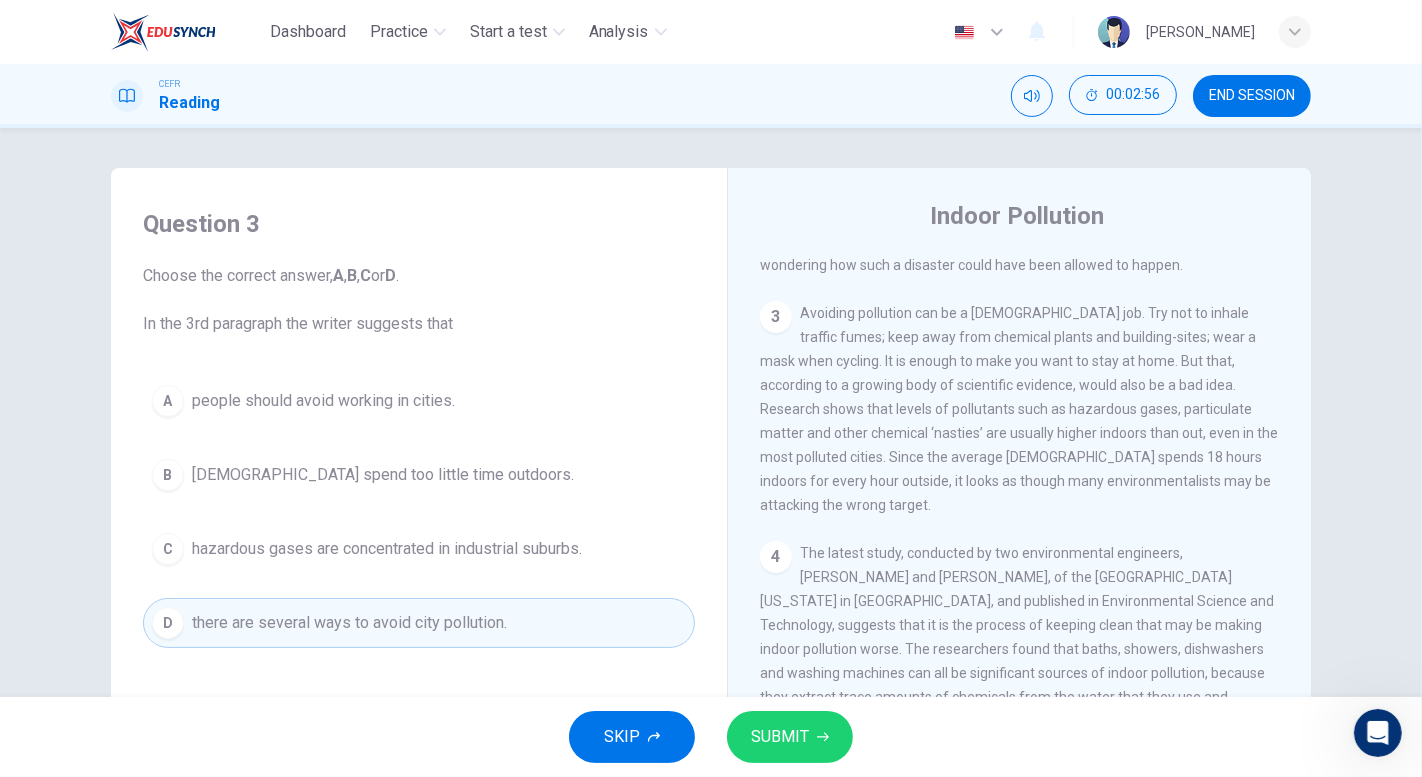 click on "SUBMIT" at bounding box center (780, 737) 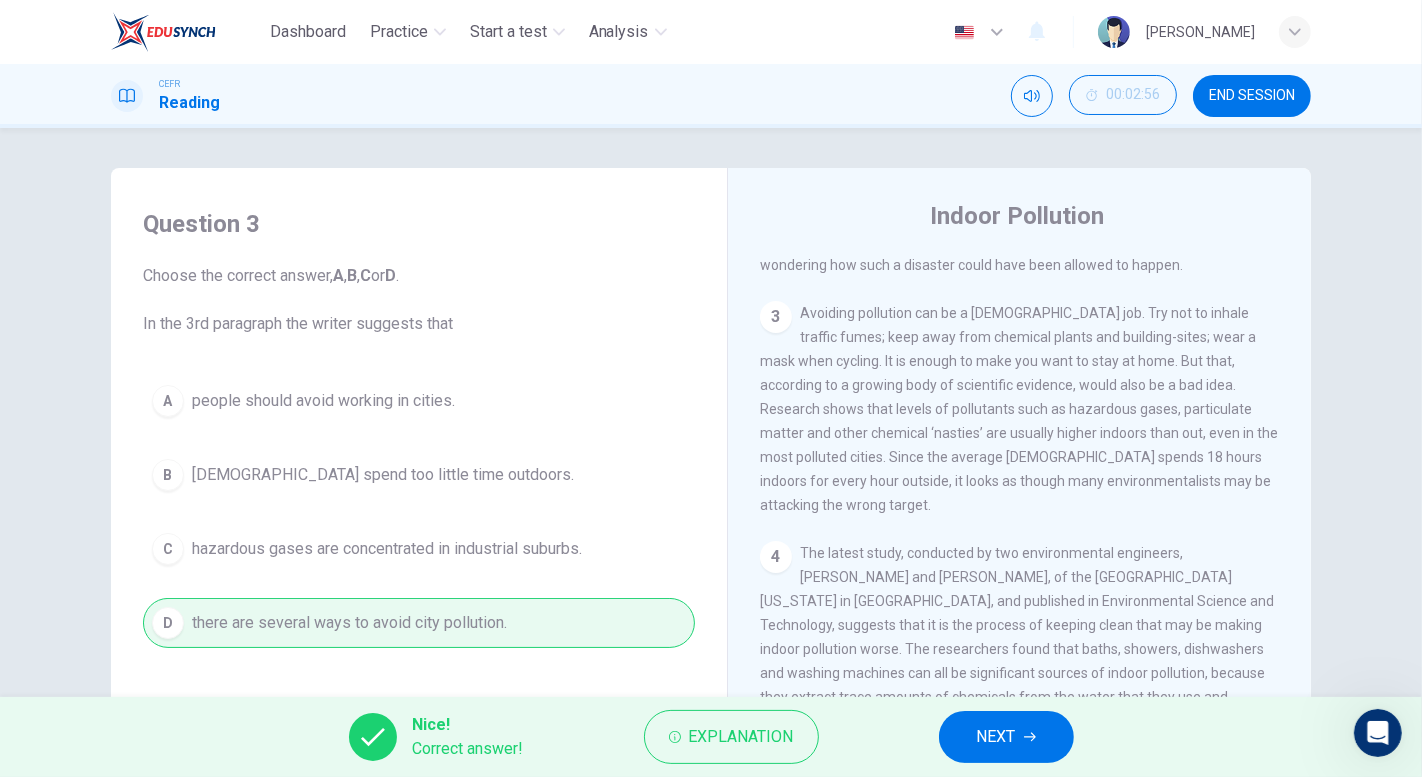 click on "NEXT" at bounding box center (1006, 737) 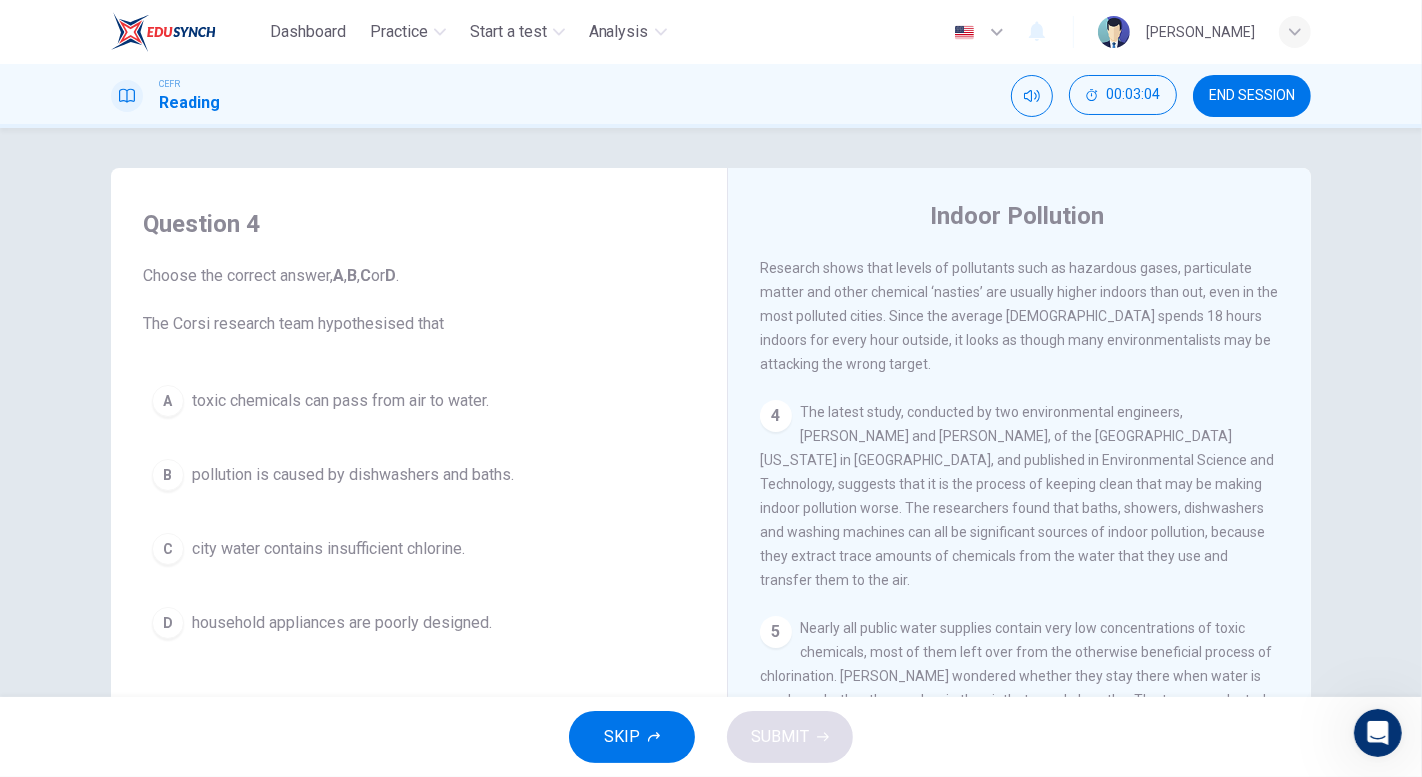 scroll, scrollTop: 920, scrollLeft: 0, axis: vertical 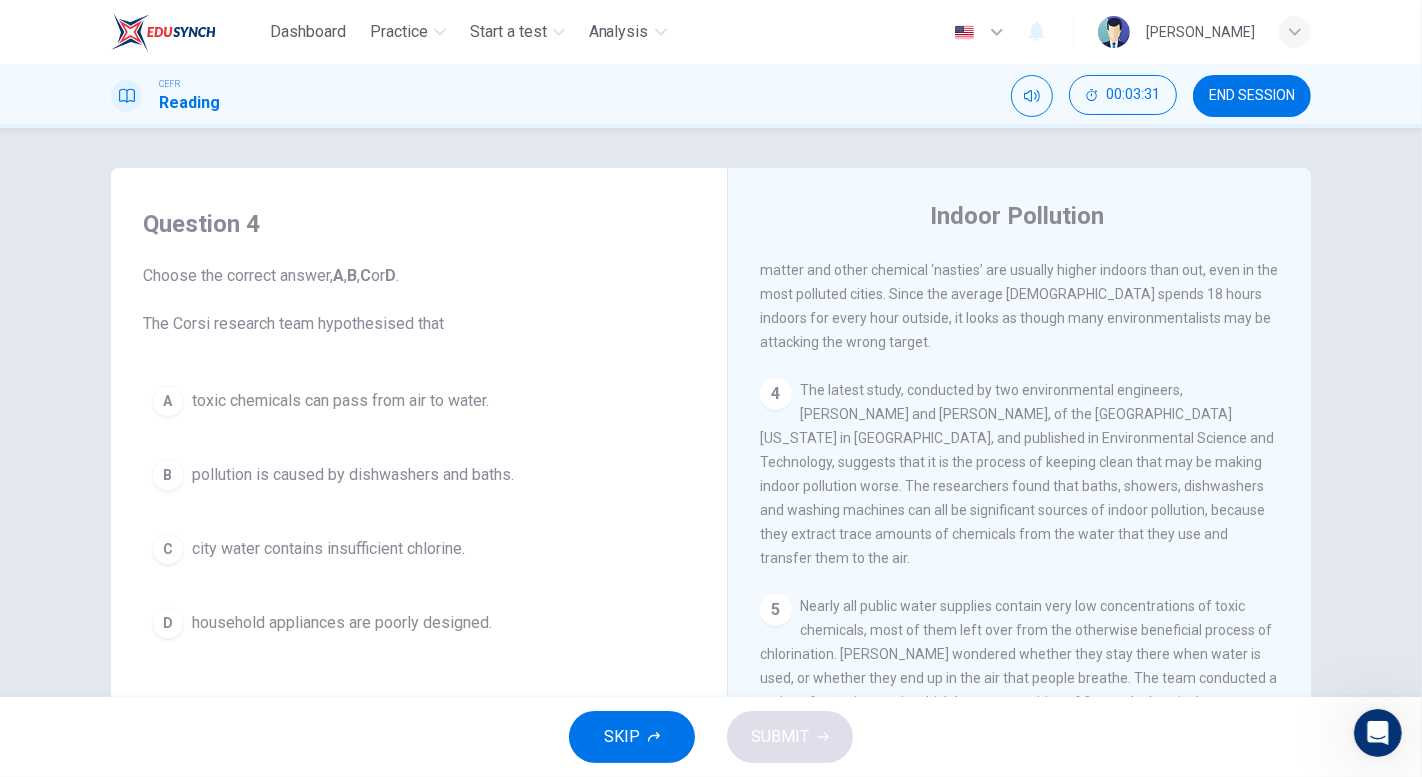 click on "D household appliances are poorly designed." at bounding box center (419, 623) 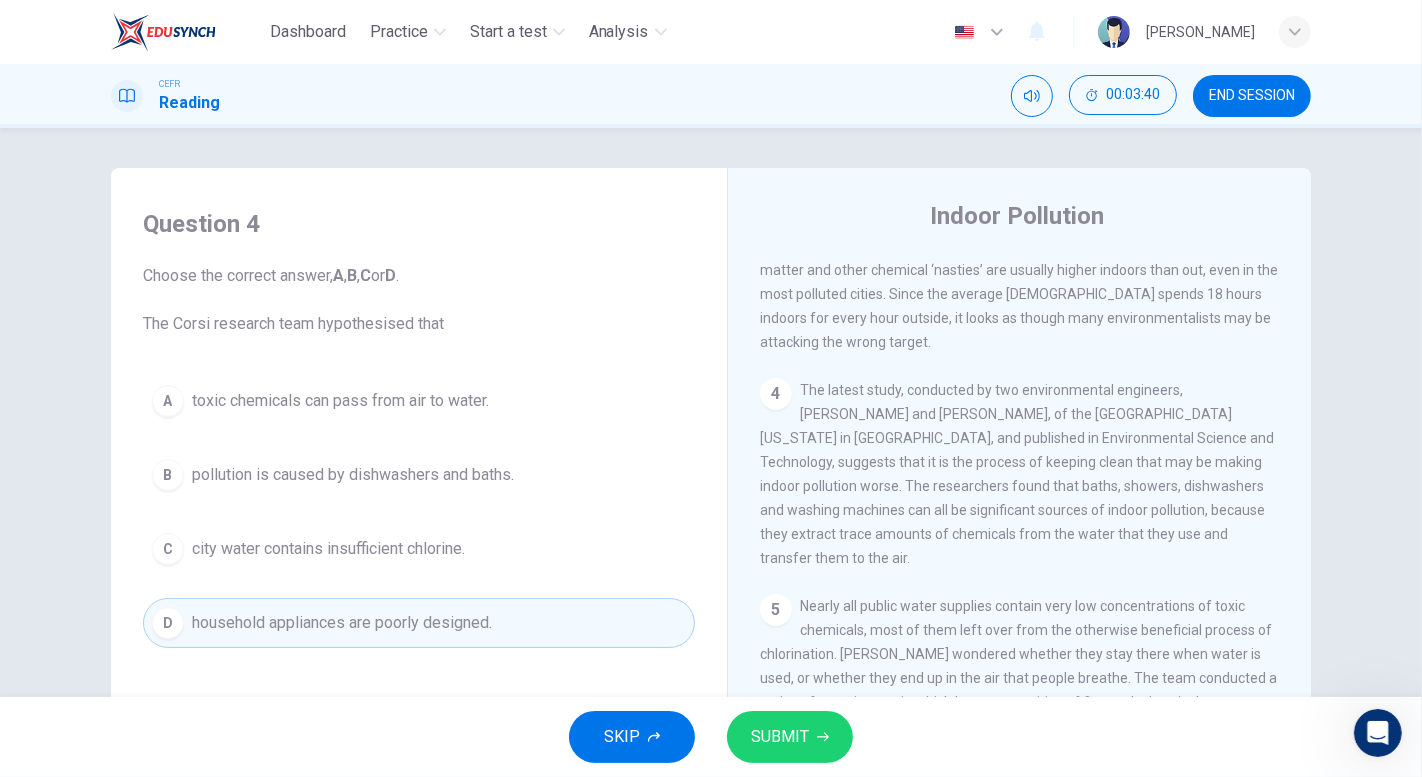 click on "toxic chemicals can pass from air to water." at bounding box center (340, 401) 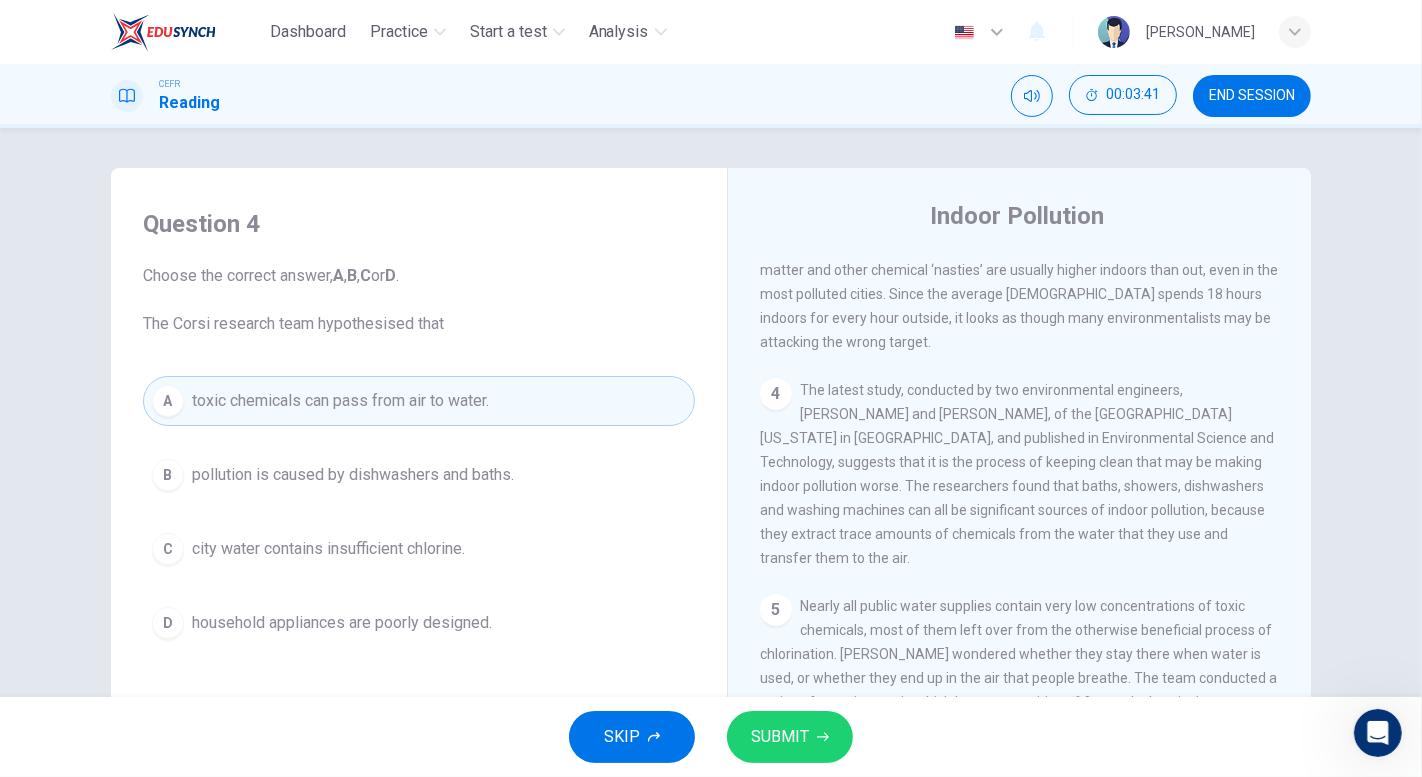 click on "SUBMIT" at bounding box center [780, 737] 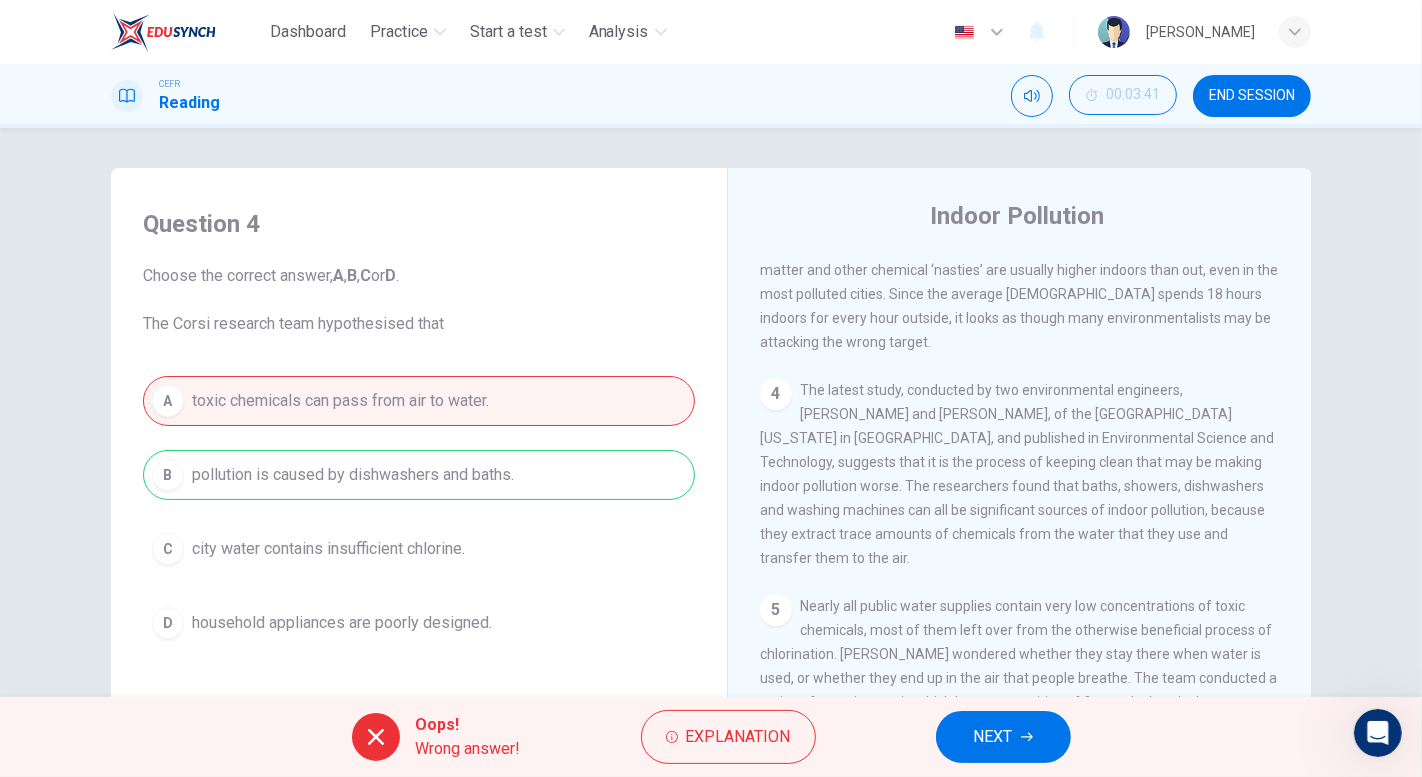 click on "NEXT" at bounding box center (993, 737) 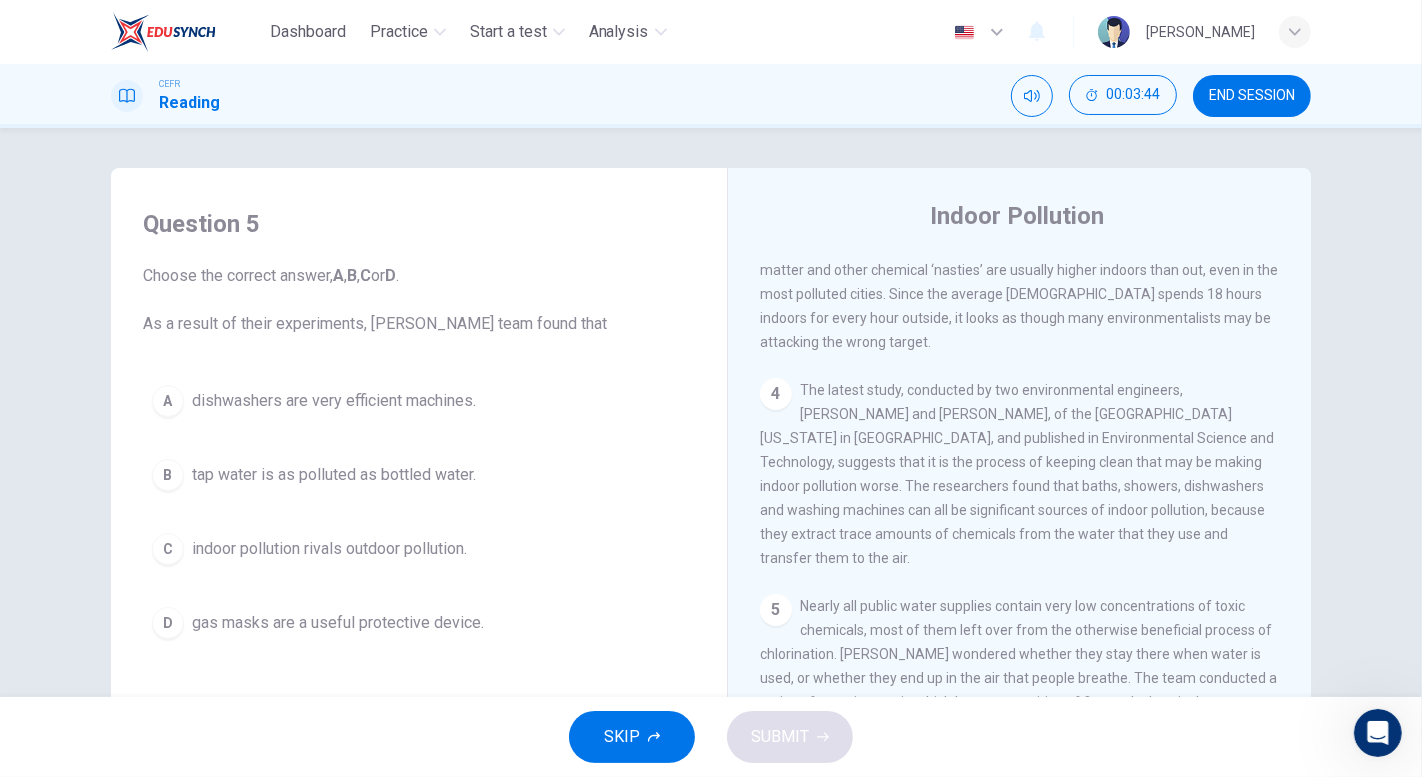 scroll, scrollTop: 103, scrollLeft: 0, axis: vertical 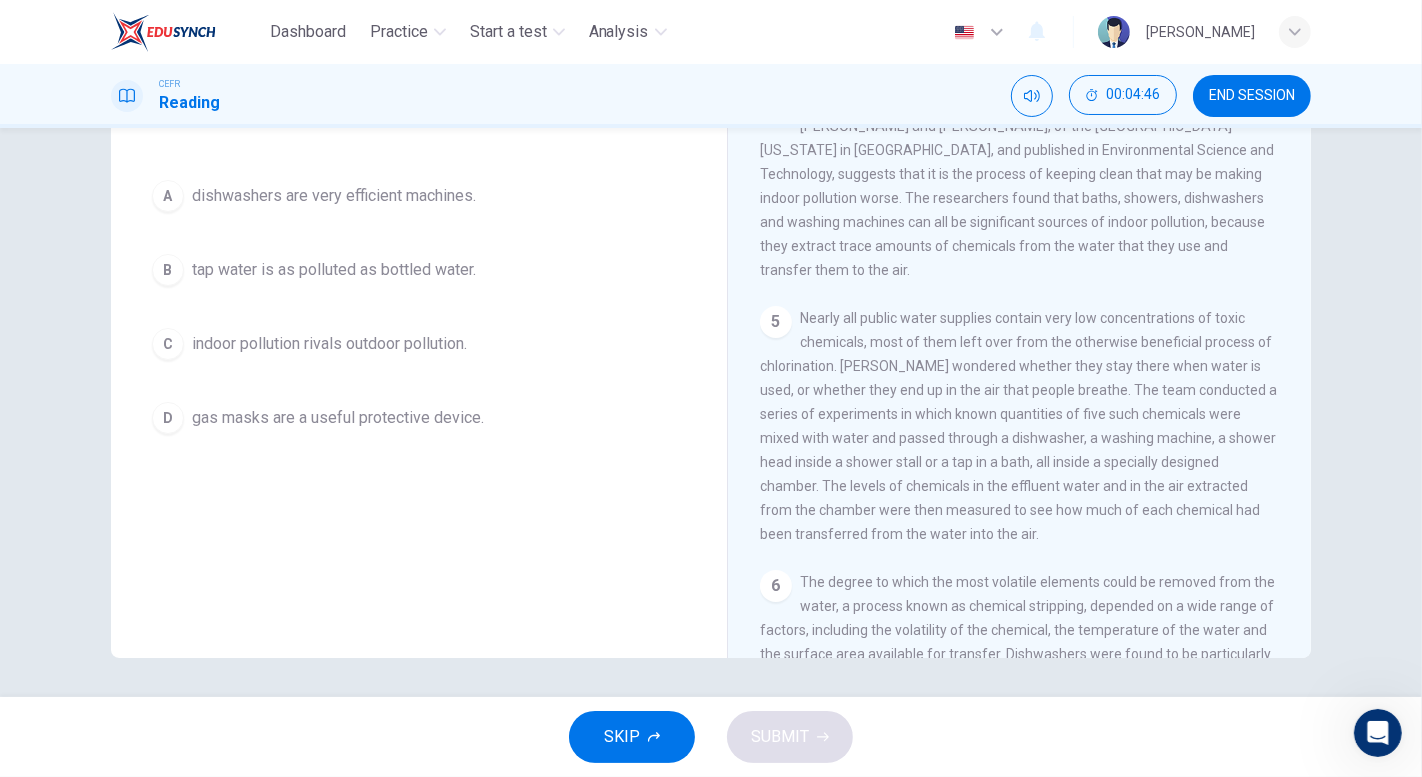 drag, startPoint x: 1303, startPoint y: 375, endPoint x: 1303, endPoint y: 386, distance: 11 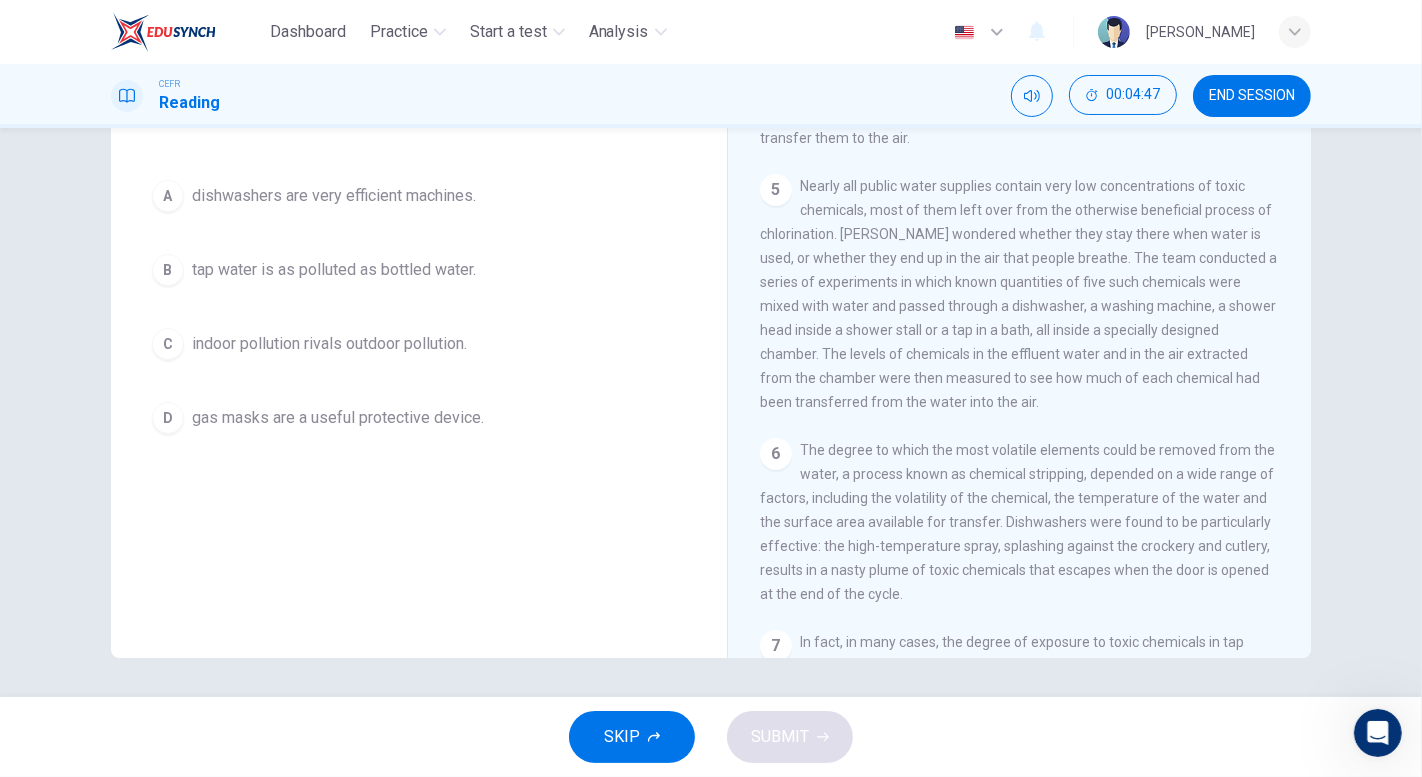 scroll, scrollTop: 1151, scrollLeft: 0, axis: vertical 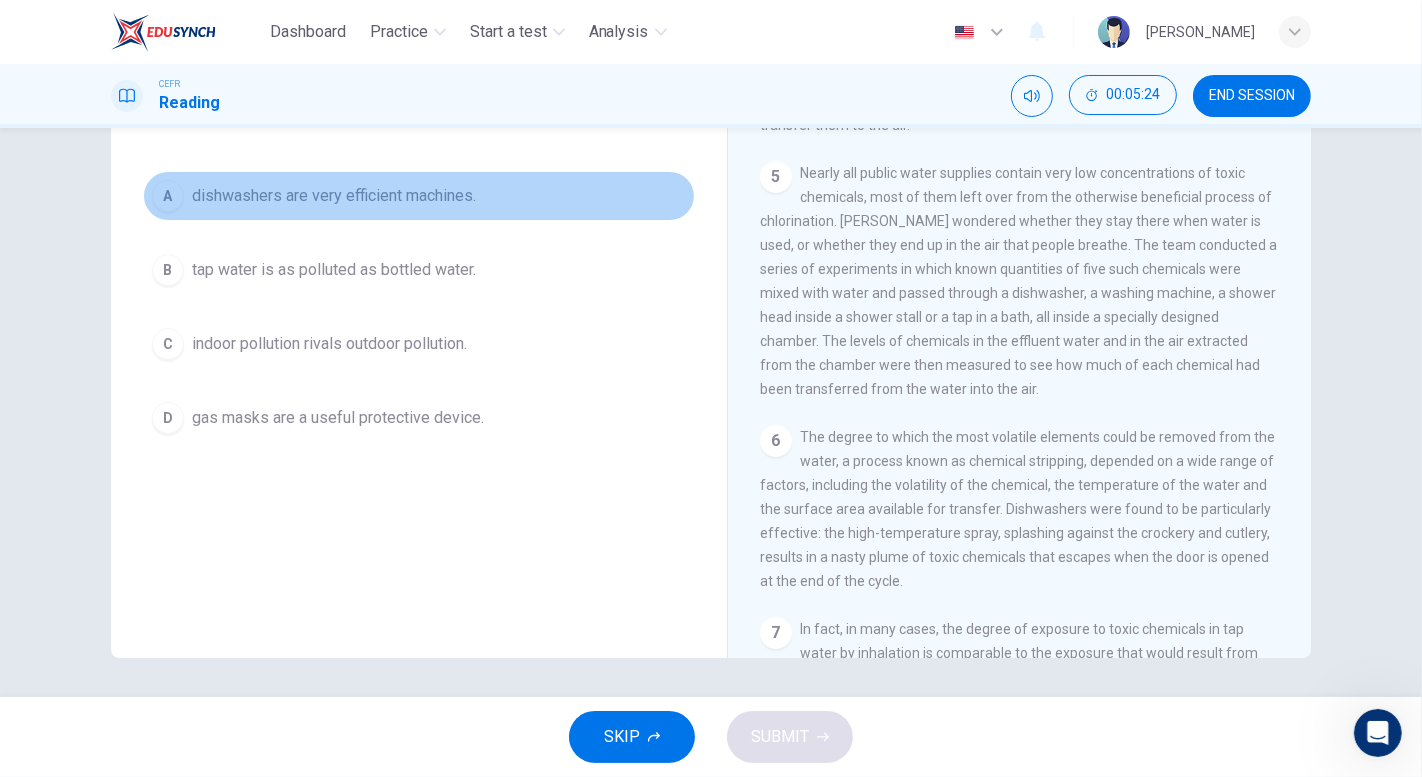 click on "dishwashers are very efficient machines." at bounding box center (334, 196) 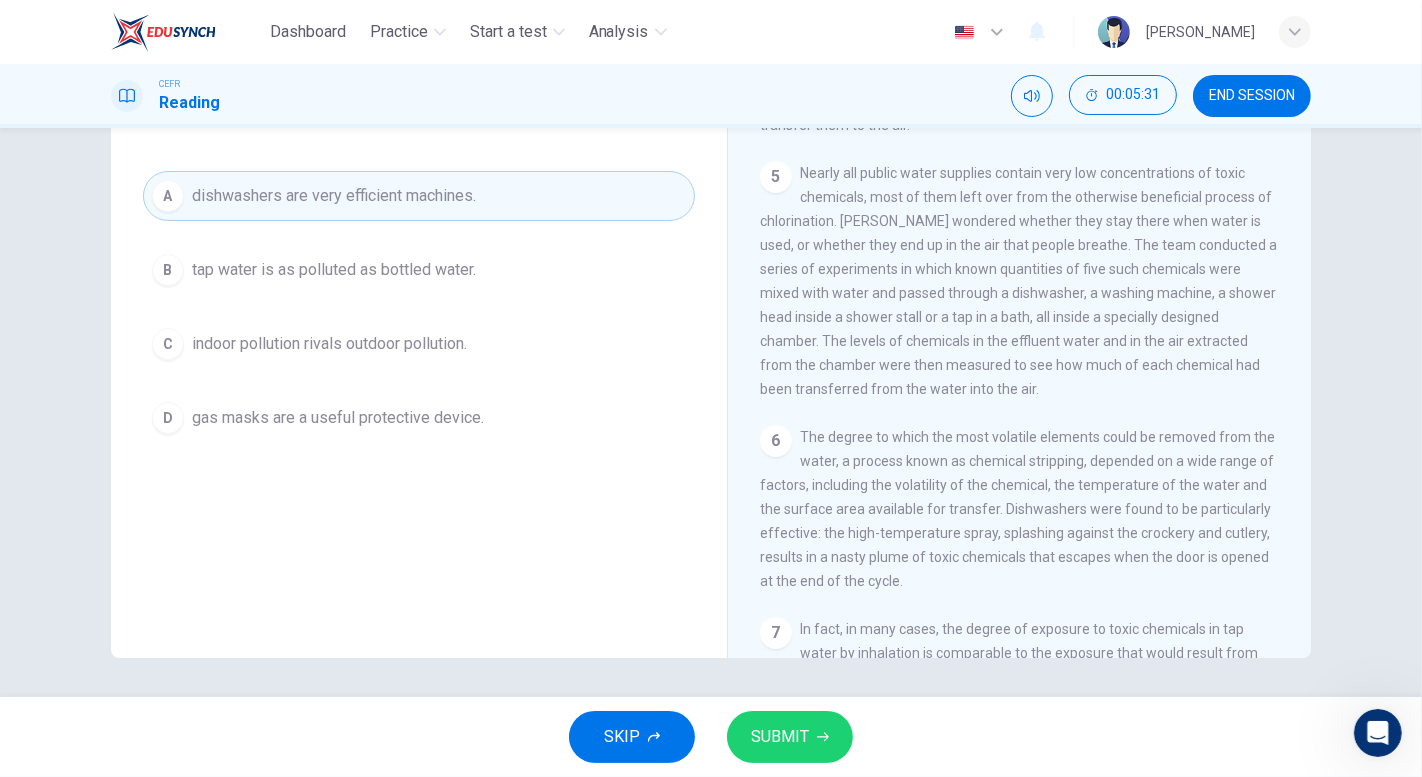 click on "B tap water is as polluted as bottled water." at bounding box center [419, 270] 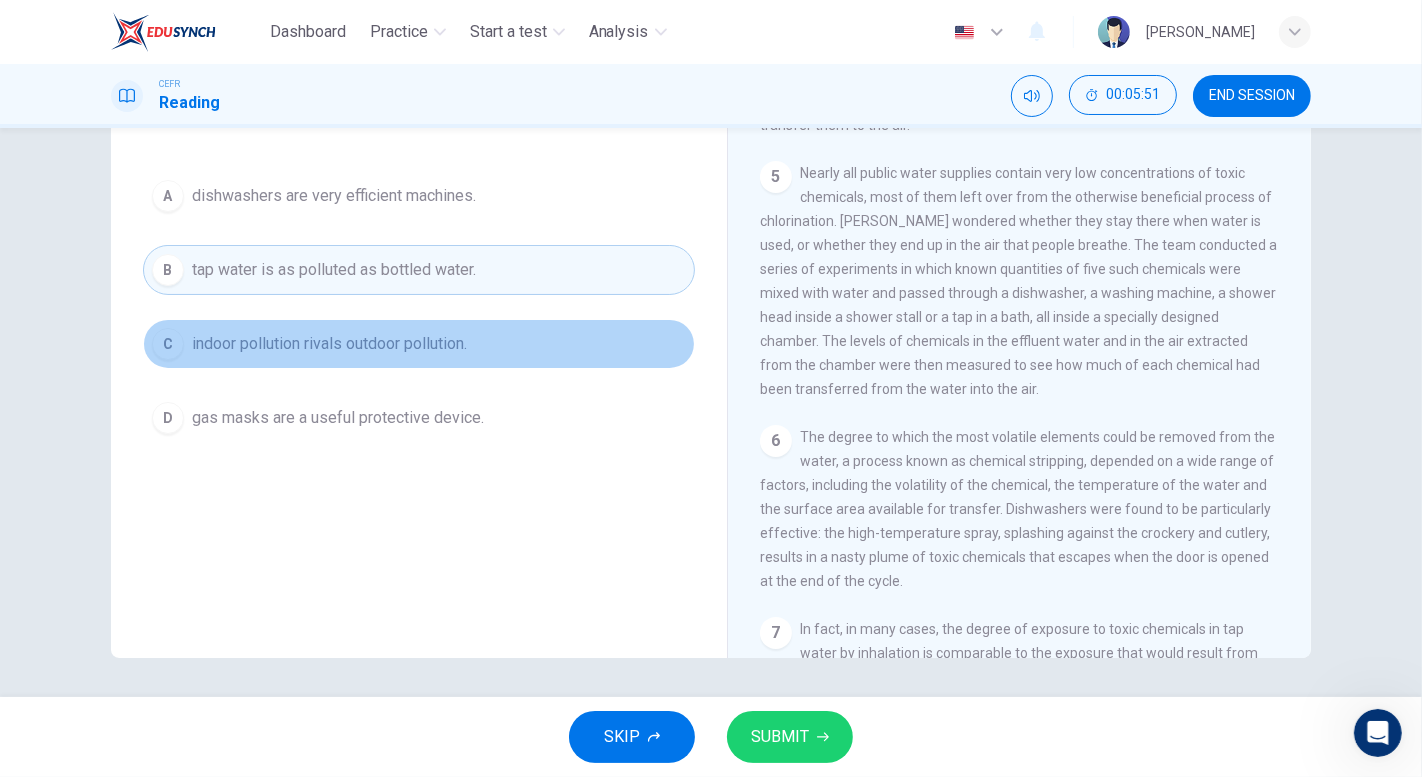 click on "indoor pollution rivals outdoor pollution." at bounding box center (329, 344) 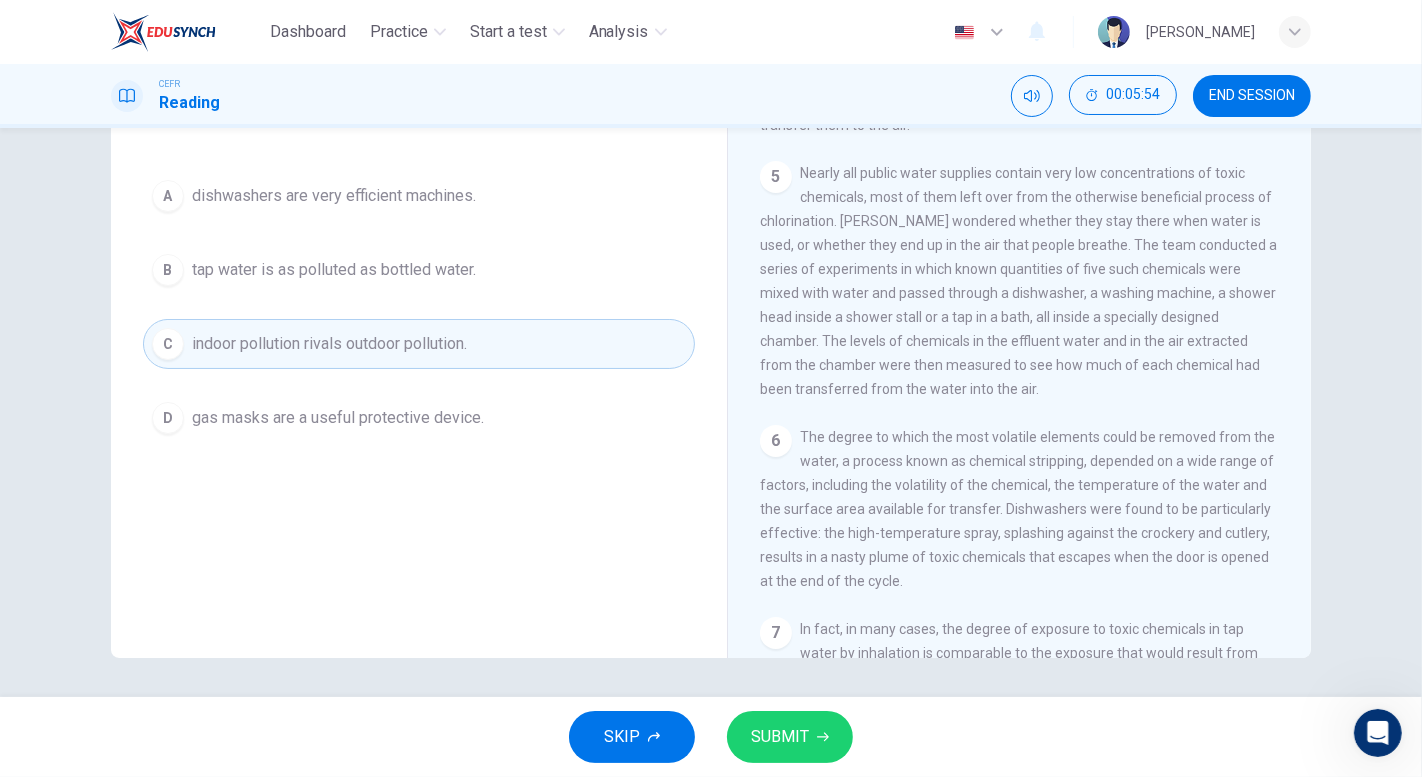 click on "SUBMIT" at bounding box center [780, 737] 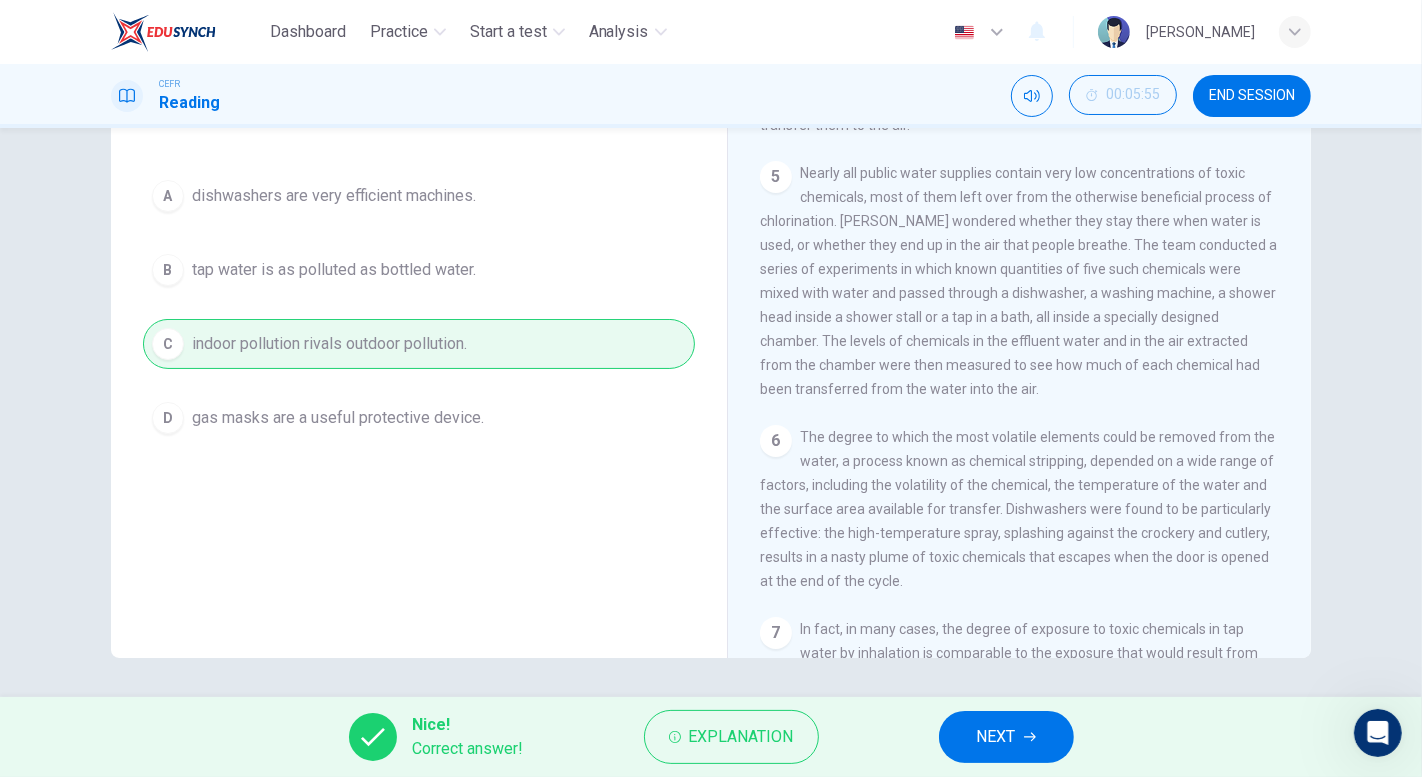 click on "Explanation" at bounding box center (731, 737) 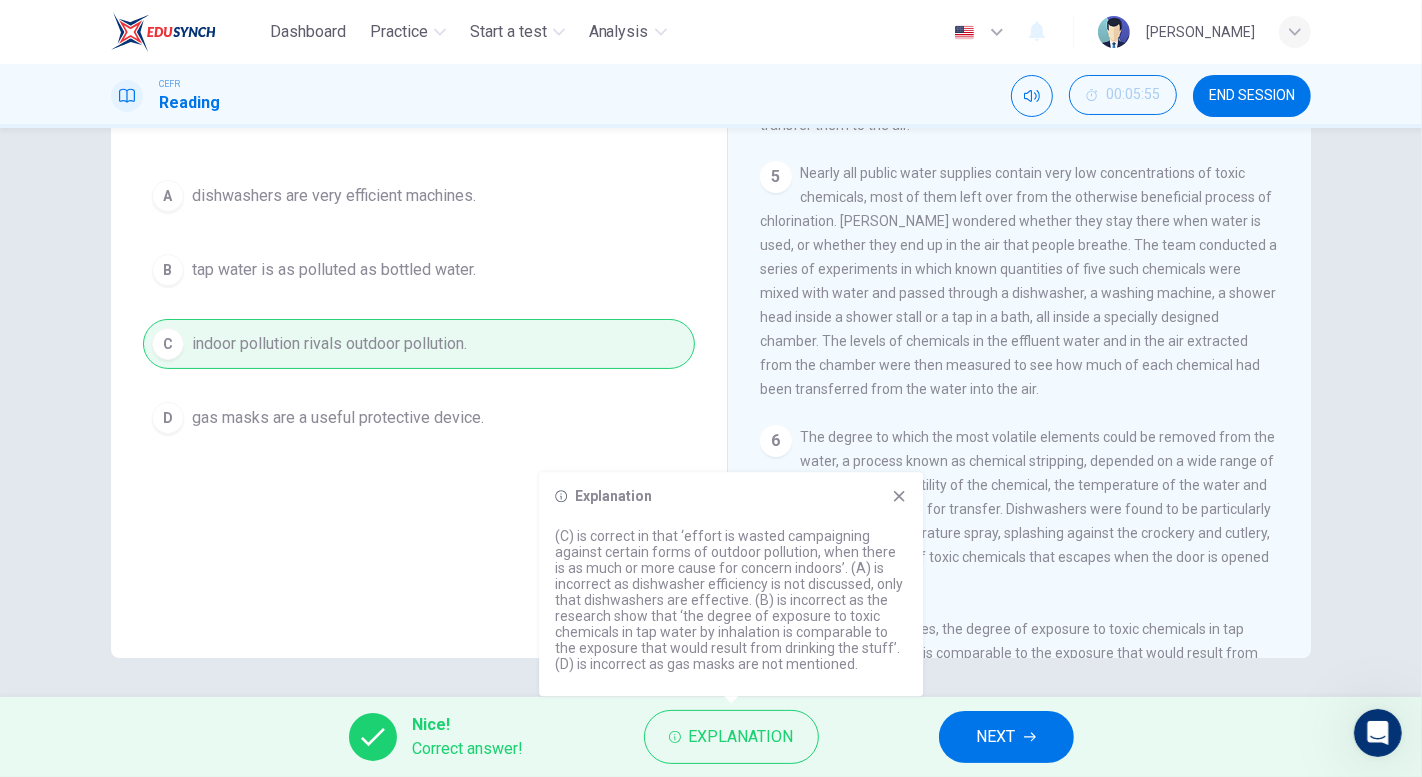 click 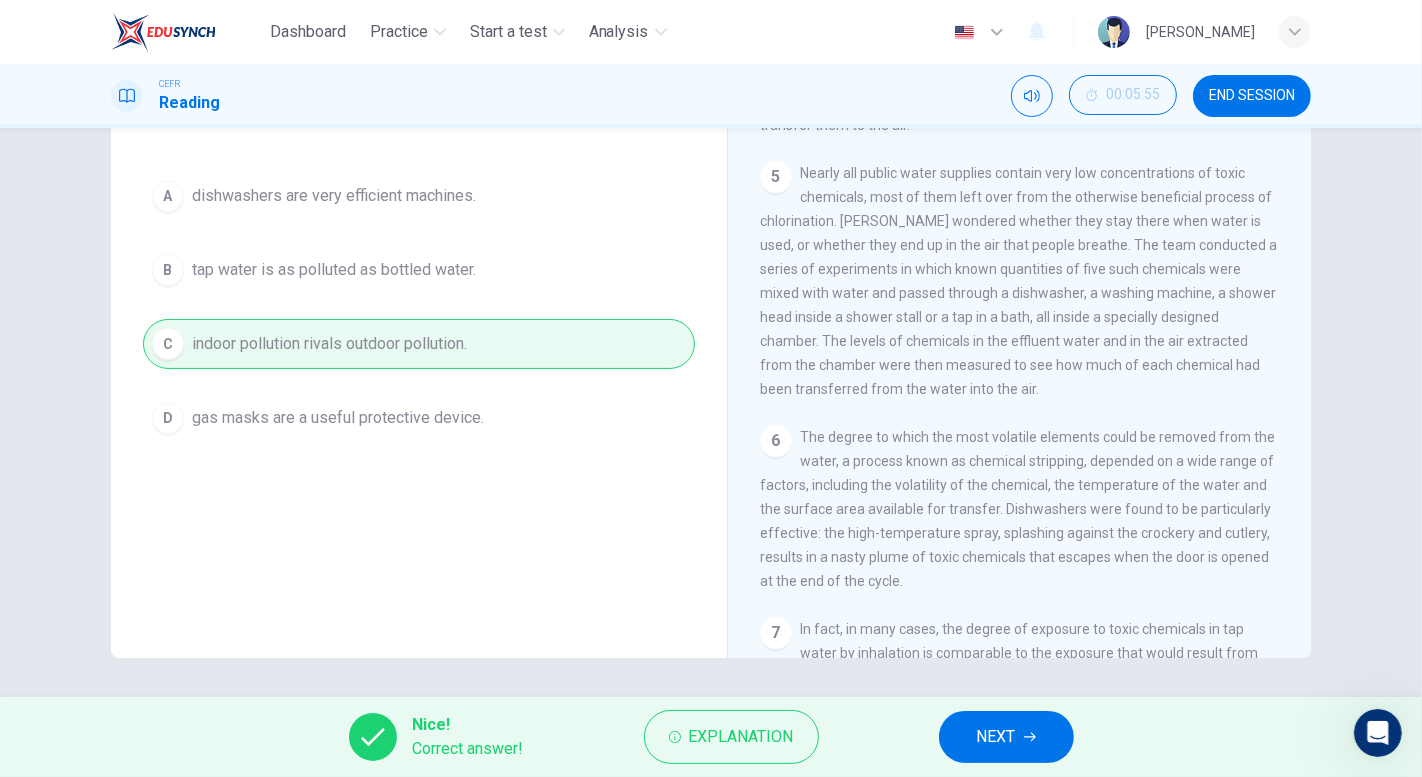 click on "NEXT" at bounding box center [996, 737] 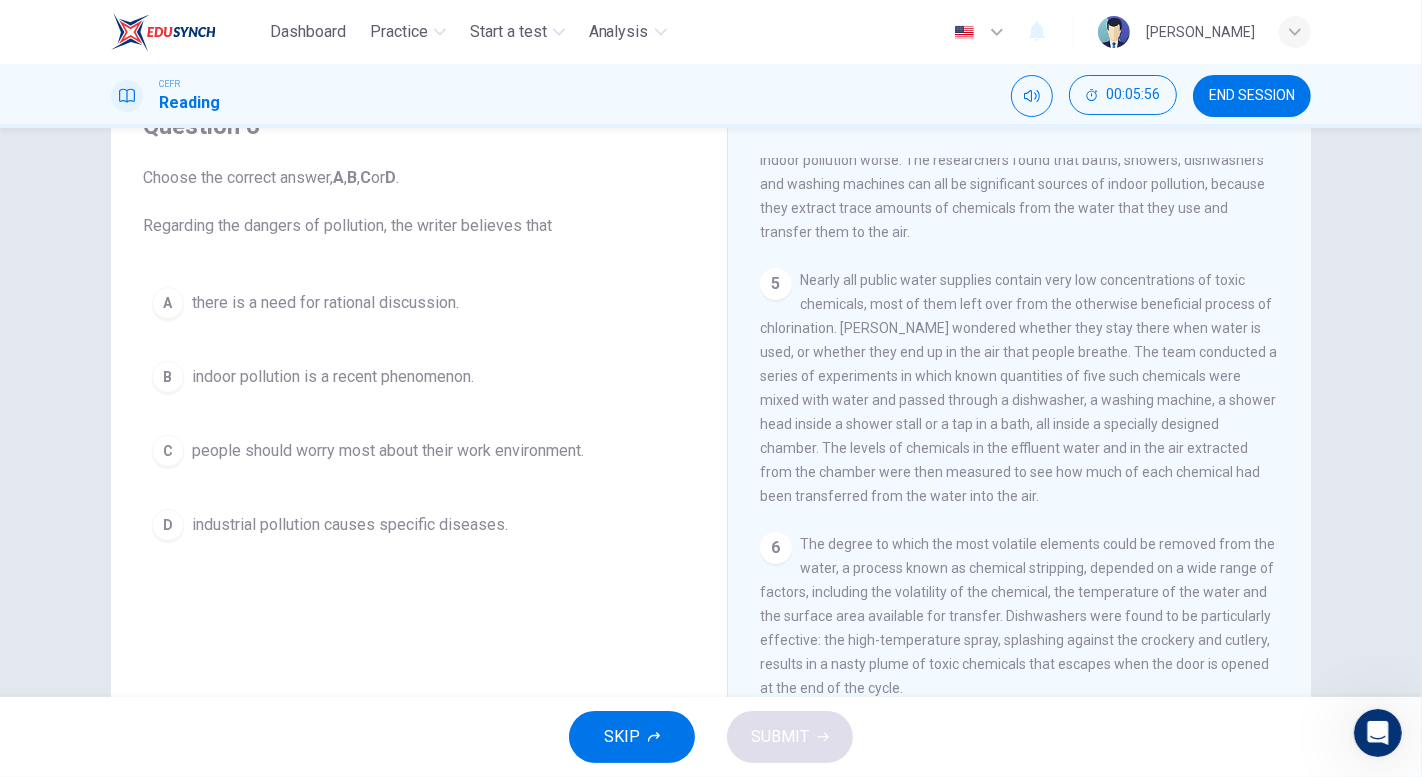scroll, scrollTop: 77, scrollLeft: 0, axis: vertical 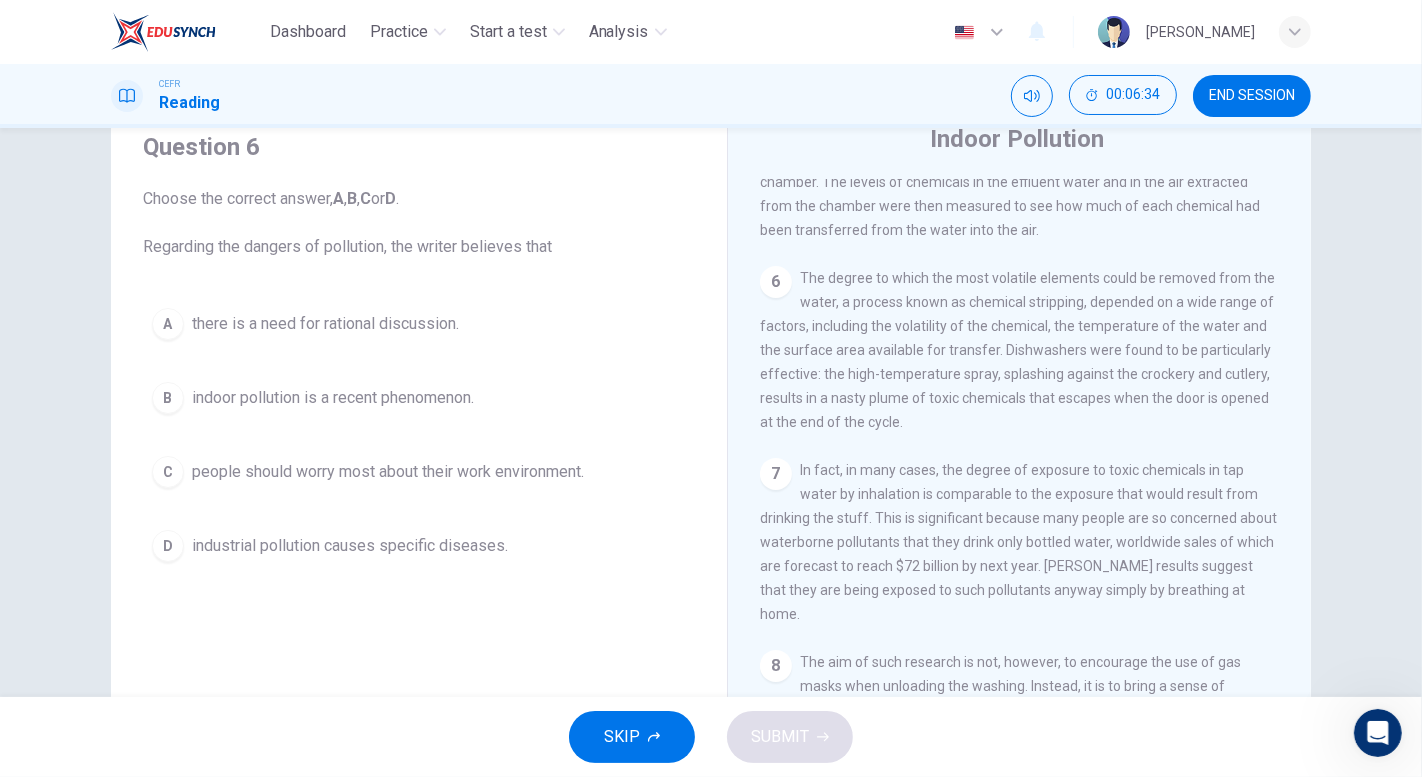 click on "6" at bounding box center (776, 282) 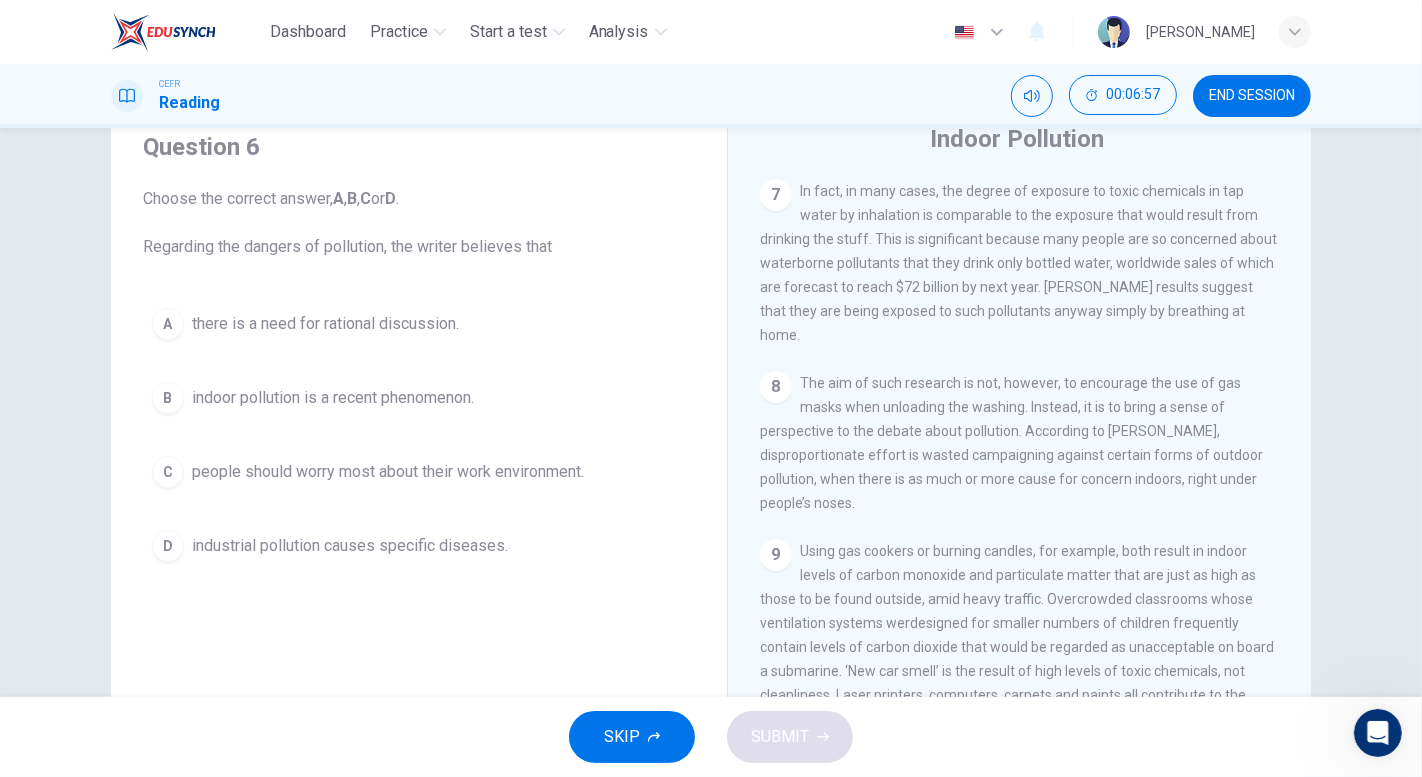 scroll, scrollTop: 1631, scrollLeft: 0, axis: vertical 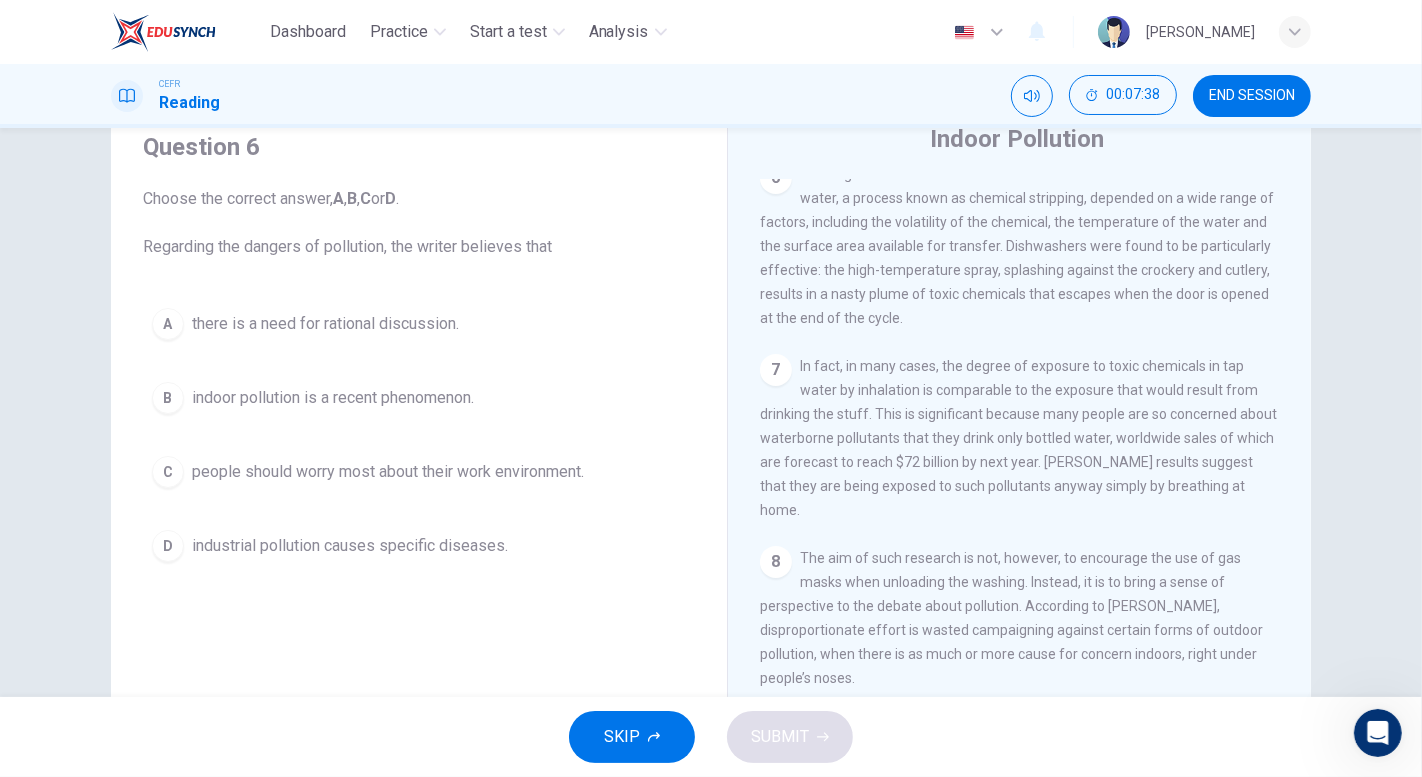 click on "there is a need for rational discussion." at bounding box center (325, 324) 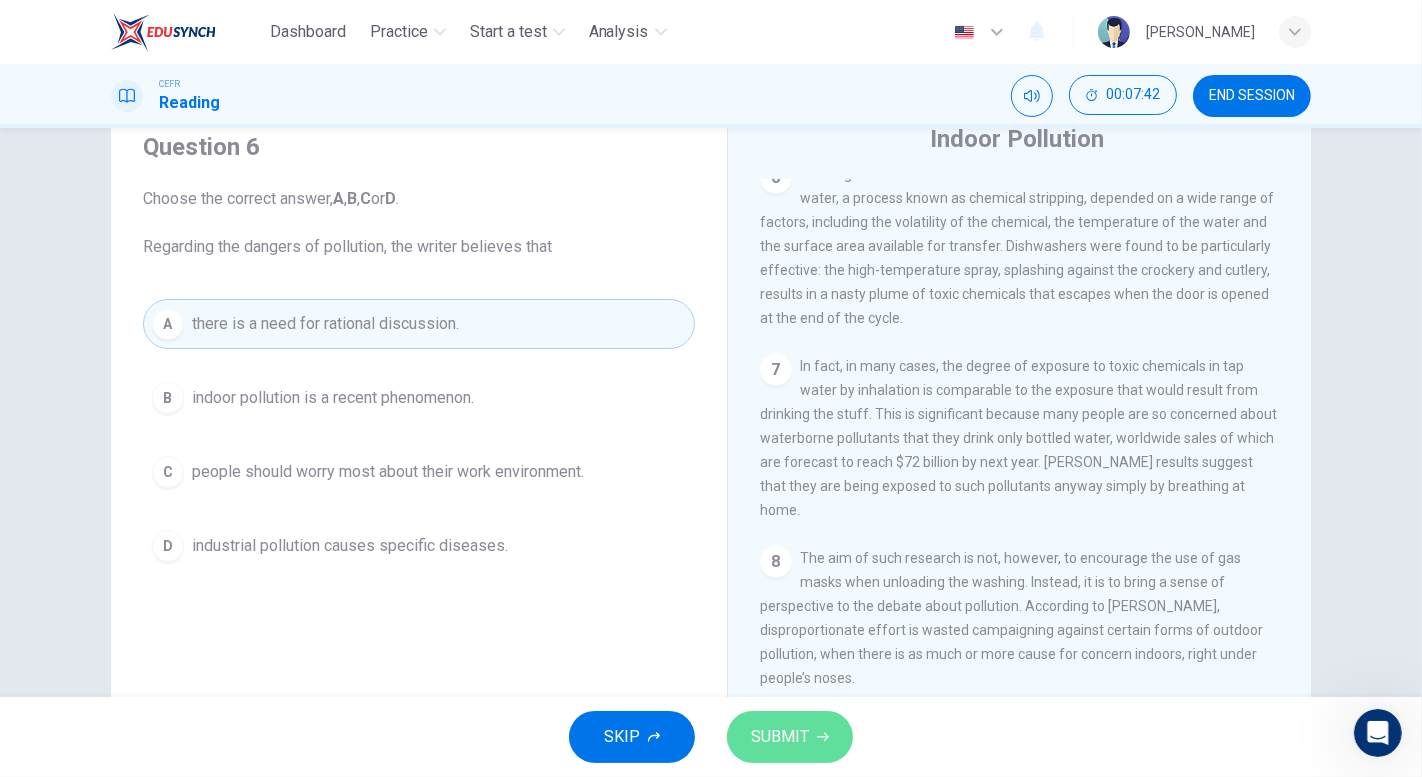 click on "SUBMIT" at bounding box center (780, 737) 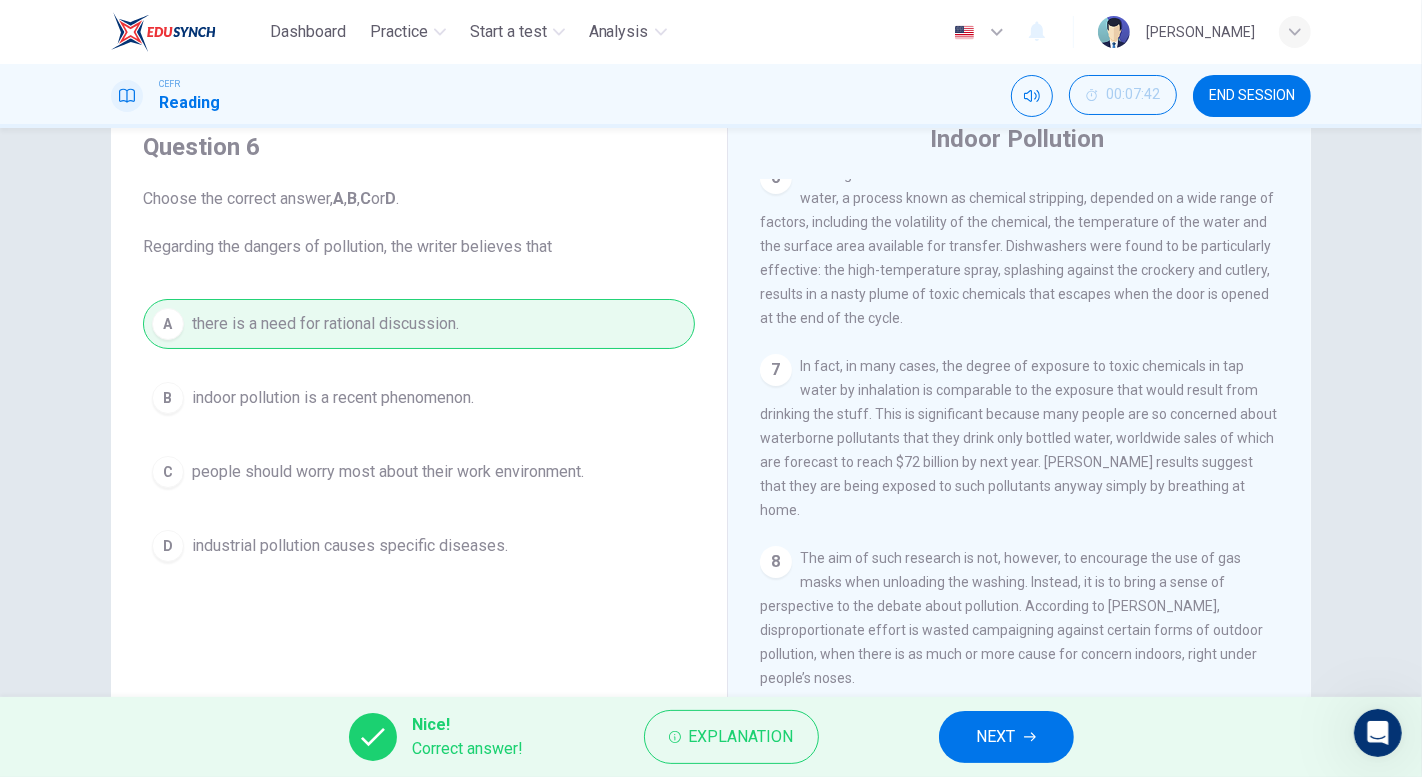 click on "NEXT" at bounding box center (996, 737) 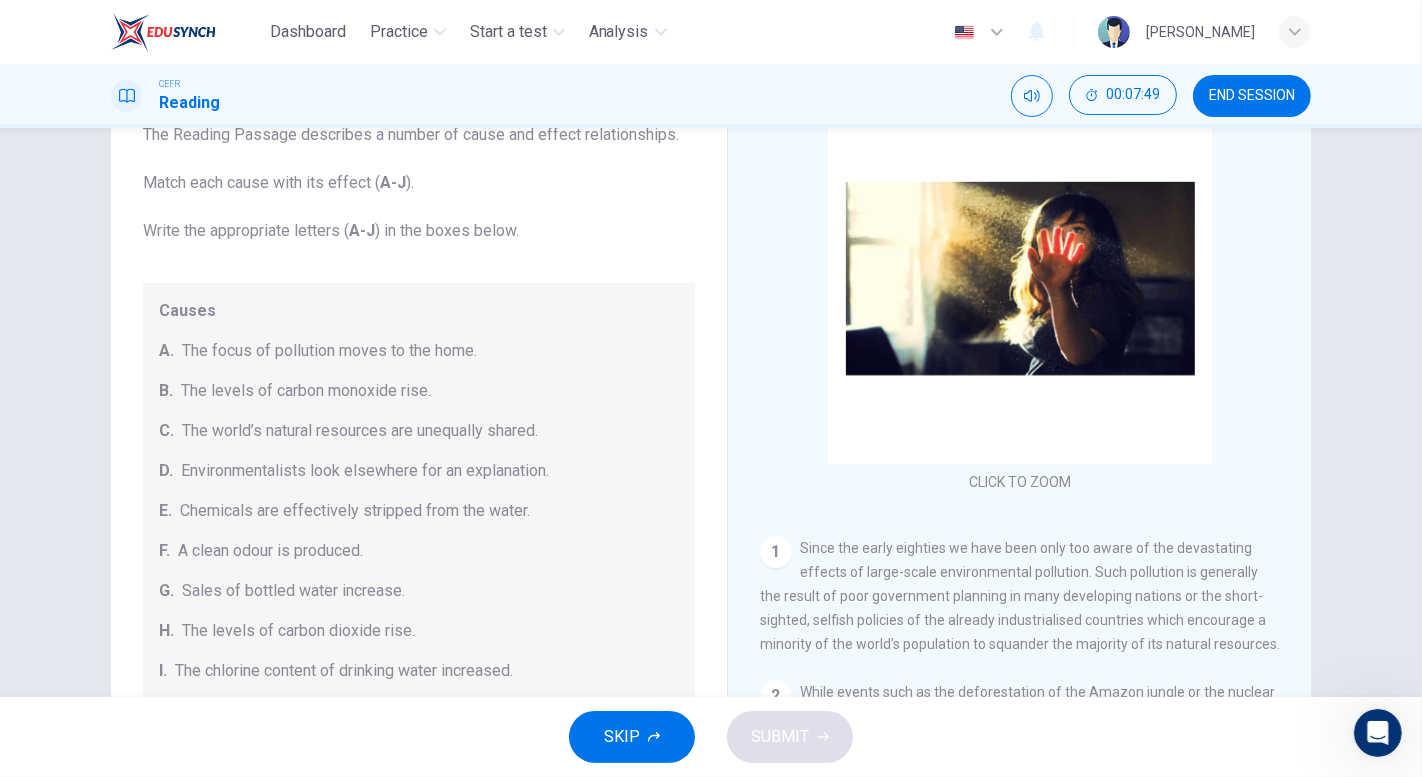 scroll, scrollTop: 139, scrollLeft: 0, axis: vertical 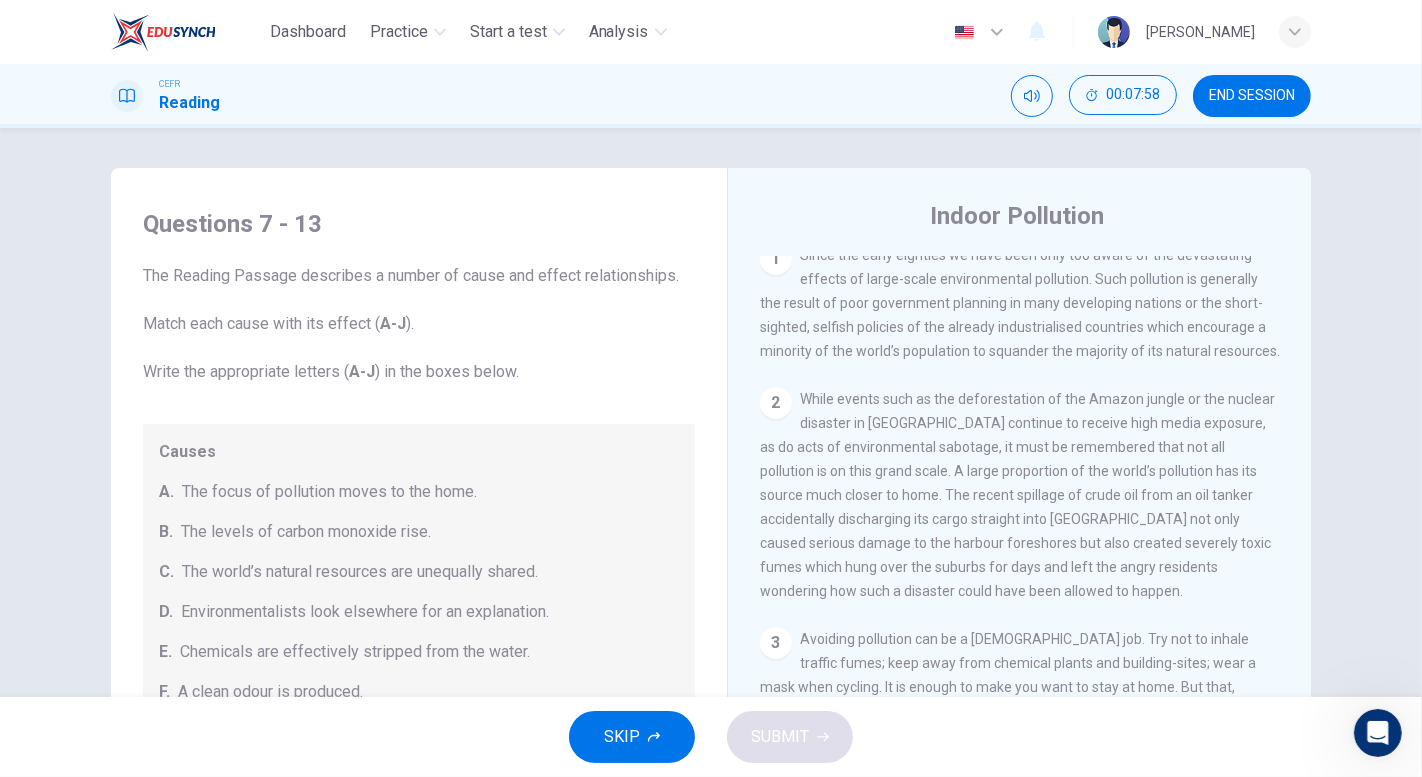 click on "00:07:58" at bounding box center [1123, 95] 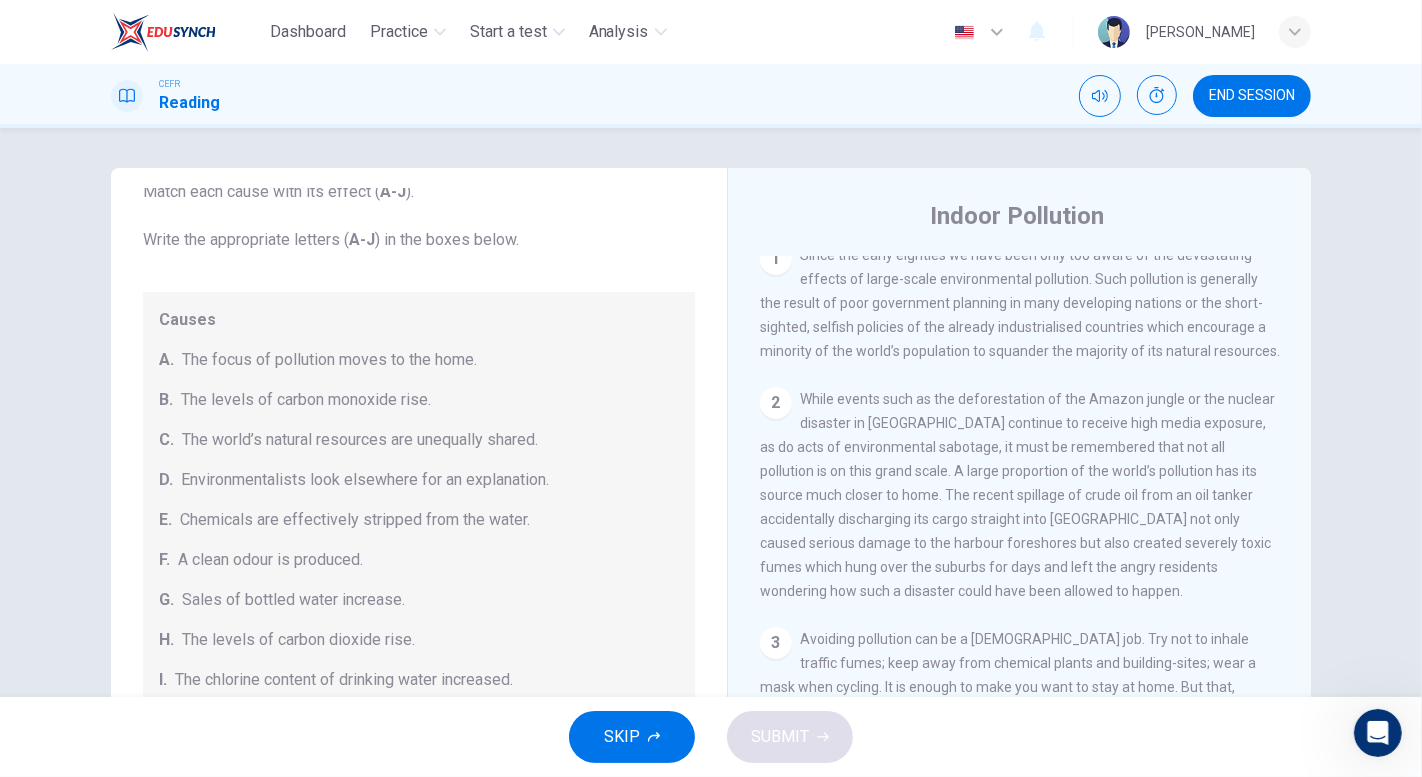 scroll, scrollTop: 120, scrollLeft: 0, axis: vertical 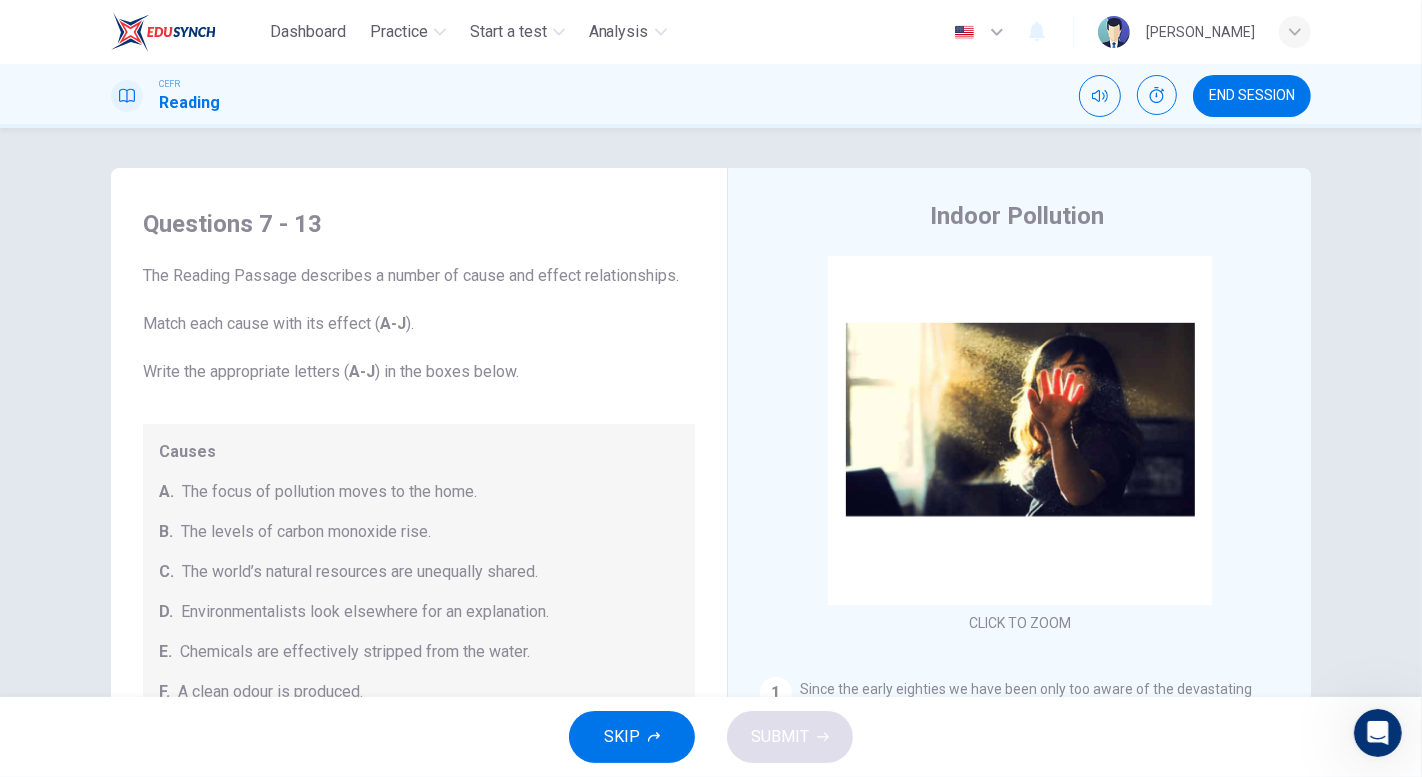 click on "Click to Zoom" at bounding box center [1020, 447] 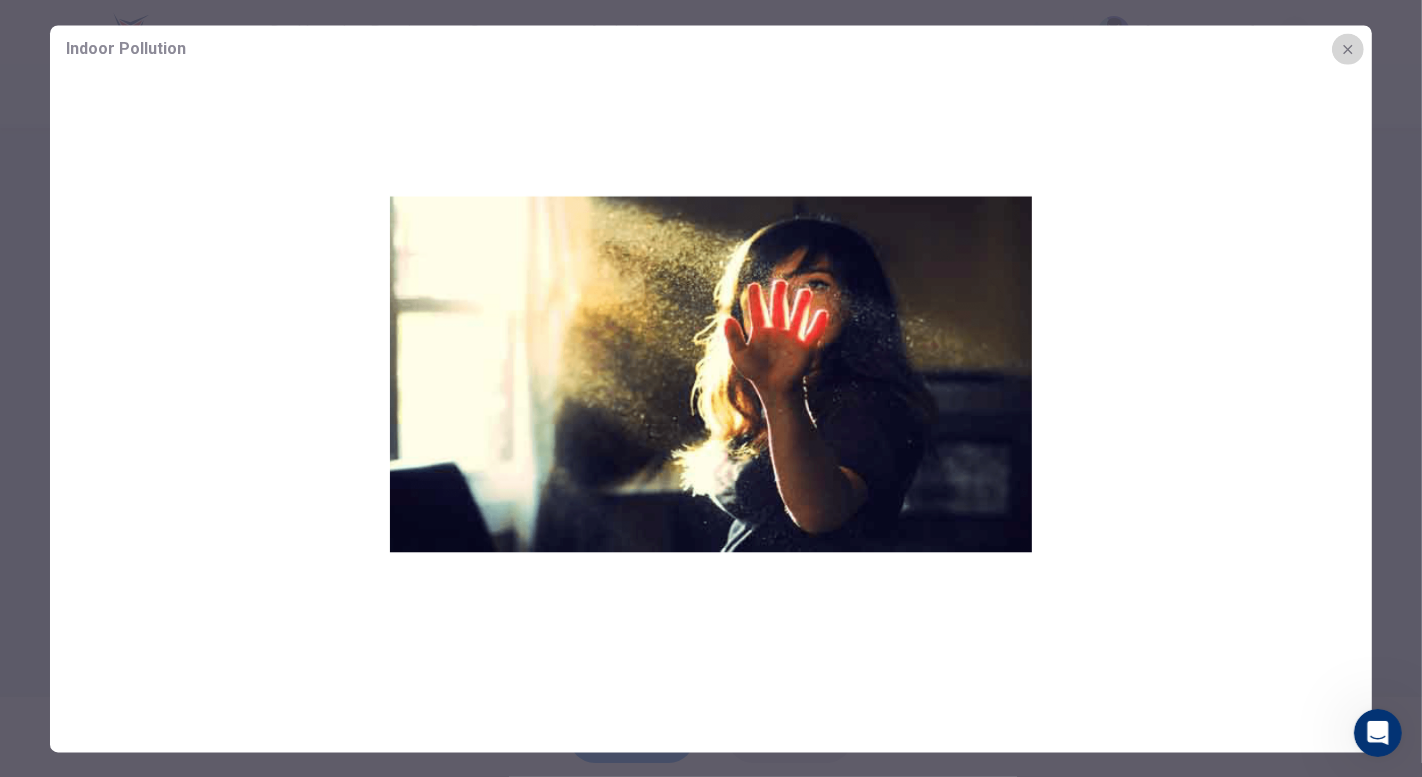 click 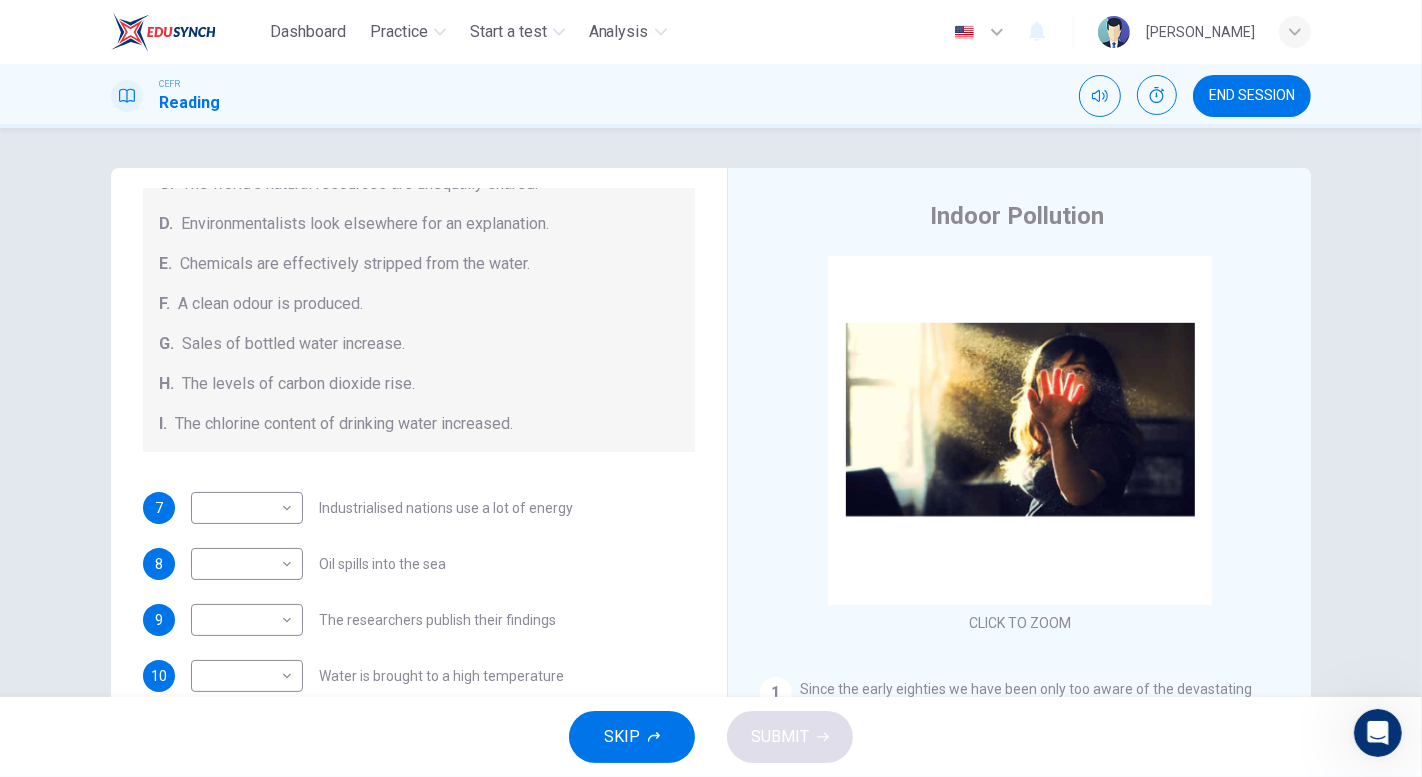 scroll, scrollTop: 425, scrollLeft: 0, axis: vertical 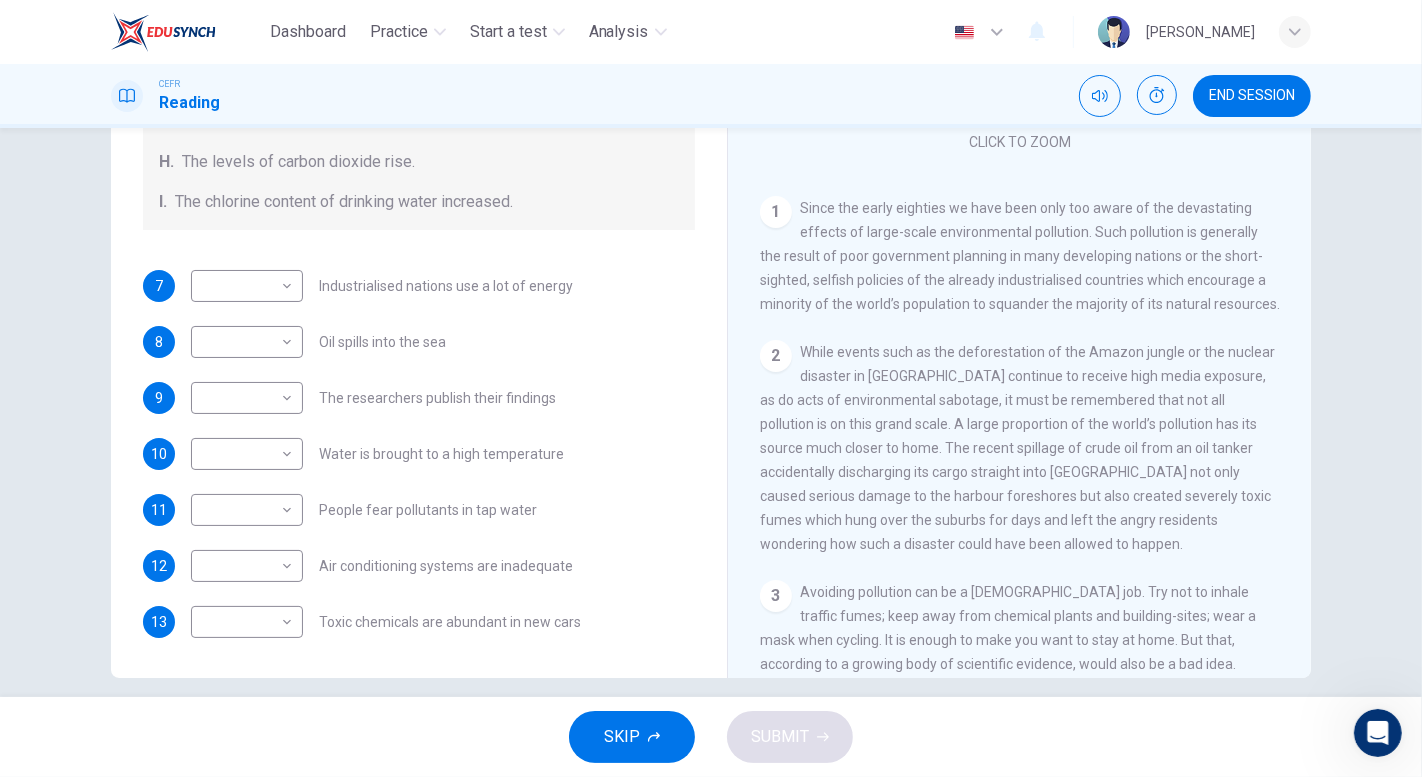 click on "Dashboard Practice Start a test Analysis English en ​ [PERSON_NAME] CEFR Reading END SESSION Questions 7 - 13 The Reading Passage describes a number of cause and effect relationships.
Match each cause with its effect ( A-J ).
Write the appropriate letters ( A-J ) in the boxes below. Causes A. The focus of pollution moves to the home. B. The levels of [MEDICAL_DATA] rise. C. The world’s natural resources are unequally shared. D. Environmentalists look elsewhere for an explanation. E. Chemicals are effectively stripped from the water. F. A clean odour is produced. G. Sales of bottled water increase. H. The levels of carbon dioxide rise. I. The chlorine content of drinking water increased. 7 ​ ​ Industrialised nations use a lot of energy 8 ​ ​ Oil spills into the sea 9 ​ ​ The researchers publish their findings 10 ​ ​ Water is brought to a high temperature 11 ​ ​ People fear pollutants in tap water 12 ​ ​ Air conditioning systems are inadequate 13 ​ ​ 1 2 3 4 5" at bounding box center (711, 388) 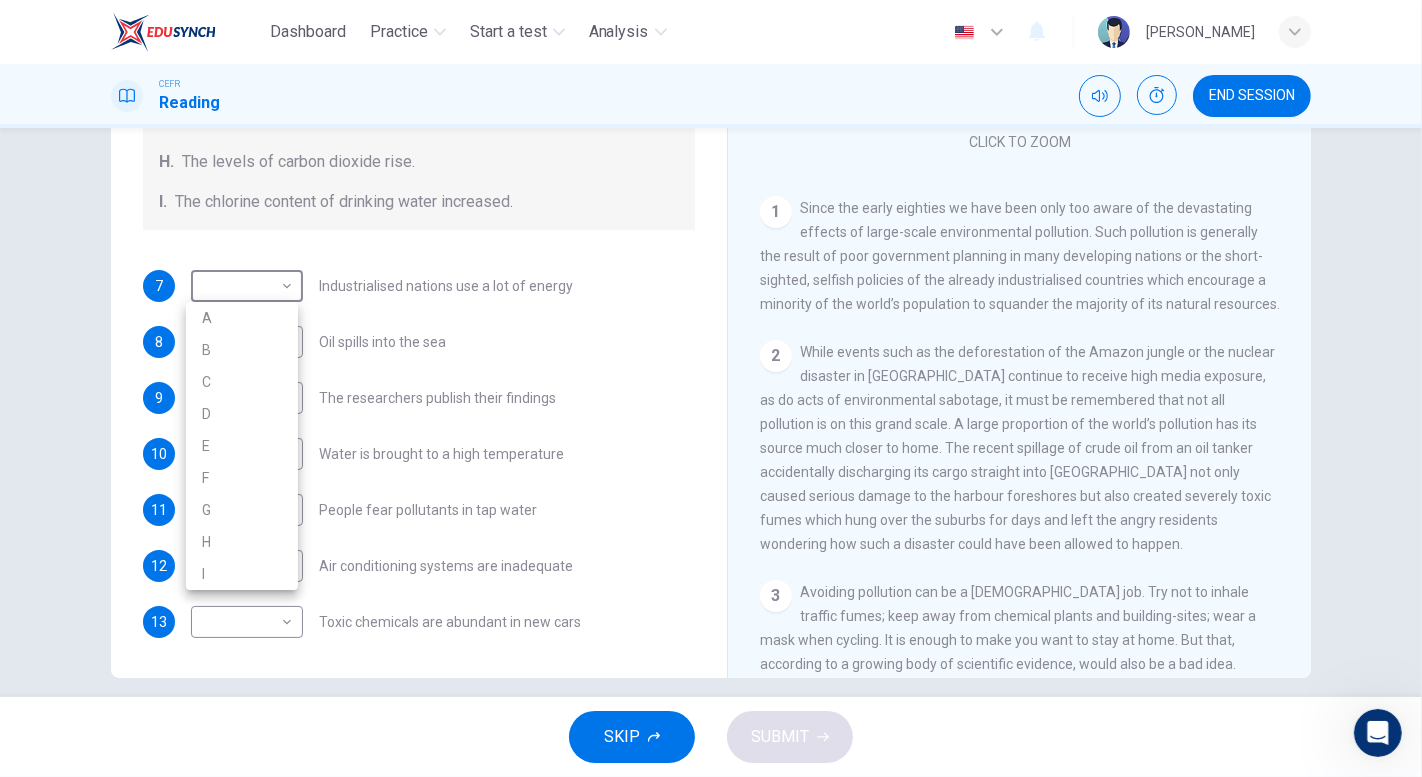 click at bounding box center [711, 388] 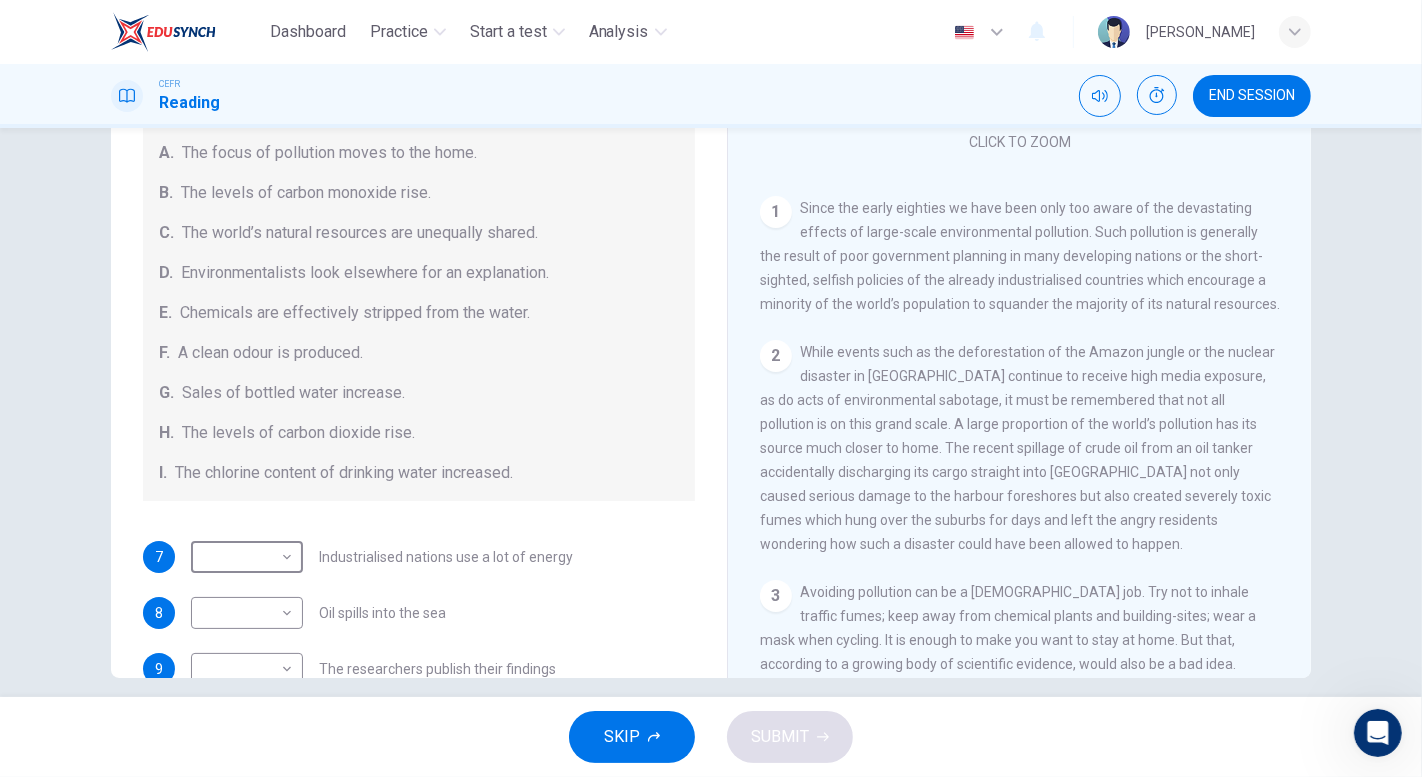 scroll, scrollTop: 141, scrollLeft: 0, axis: vertical 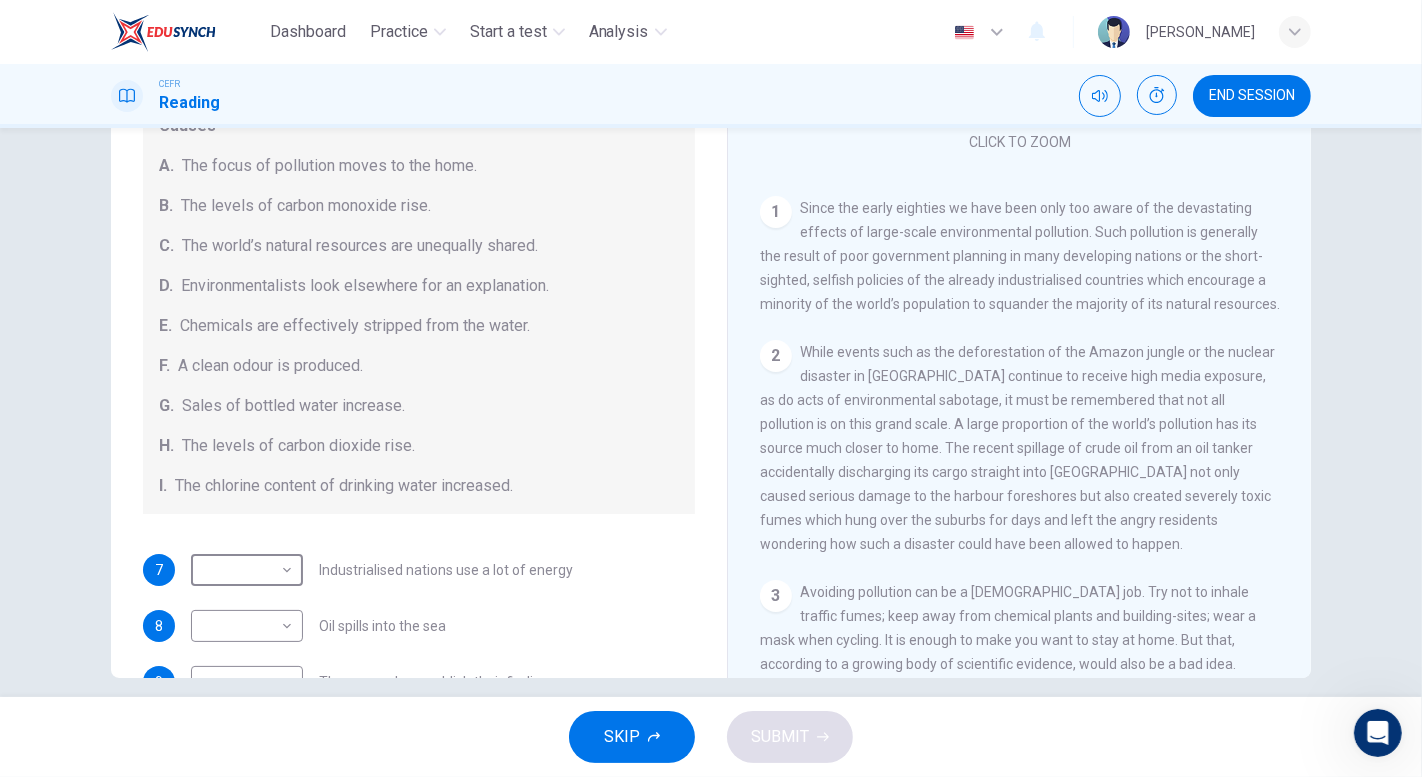 click on "Dashboard Practice Start a test Analysis English en ​ [PERSON_NAME] CEFR Reading END SESSION Questions 7 - 13 The Reading Passage describes a number of cause and effect relationships.
Match each cause with its effect ( A-J ).
Write the appropriate letters ( A-J ) in the boxes below. Causes A. The focus of pollution moves to the home. B. The levels of [MEDICAL_DATA] rise. C. The world’s natural resources are unequally shared. D. Environmentalists look elsewhere for an explanation. E. Chemicals are effectively stripped from the water. F. A clean odour is produced. G. Sales of bottled water increase. H. The levels of carbon dioxide rise. I. The chlorine content of drinking water increased. 7 ​ ​ Industrialised nations use a lot of energy 8 ​ ​ Oil spills into the sea 9 ​ ​ The researchers publish their findings 10 ​ ​ Water is brought to a high temperature 11 ​ ​ People fear pollutants in tap water 12 ​ ​ Air conditioning systems are inadequate 13 ​ ​ 1 2 3 4 5" at bounding box center [711, 388] 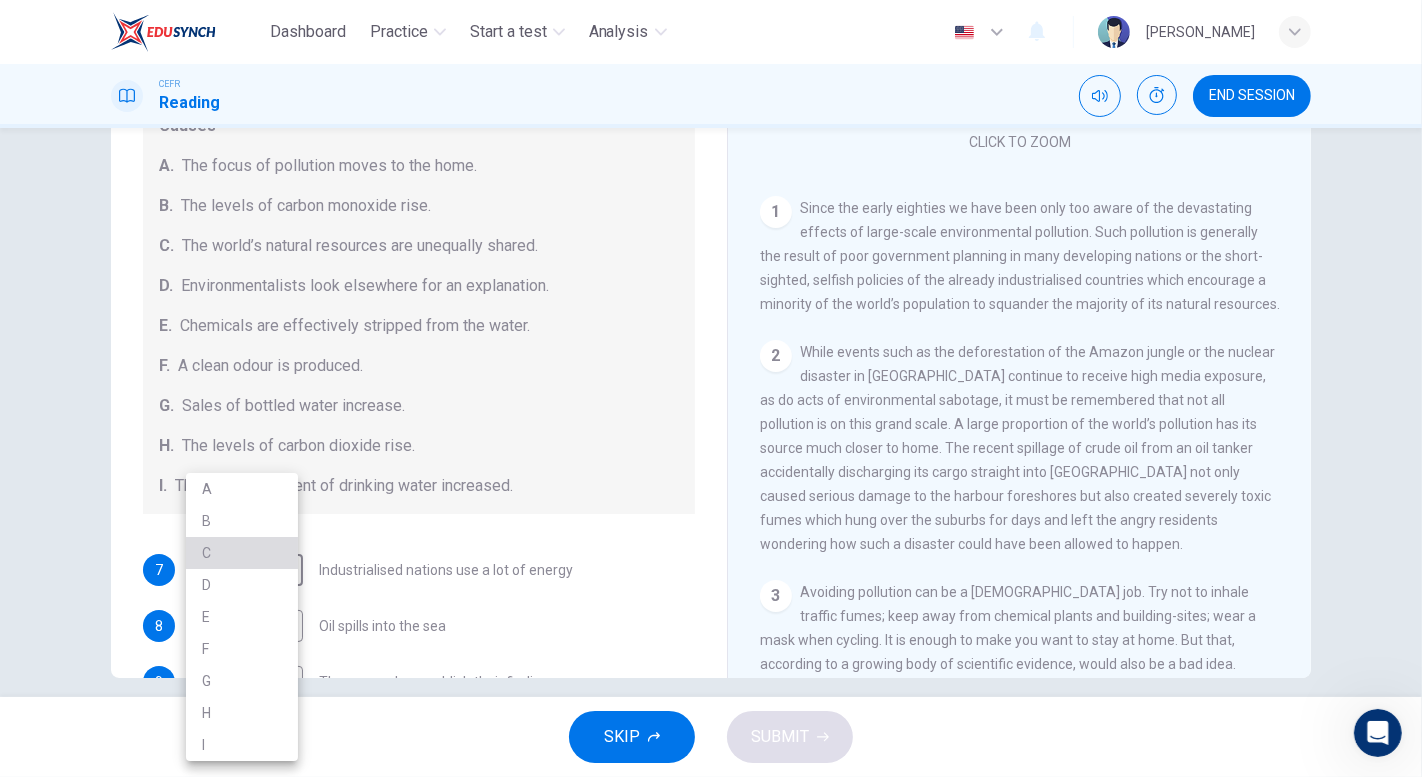 click on "C" at bounding box center (242, 553) 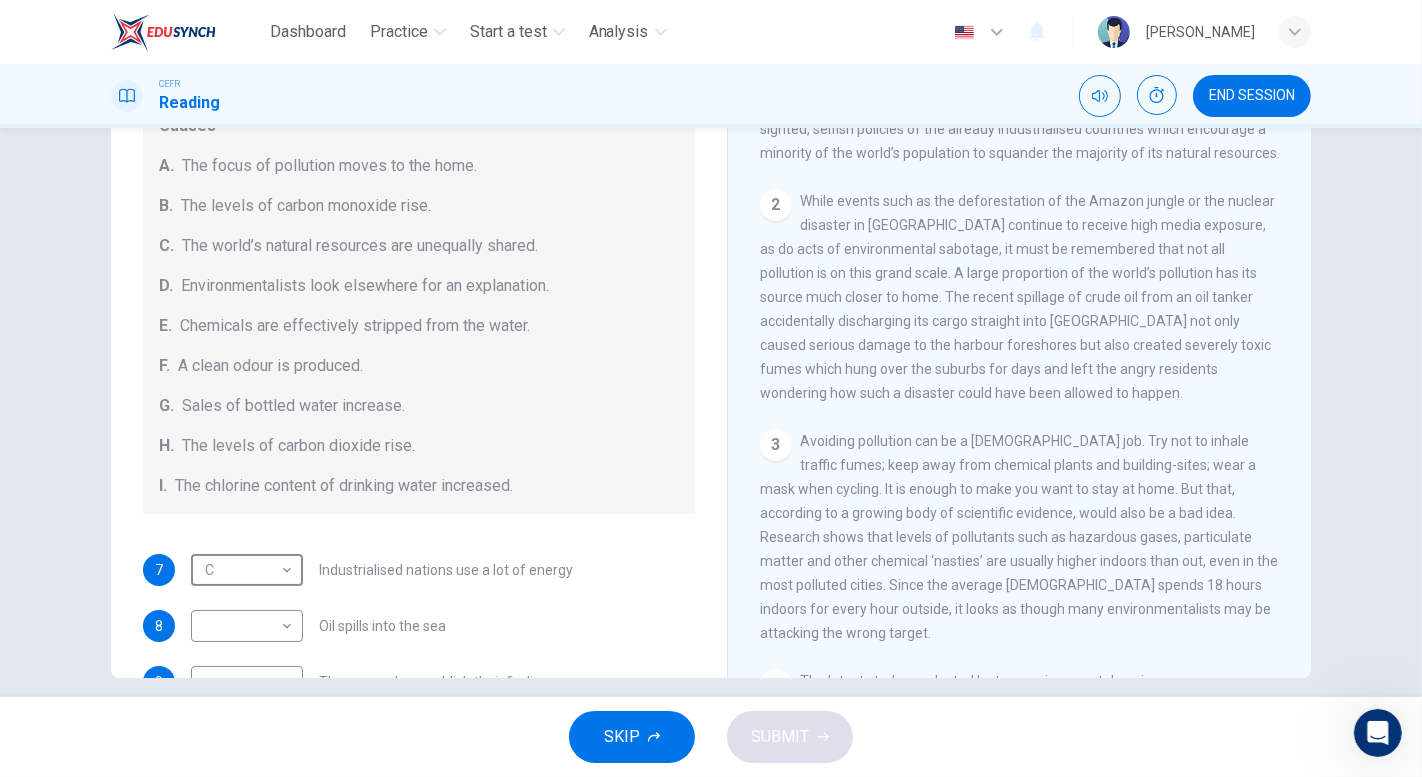 scroll, scrollTop: 466, scrollLeft: 0, axis: vertical 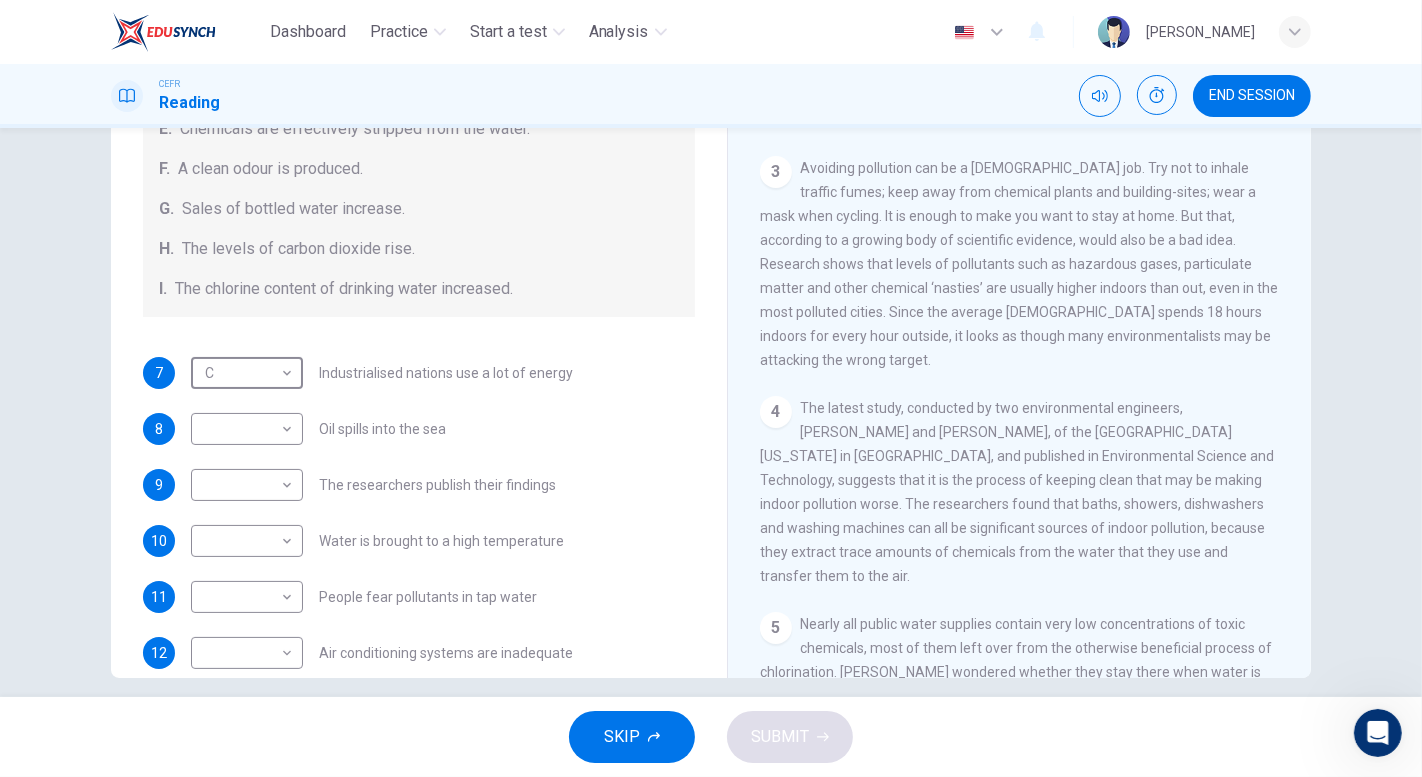 click on "Dashboard Practice Start a test Analysis English en ​ [PERSON_NAME] CEFR Reading END SESSION Questions 7 - 13 The Reading Passage describes a number of cause and effect relationships.
Match each cause with its effect ( A-J ).
Write the appropriate letters ( A-J ) in the boxes below. Causes A. The focus of pollution moves to the home. B. The levels of [MEDICAL_DATA] rise. C. The world’s natural resources are unequally shared. D. Environmentalists look elsewhere for an explanation. E. Chemicals are effectively stripped from the water. F. A clean odour is produced. G. Sales of bottled water increase. H. The levels of carbon dioxide rise. I. The chlorine content of drinking water increased. 7 C C ​ Industrialised nations use a lot of energy 8 ​ ​ Oil spills into the sea 9 ​ ​ The researchers publish their findings 10 ​ ​ Water is brought to a high temperature 11 ​ ​ People fear pollutants in tap water 12 ​ ​ Air conditioning systems are inadequate 13 ​ ​ 1 2 3 4 5" at bounding box center [711, 388] 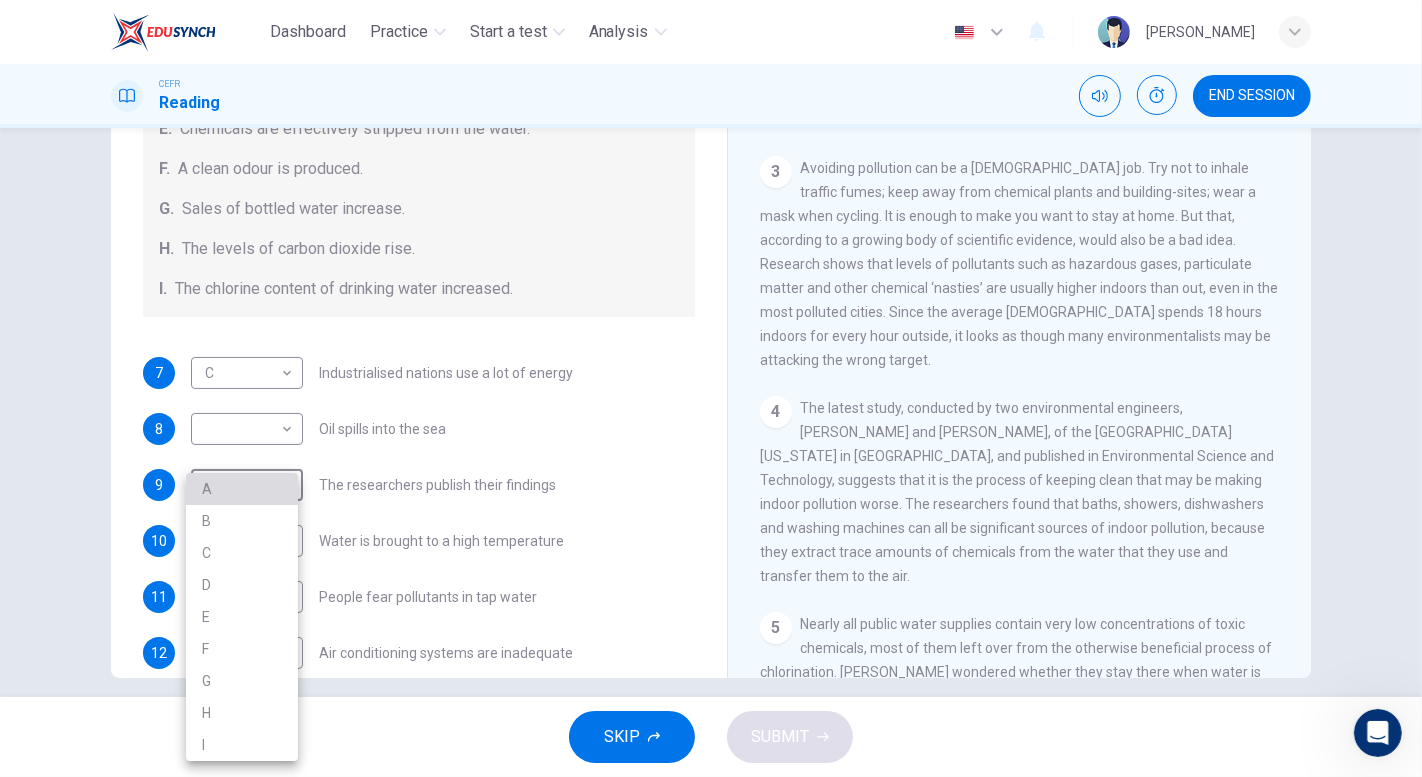 click on "A" at bounding box center (242, 489) 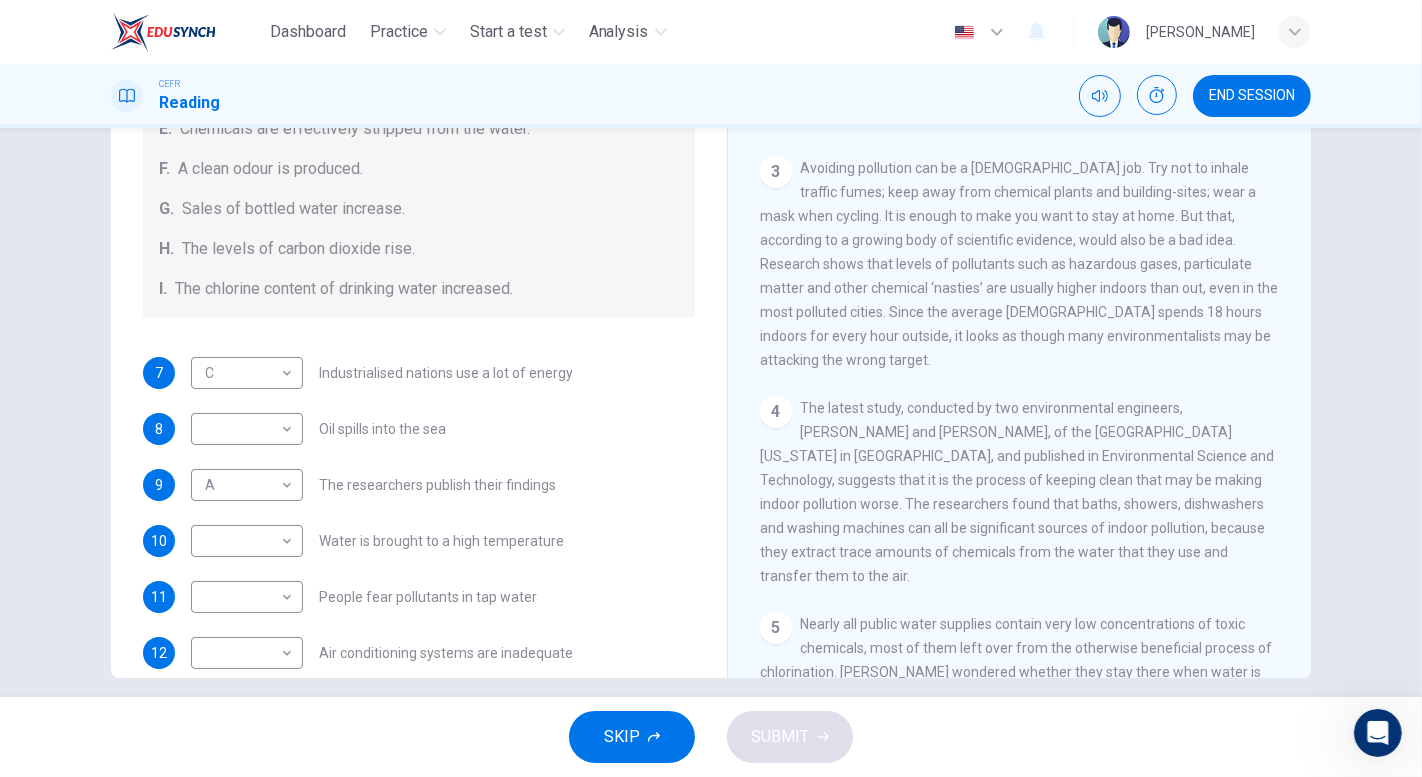 drag, startPoint x: 693, startPoint y: 445, endPoint x: 688, endPoint y: 462, distance: 17.720045 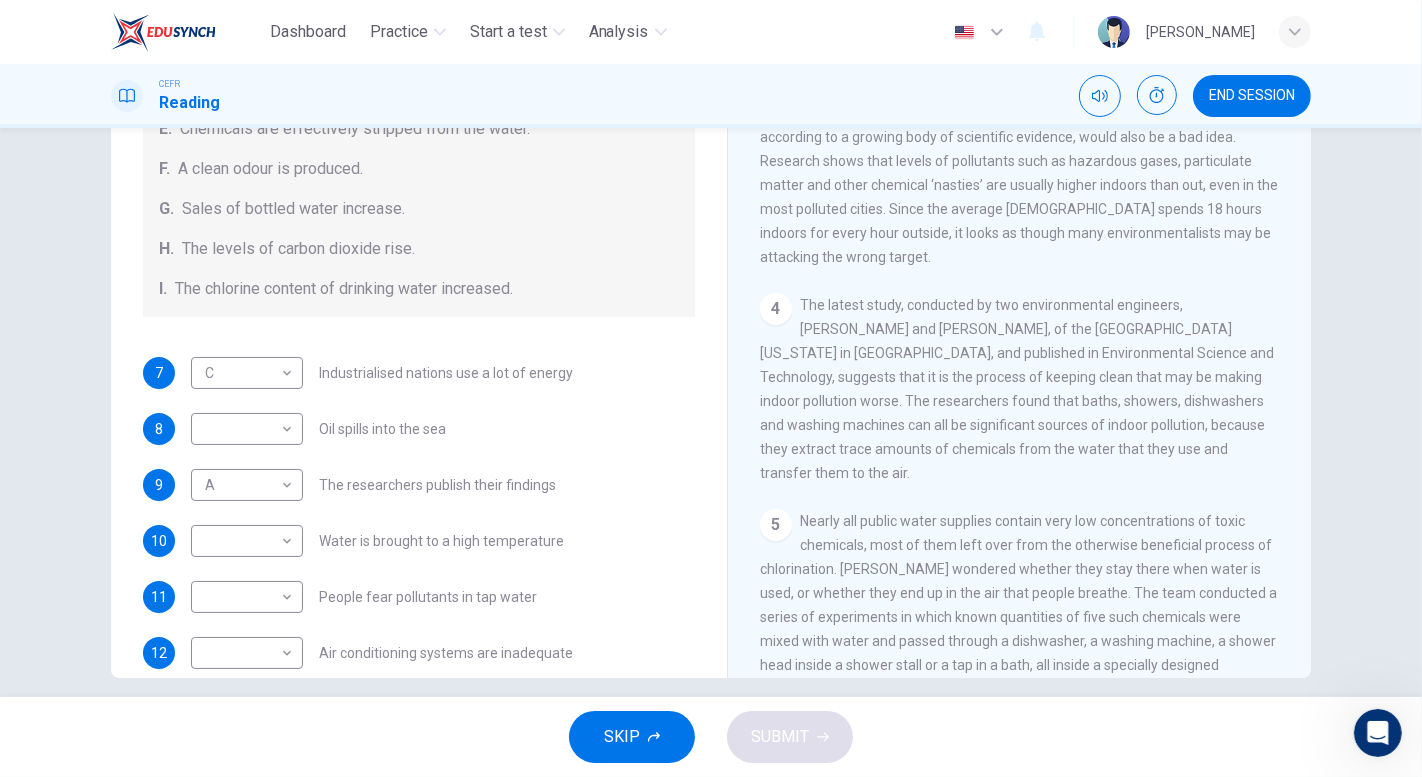 scroll, scrollTop: 836, scrollLeft: 0, axis: vertical 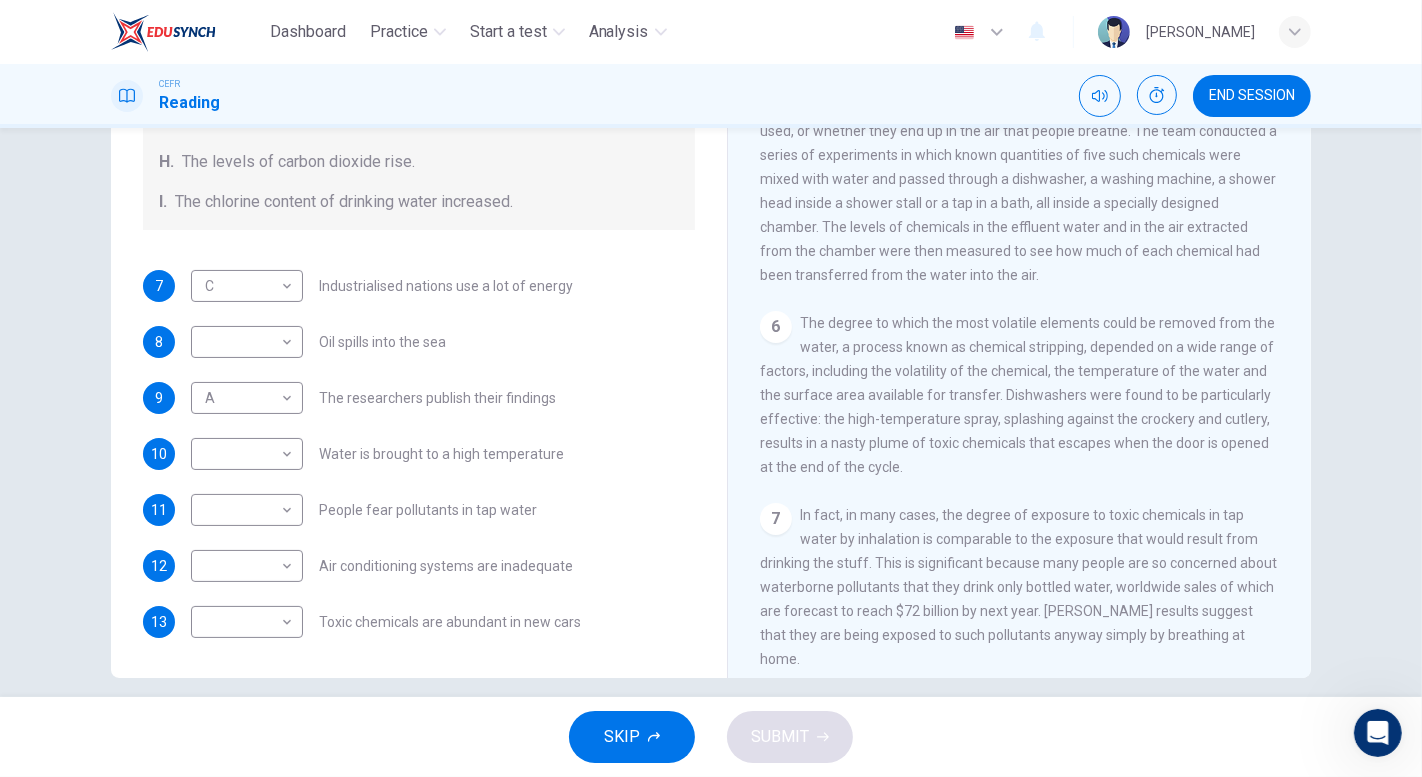 drag, startPoint x: 691, startPoint y: 432, endPoint x: 684, endPoint y: 364, distance: 68.359344 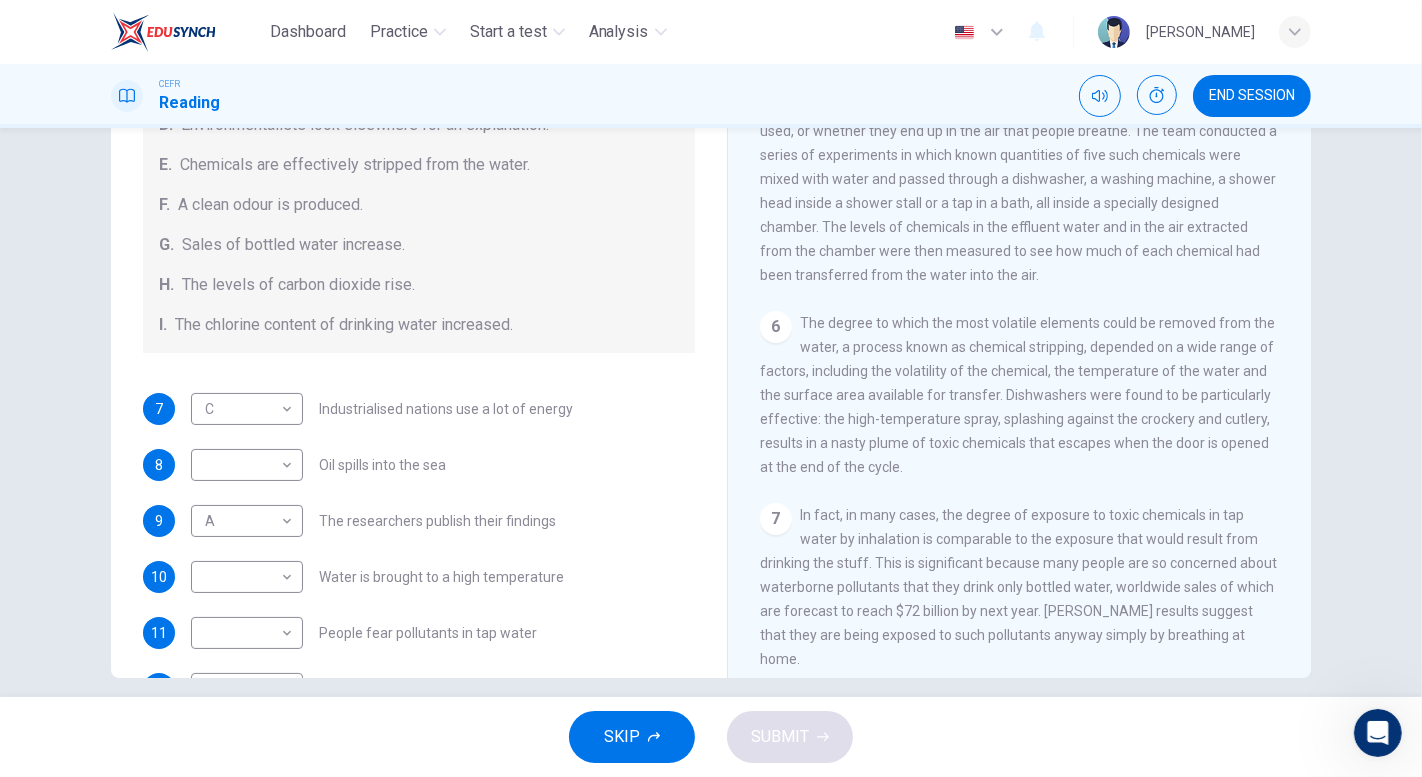 scroll, scrollTop: 294, scrollLeft: 0, axis: vertical 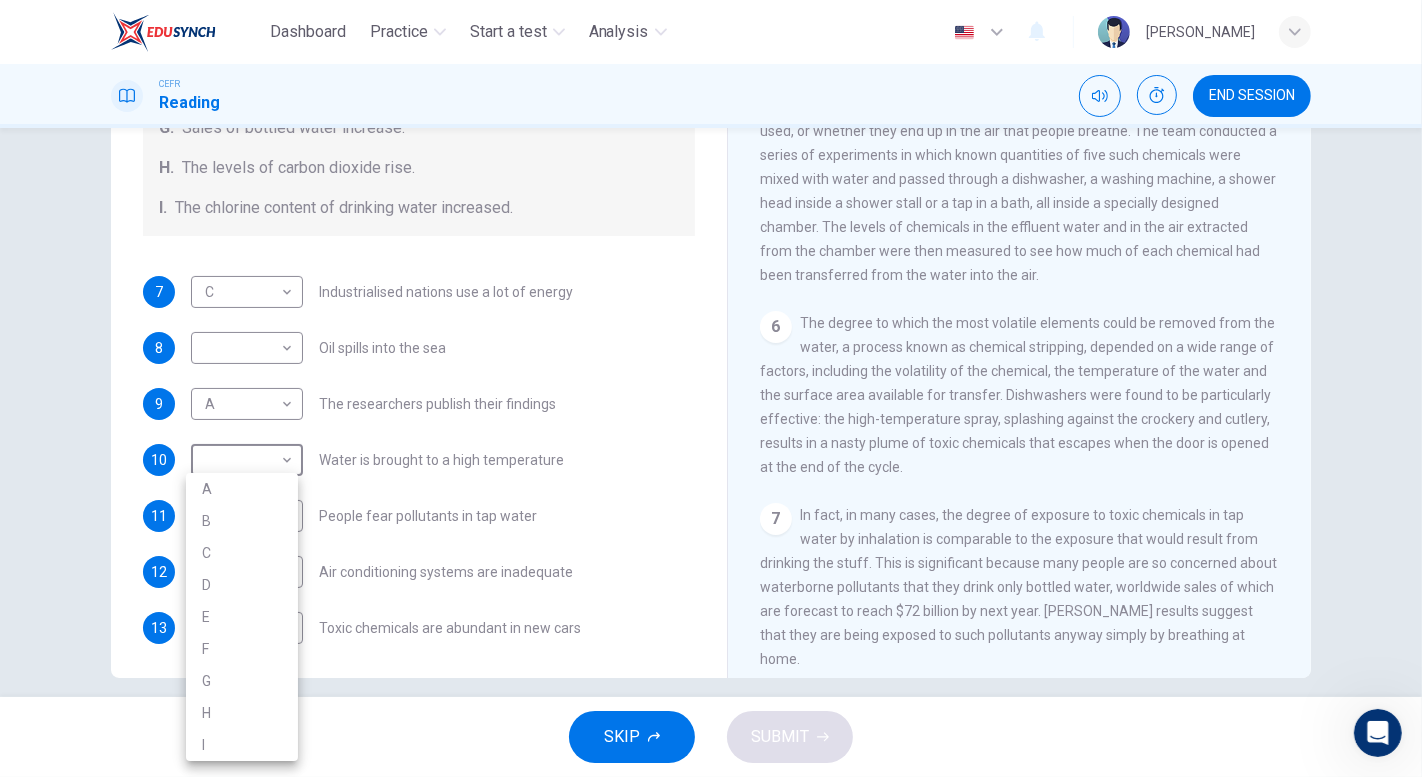 click on "Dashboard Practice Start a test Analysis English en ​ [PERSON_NAME] CEFR Reading END SESSION Questions 7 - 13 The Reading Passage describes a number of cause and effect relationships.
Match each cause with its effect ( A-J ).
Write the appropriate letters ( A-J ) in the boxes below. Causes A. The focus of pollution moves to the home. B. The levels of [MEDICAL_DATA] rise. C. The world’s natural resources are unequally shared. D. Environmentalists look elsewhere for an explanation. E. Chemicals are effectively stripped from the water. F. A clean odour is produced. G. Sales of bottled water increase. H. The levels of carbon dioxide rise. I. The chlorine content of drinking water increased. 7 C C ​ Industrialised nations use a lot of energy 8 ​ ​ Oil spills into the sea 9 A A ​ The researchers publish their findings 10 ​ ​ Water is brought to a high temperature 11 ​ ​ People fear pollutants in tap water 12 ​ ​ Air conditioning systems are inadequate 13 ​ ​ 1 2 3 4 5" at bounding box center (711, 388) 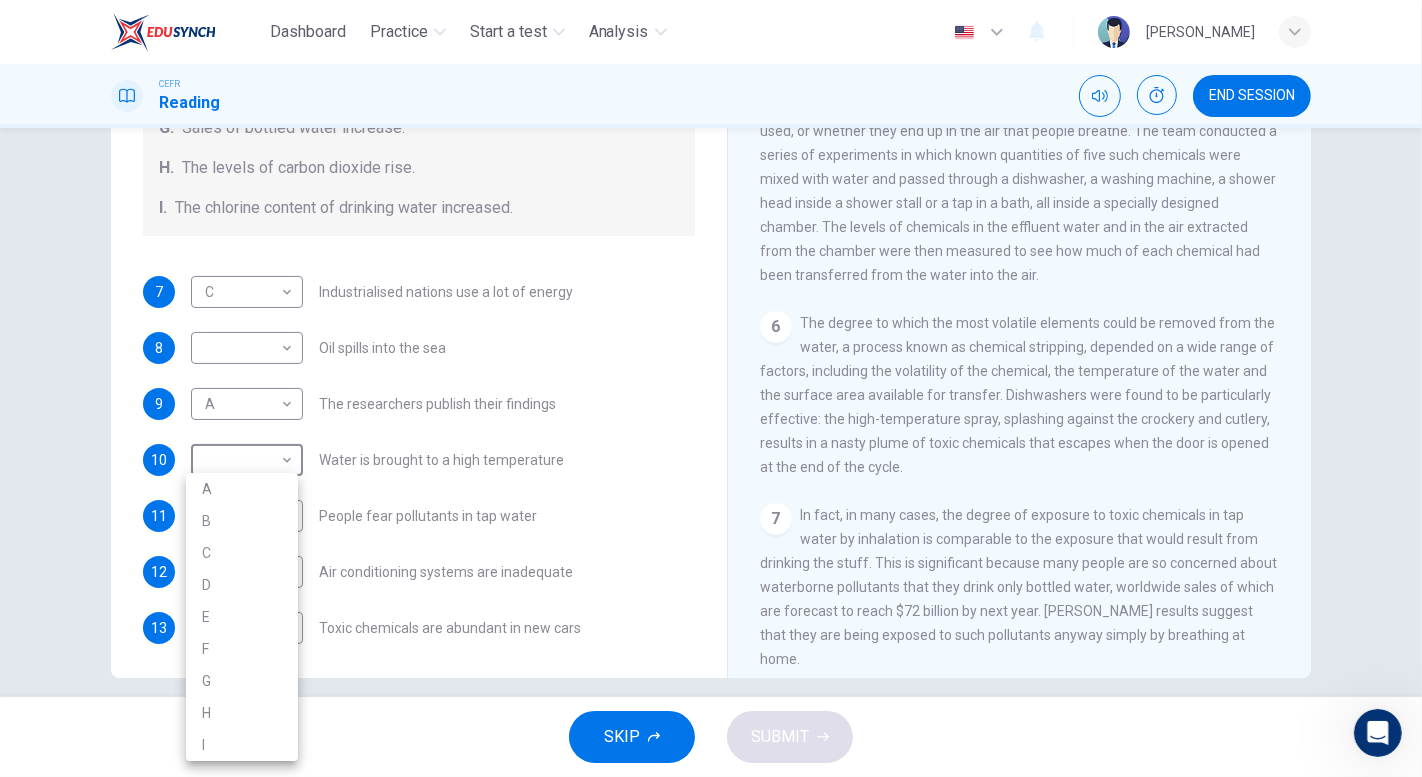 click on "E" at bounding box center [242, 617] 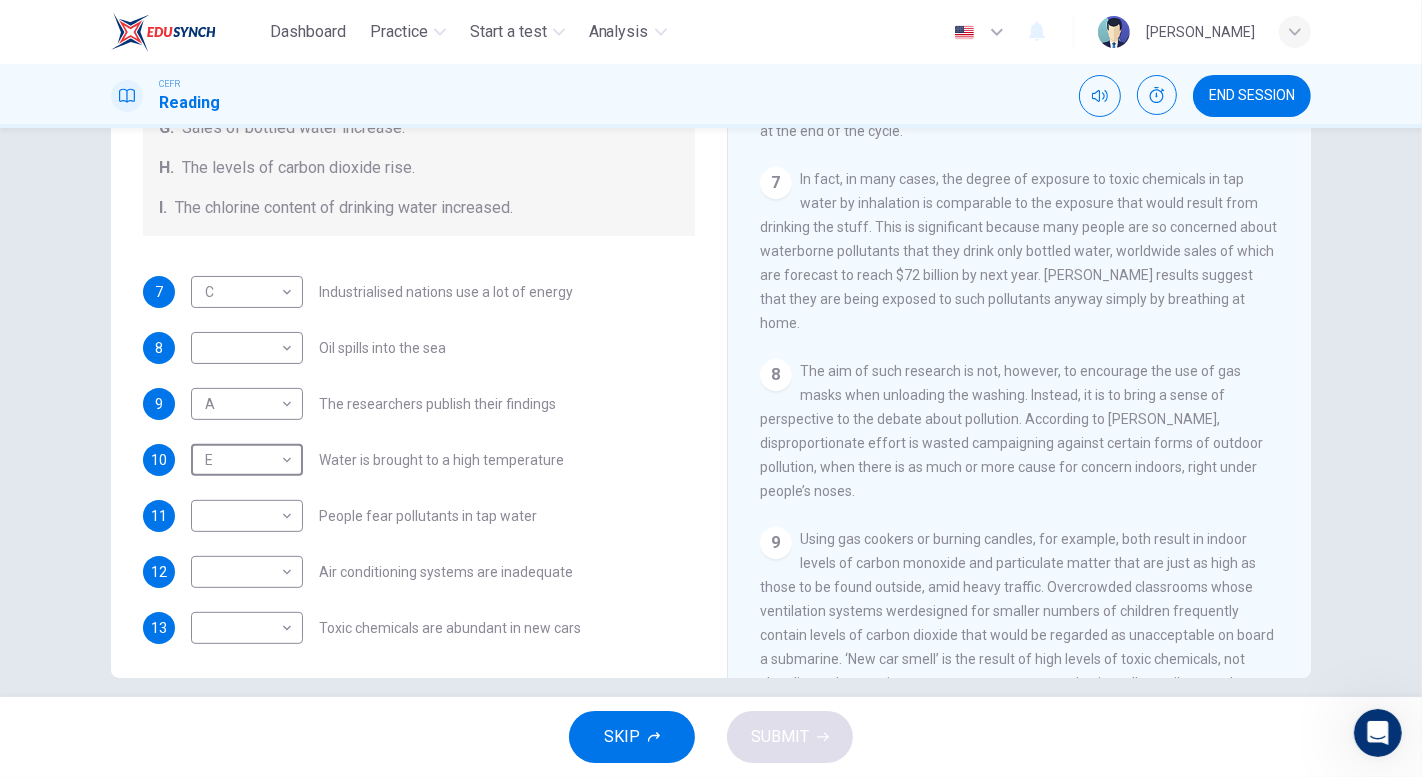 scroll, scrollTop: 1631, scrollLeft: 0, axis: vertical 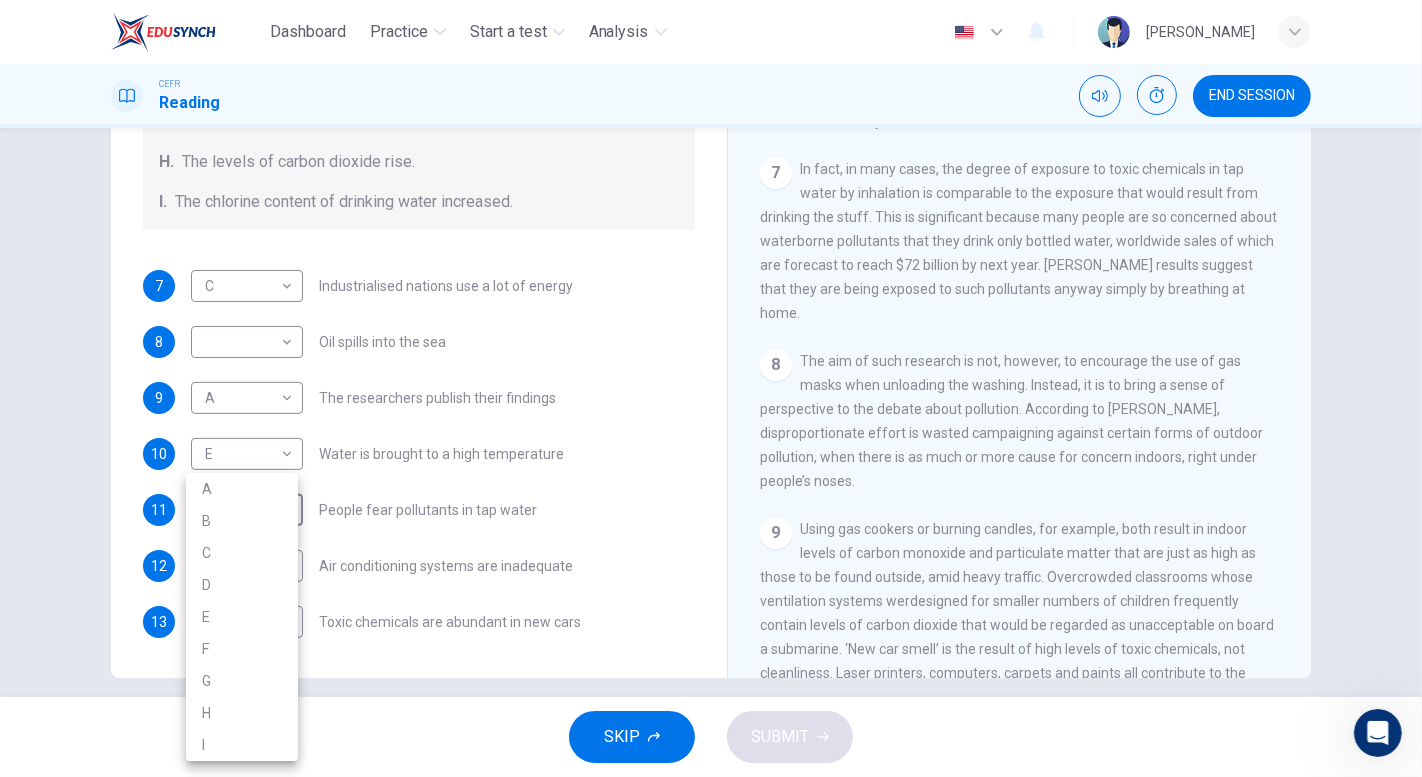 click on "Dashboard Practice Start a test Analysis English en ​ [PERSON_NAME] CEFR Reading END SESSION Questions 7 - 13 The Reading Passage describes a number of cause and effect relationships.
Match each cause with its effect ( A-J ).
Write the appropriate letters ( A-J ) in the boxes below. Causes A. The focus of pollution moves to the home. B. The levels of [MEDICAL_DATA] rise. C. The world’s natural resources are unequally shared. D. Environmentalists look elsewhere for an explanation. E. Chemicals are effectively stripped from the water. F. A clean odour is produced. G. Sales of bottled water increase. H. The levels of carbon dioxide rise. I. The chlorine content of drinking water increased. 7 C C ​ Industrialised nations use a lot of energy 8 ​ ​ Oil spills into the sea 9 A A ​ The researchers publish their findings 10 E E ​ Water is brought to a high temperature 11 ​ ​ People fear pollutants in tap water 12 ​ ​ Air conditioning systems are inadequate 13 ​ ​ 1 2 3 4 5" at bounding box center [711, 388] 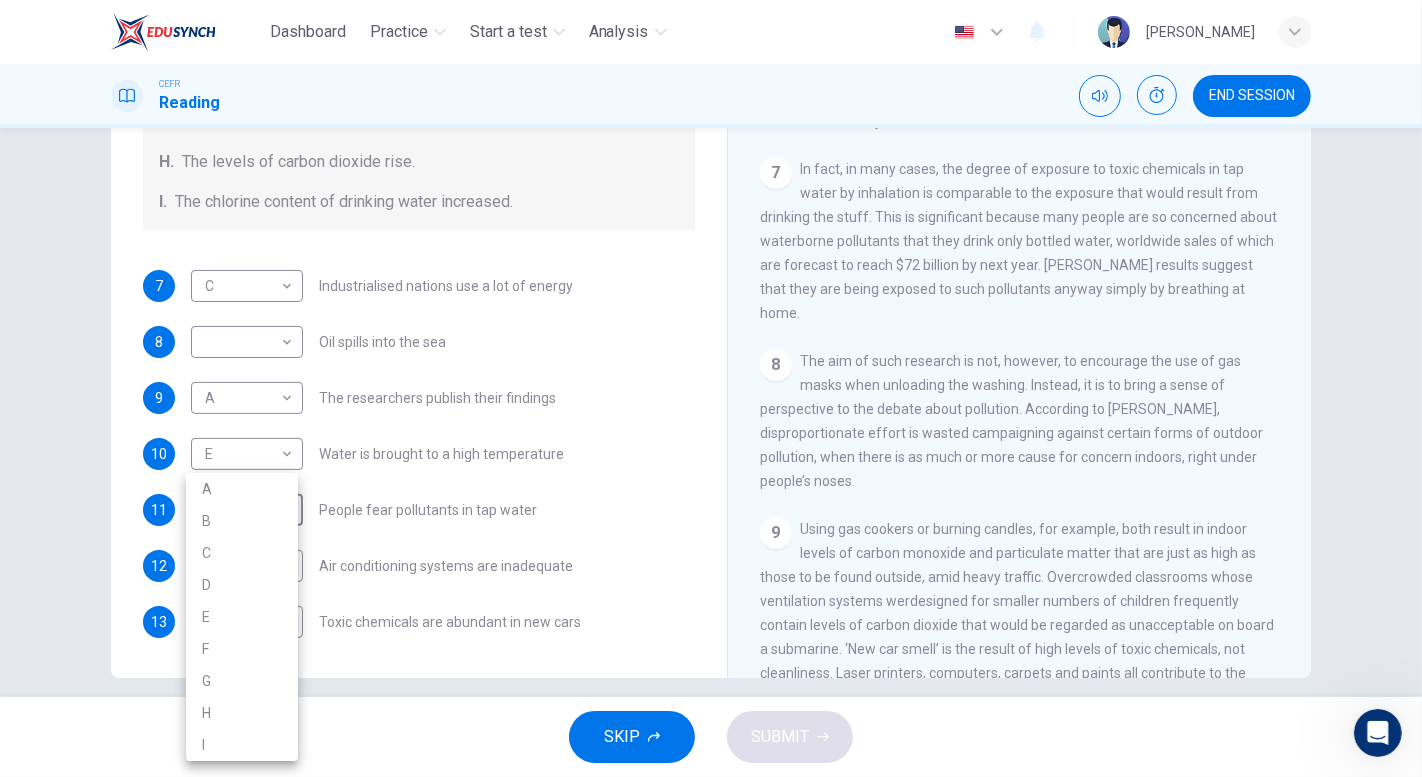 click on "G" at bounding box center [242, 681] 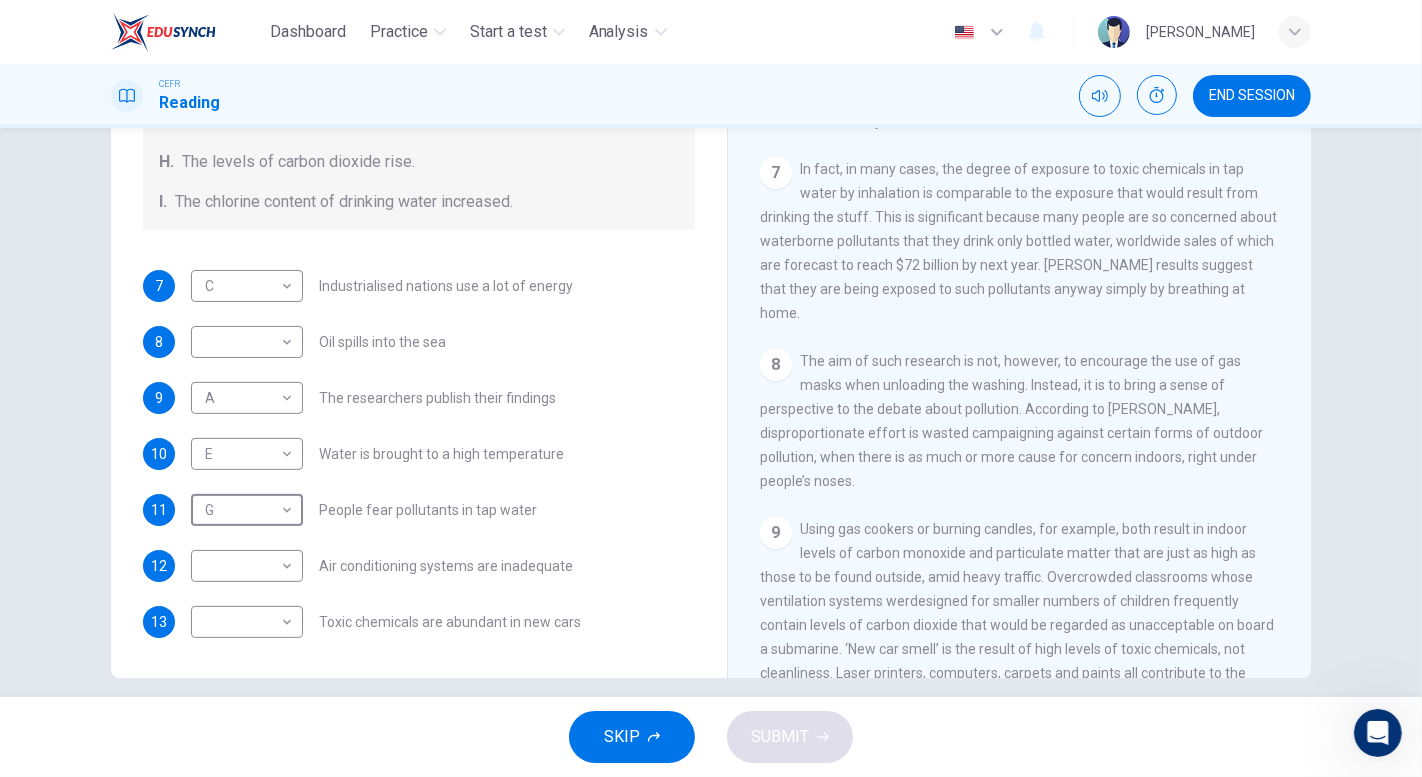 type on "G" 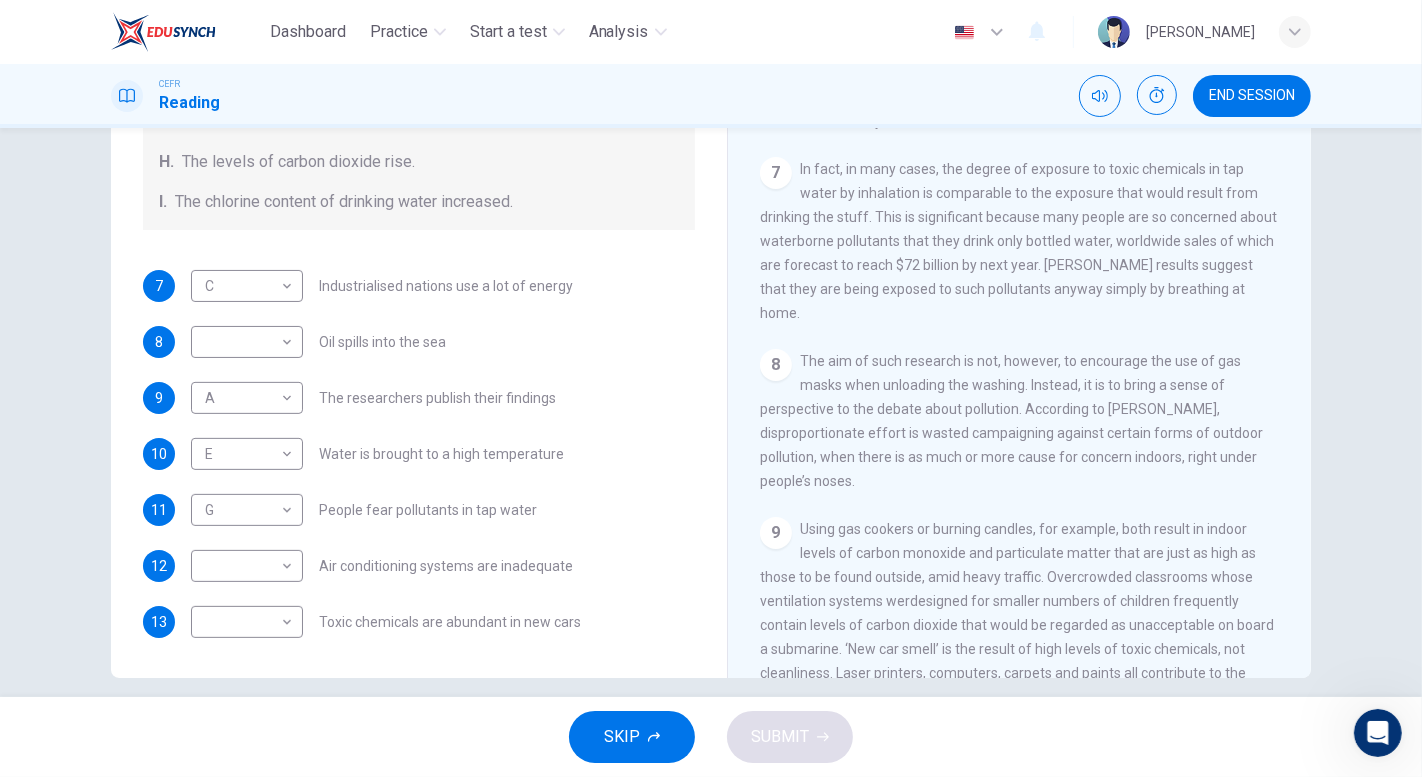 drag, startPoint x: 1287, startPoint y: 490, endPoint x: 1270, endPoint y: 510, distance: 26.24881 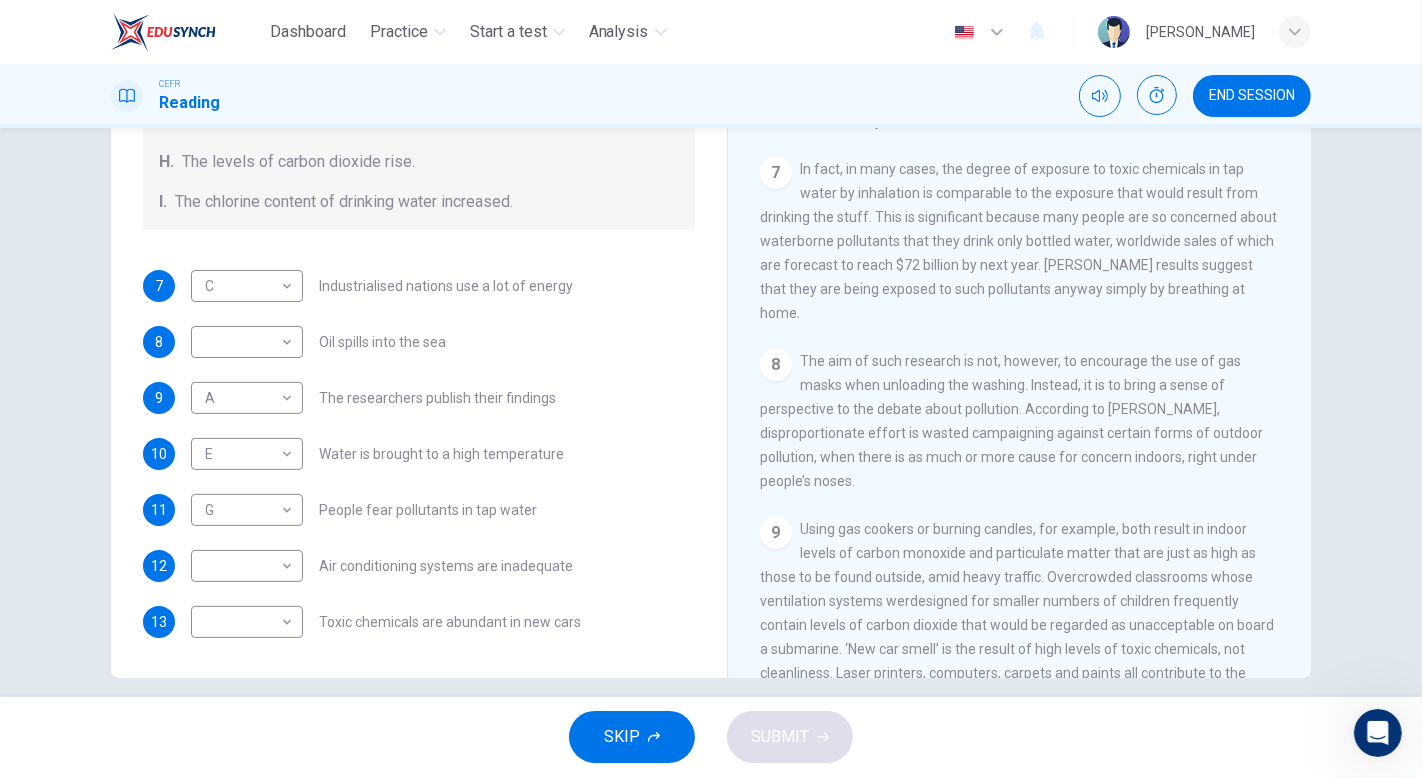 drag, startPoint x: 1285, startPoint y: 508, endPoint x: 1285, endPoint y: 547, distance: 39 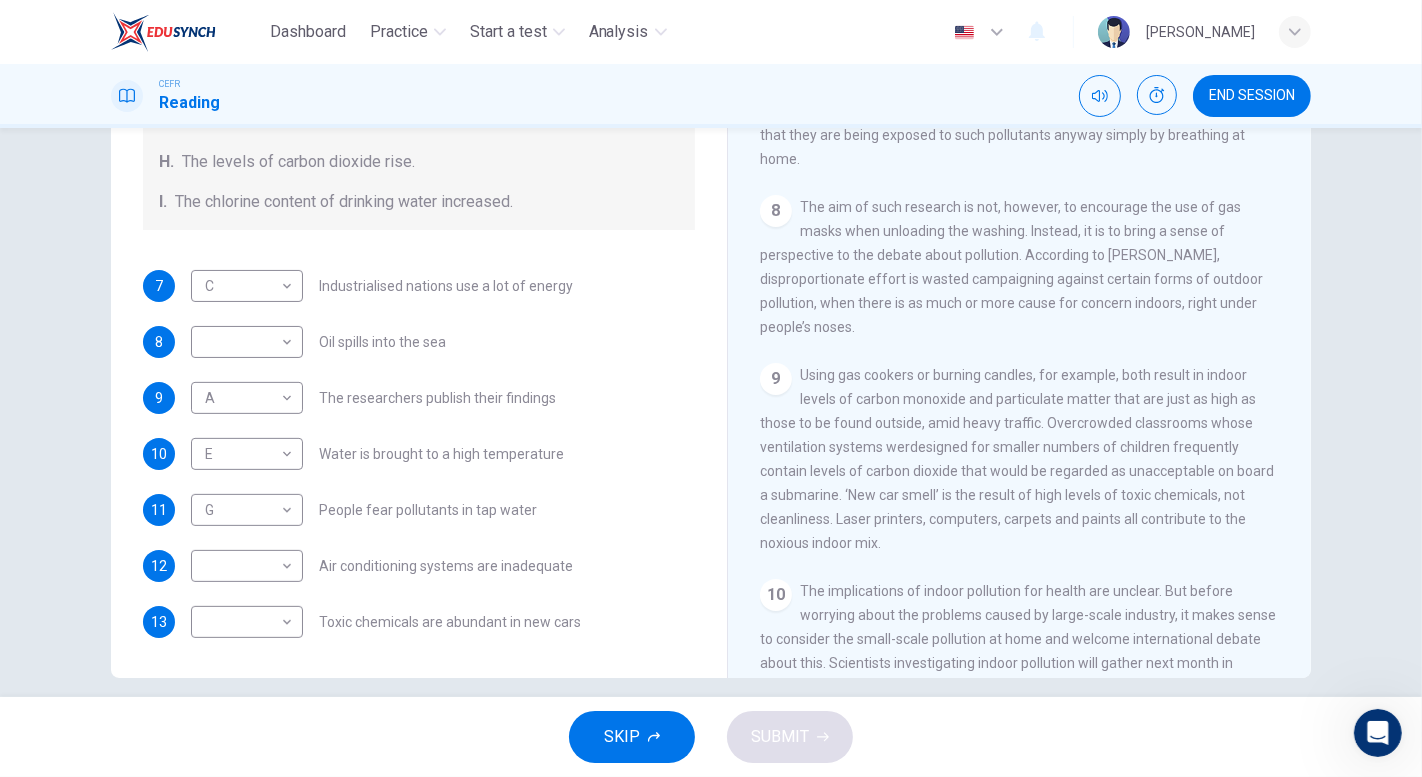 scroll, scrollTop: 1791, scrollLeft: 0, axis: vertical 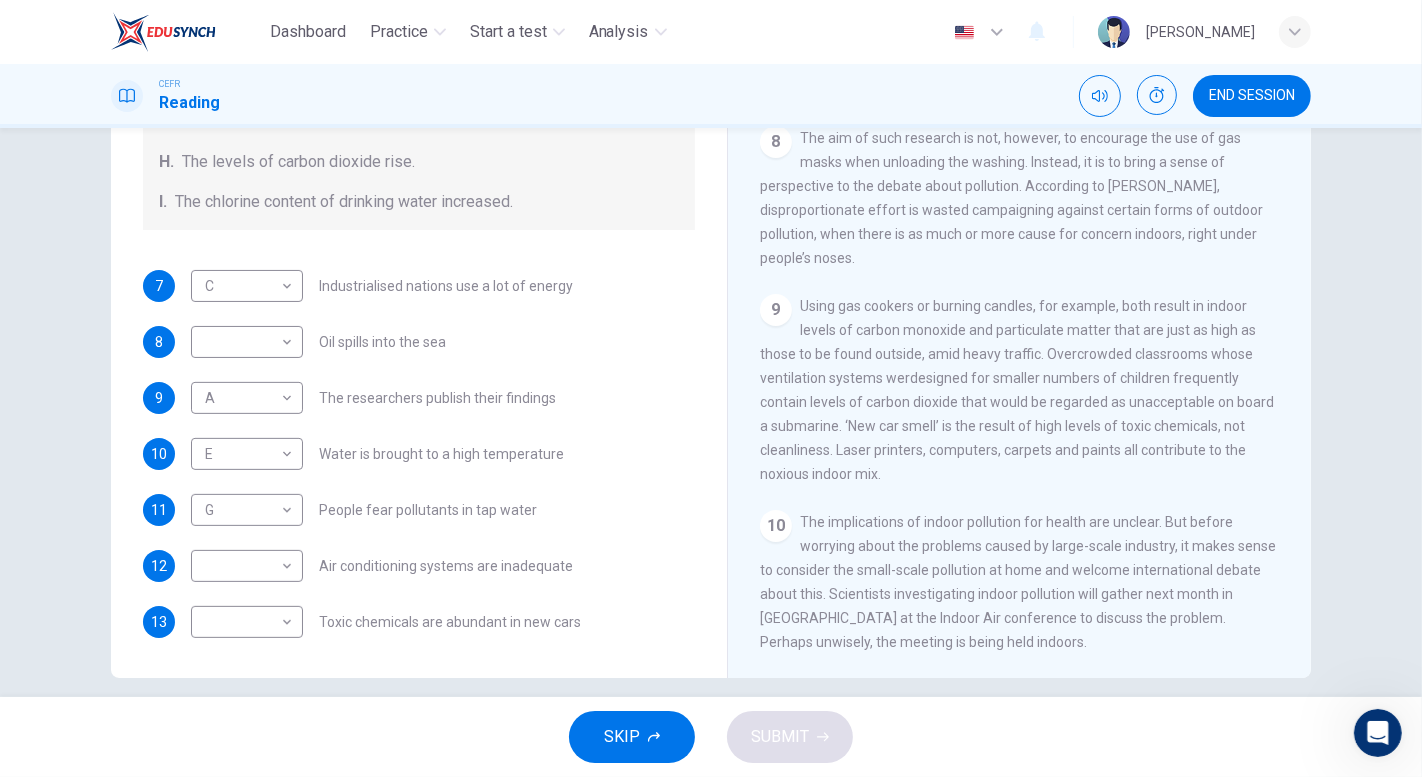 drag, startPoint x: 694, startPoint y: 481, endPoint x: 695, endPoint y: 435, distance: 46.010868 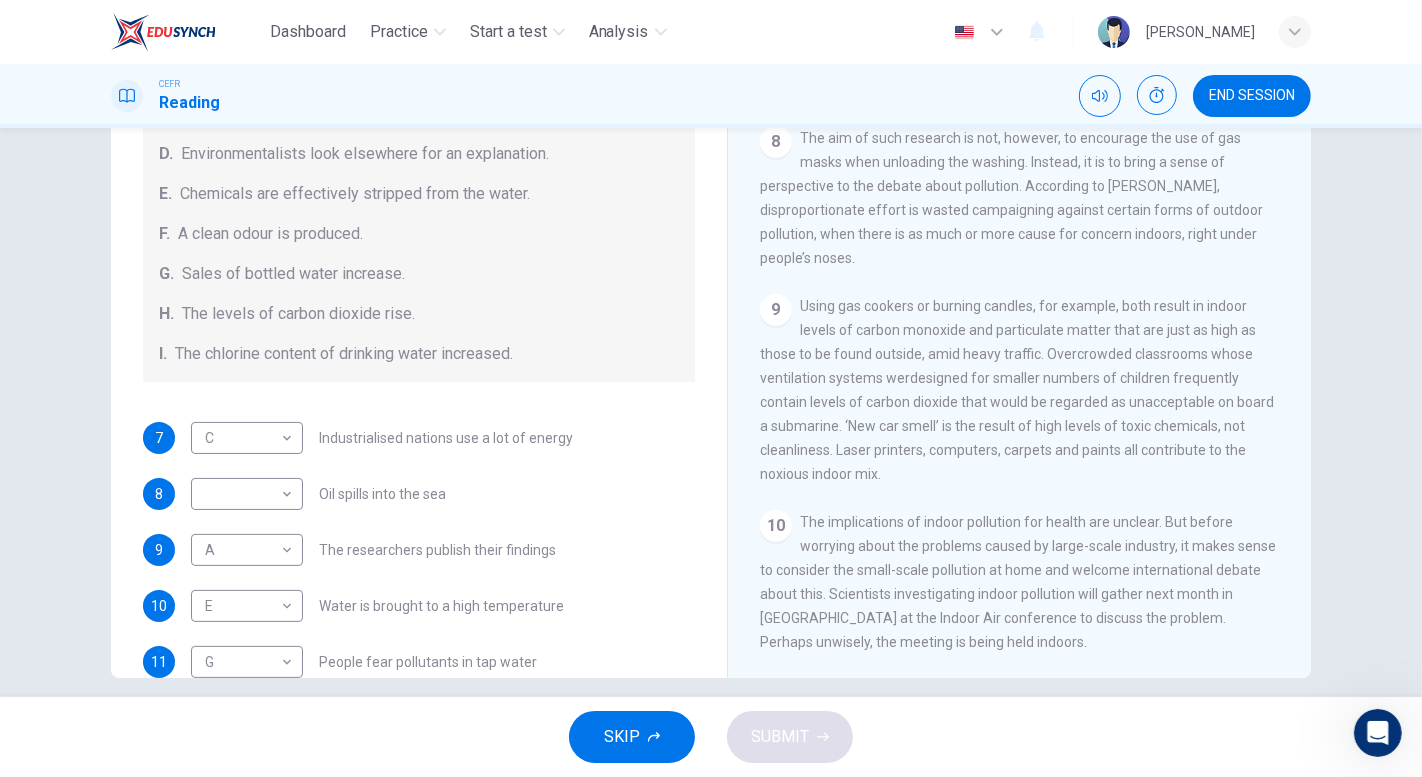 scroll, scrollTop: 425, scrollLeft: 0, axis: vertical 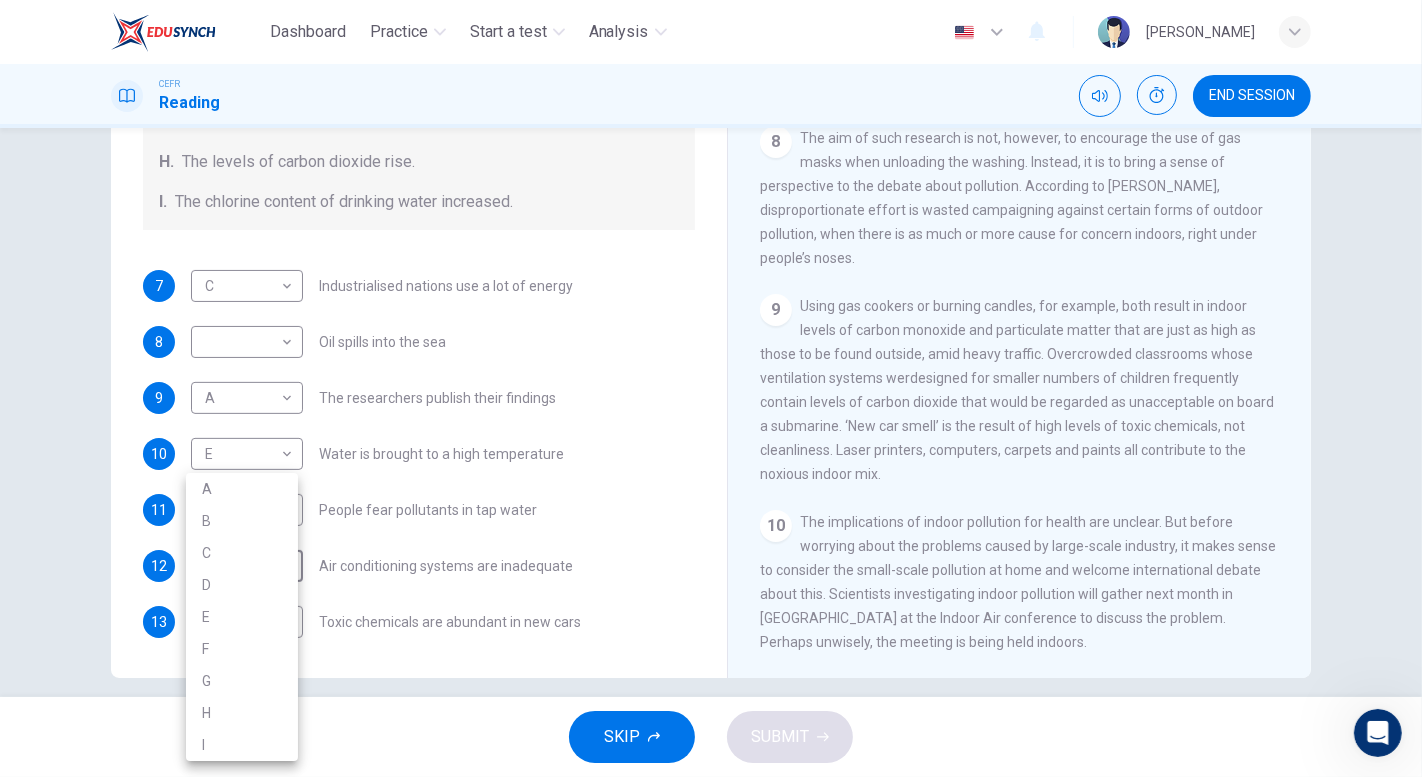 click on "Dashboard Practice Start a test Analysis English en ​ [PERSON_NAME] CEFR Reading END SESSION Questions 7 - 13 The Reading Passage describes a number of cause and effect relationships.
Match each cause with its effect ( A-J ).
Write the appropriate letters ( A-J ) in the boxes below. Causes A. The focus of pollution moves to the home. B. The levels of [MEDICAL_DATA] rise. C. The world’s natural resources are unequally shared. D. Environmentalists look elsewhere for an explanation. E. Chemicals are effectively stripped from the water. F. A clean odour is produced. G. Sales of bottled water increase. H. The levels of carbon dioxide rise. I. The chlorine content of drinking water increased. 7 C C ​ Industrialised nations use a lot of energy 8 ​ ​ Oil spills into the sea 9 A A ​ The researchers publish their findings 10 E E ​ Water is brought to a high temperature 11 G G ​ People fear pollutants in tap water 12 ​ ​ Air conditioning systems are inadequate 13 ​ ​ 1 2 3 4 5" at bounding box center [711, 388] 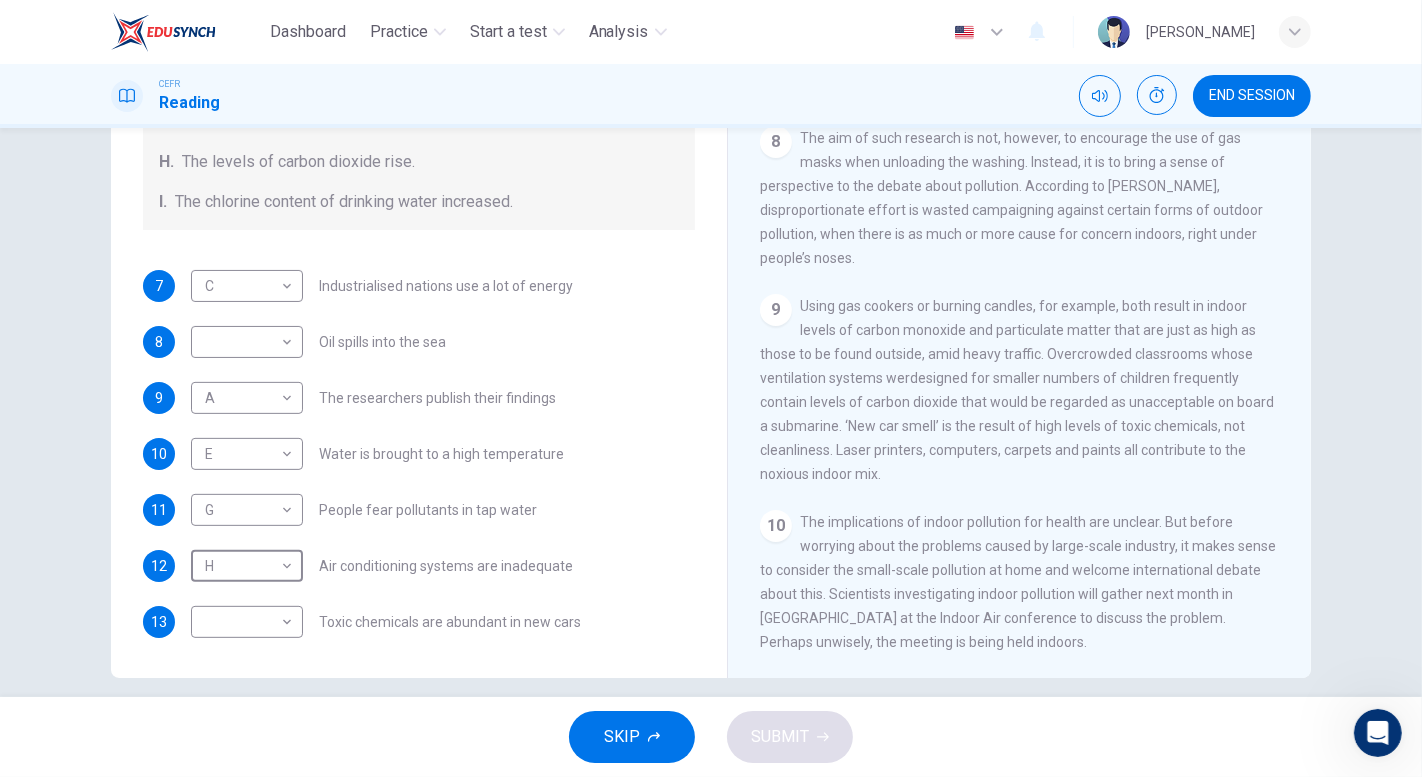 type on "H" 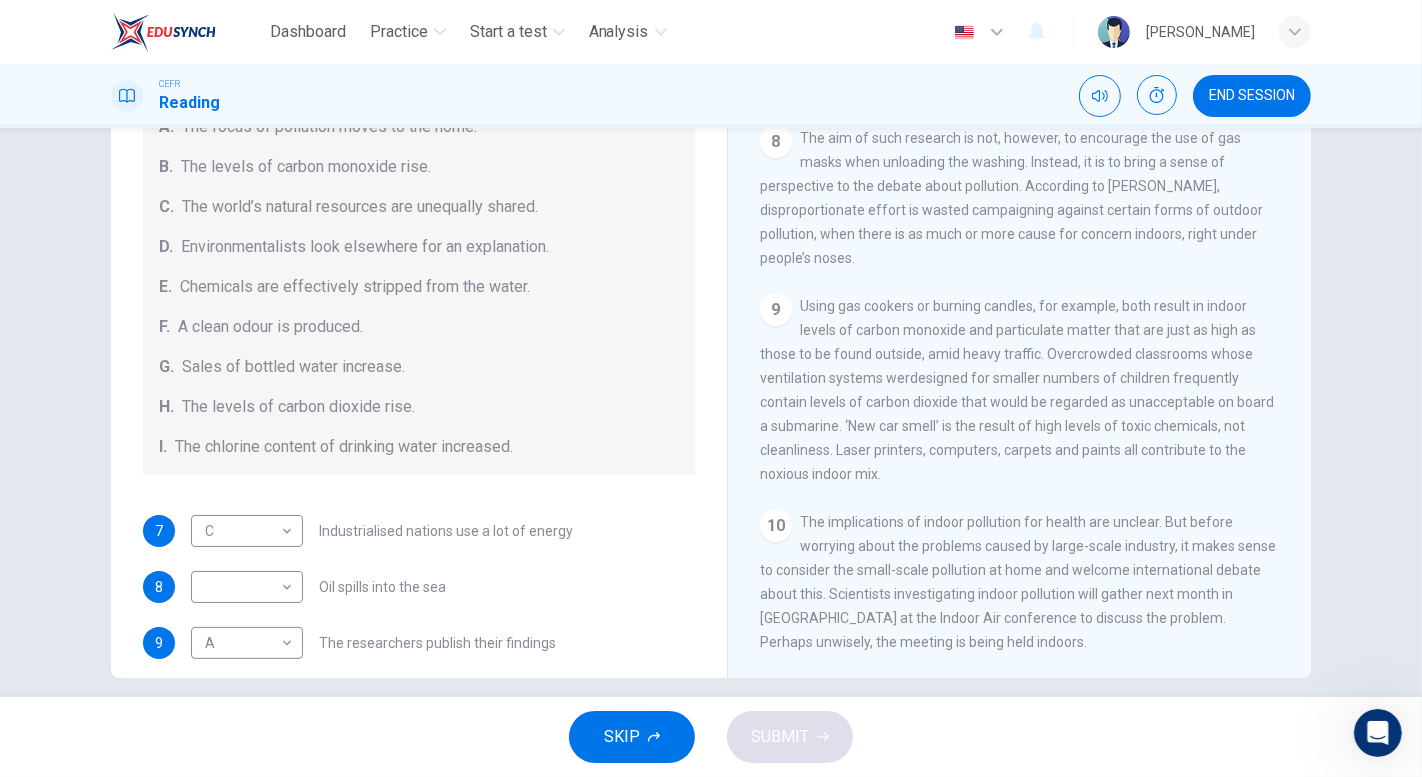 scroll, scrollTop: 425, scrollLeft: 0, axis: vertical 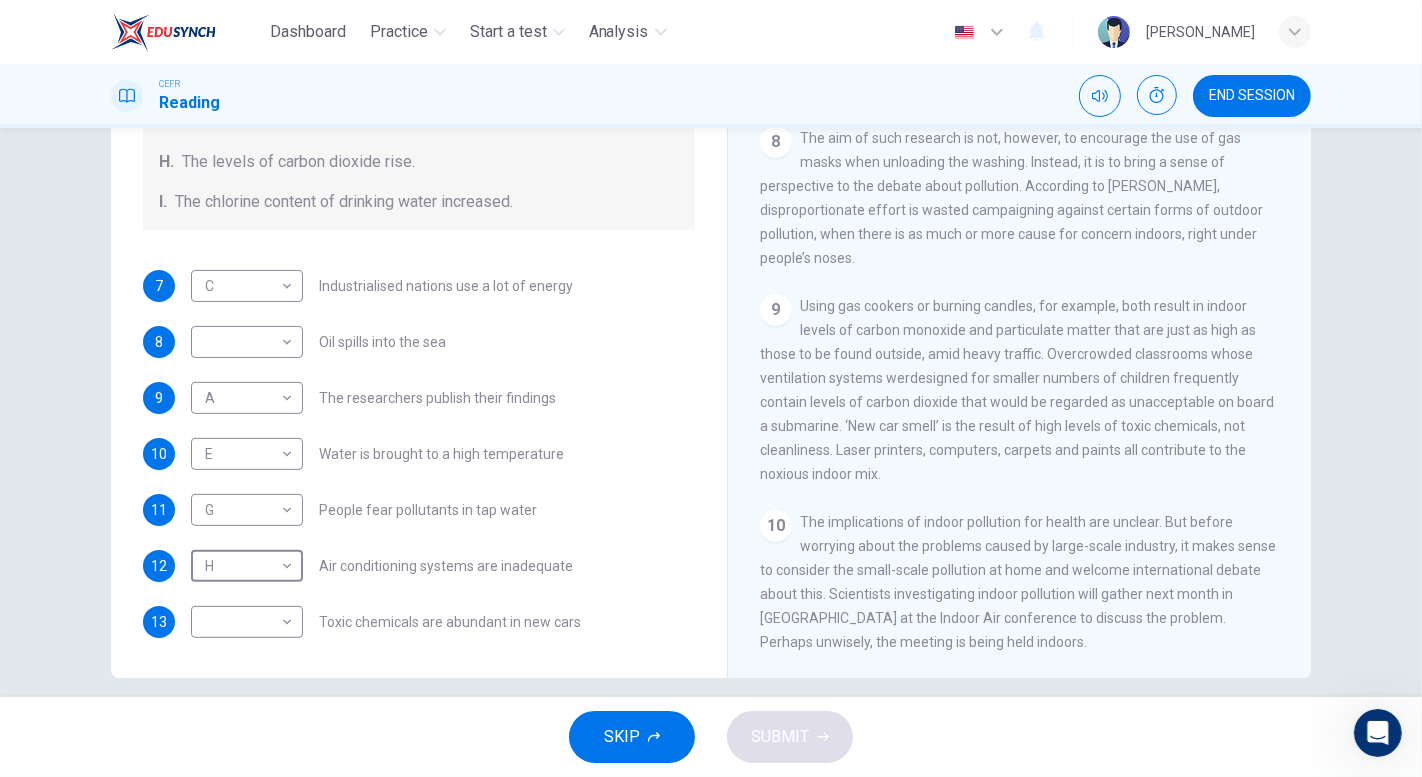 click on "Dashboard Practice Start a test Analysis English en ​ [PERSON_NAME] CEFR Reading END SESSION Questions 7 - 13 The Reading Passage describes a number of cause and effect relationships.
Match each cause with its effect ( A-J ).
Write the appropriate letters ( A-J ) in the boxes below. Causes A. The focus of pollution moves to the home. B. The levels of [MEDICAL_DATA] rise. C. The world’s natural resources are unequally shared. D. Environmentalists look elsewhere for an explanation. E. Chemicals are effectively stripped from the water. F. A clean odour is produced. G. Sales of bottled water increase. H. The levels of carbon dioxide rise. I. The chlorine content of drinking water increased. 7 C C ​ Industrialised nations use a lot of energy 8 ​ ​ Oil spills into the sea 9 A A ​ The researchers publish their findings 10 E E ​ Water is brought to a high temperature 11 G G ​ People fear pollutants in tap water 12 H H ​ Air conditioning systems are inadequate 13 ​ ​ 1 2 3 4 5" at bounding box center (711, 388) 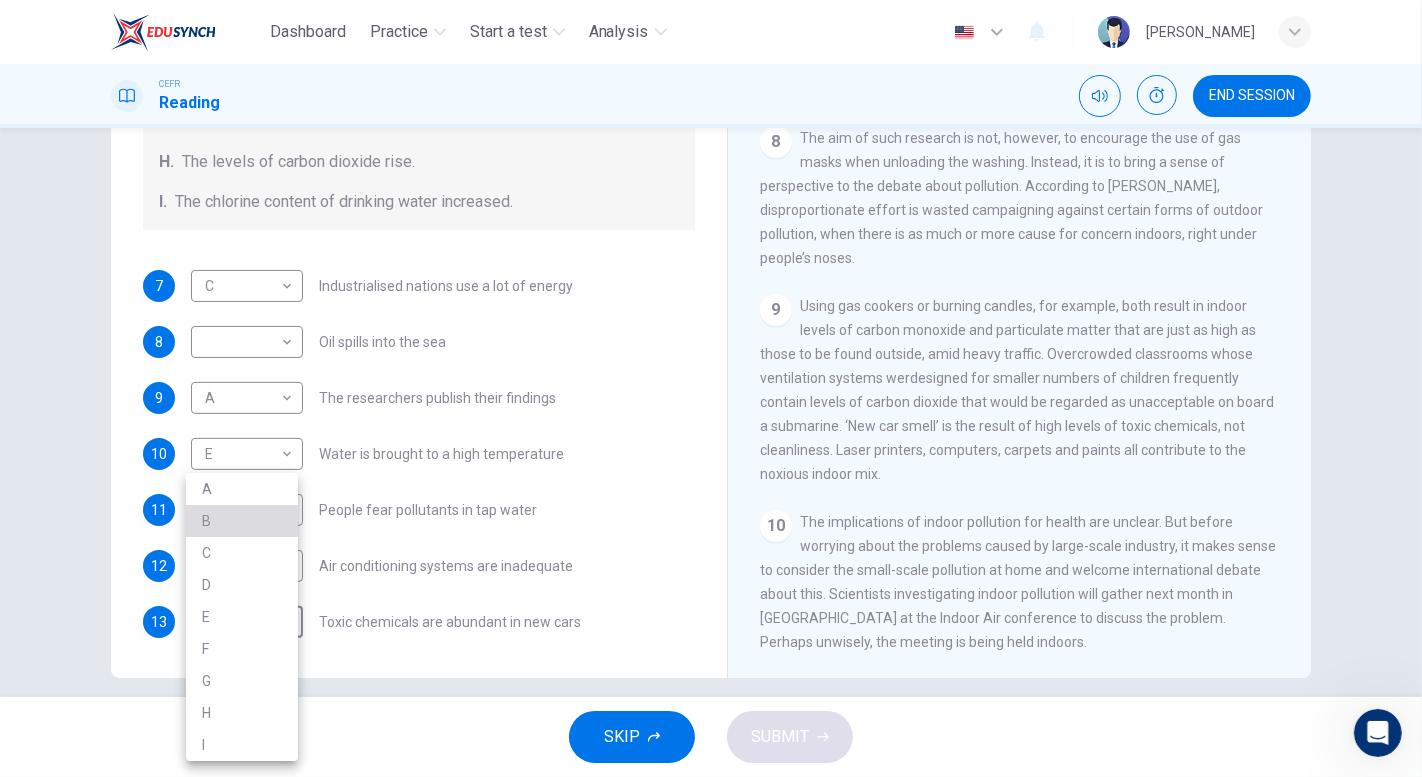 click on "B" at bounding box center [242, 521] 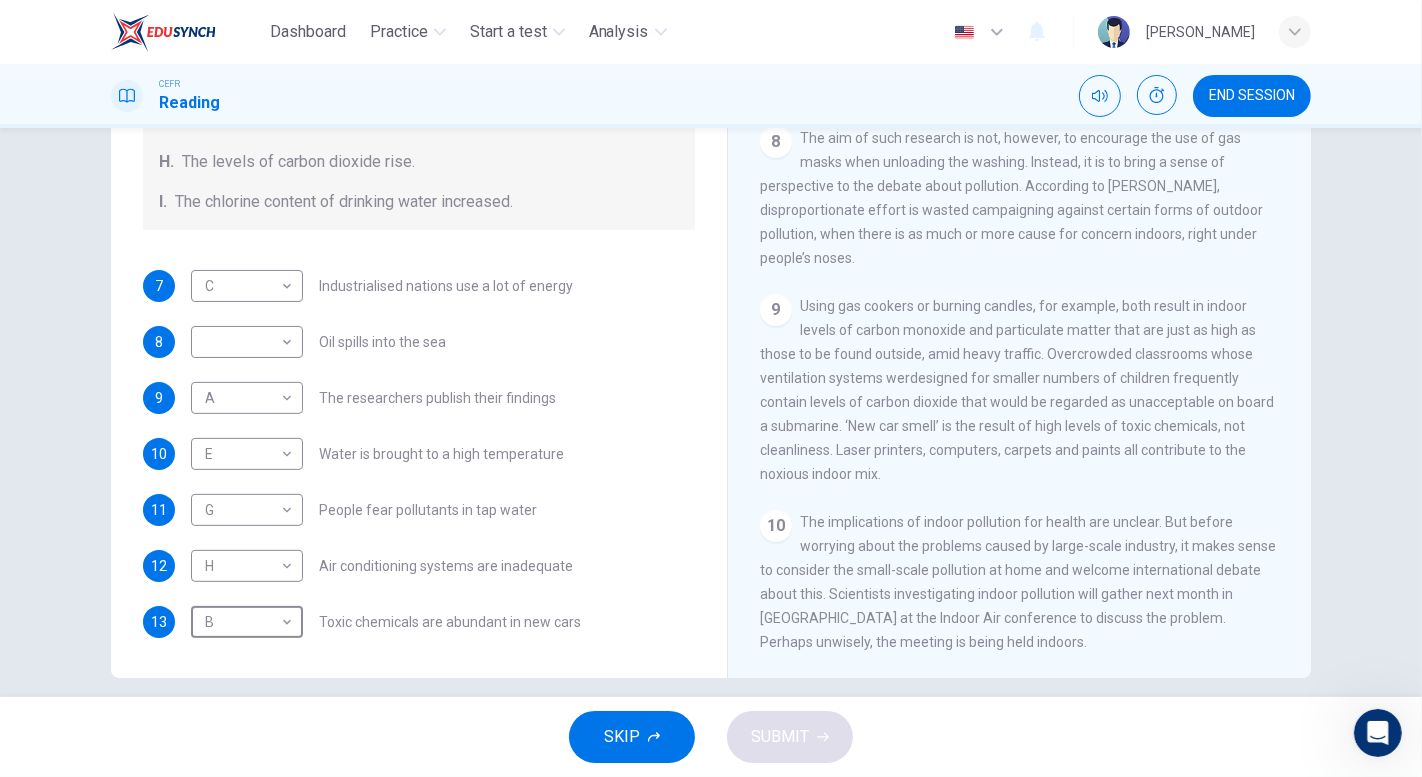 click on "Dashboard Practice Start a test Analysis English en ​ [PERSON_NAME] CEFR Reading END SESSION Questions 7 - 13 The Reading Passage describes a number of cause and effect relationships.
Match each cause with its effect ( A-J ).
Write the appropriate letters ( A-J ) in the boxes below. Causes A. The focus of pollution moves to the home. B. The levels of [MEDICAL_DATA] rise. C. The world’s natural resources are unequally shared. D. Environmentalists look elsewhere for an explanation. E. Chemicals are effectively stripped from the water. F. A clean odour is produced. G. Sales of bottled water increase. H. The levels of carbon dioxide rise. I. The chlorine content of drinking water increased. 7 C C ​ Industrialised nations use a lot of energy 8 ​ ​ Oil spills into the sea 9 A A ​ The researchers publish their findings 10 E E ​ Water is brought to a high temperature 11 G G ​ People fear pollutants in tap water 12 H H ​ Air conditioning systems are inadequate 13 B B ​ 1 2 3 4 5" at bounding box center (711, 388) 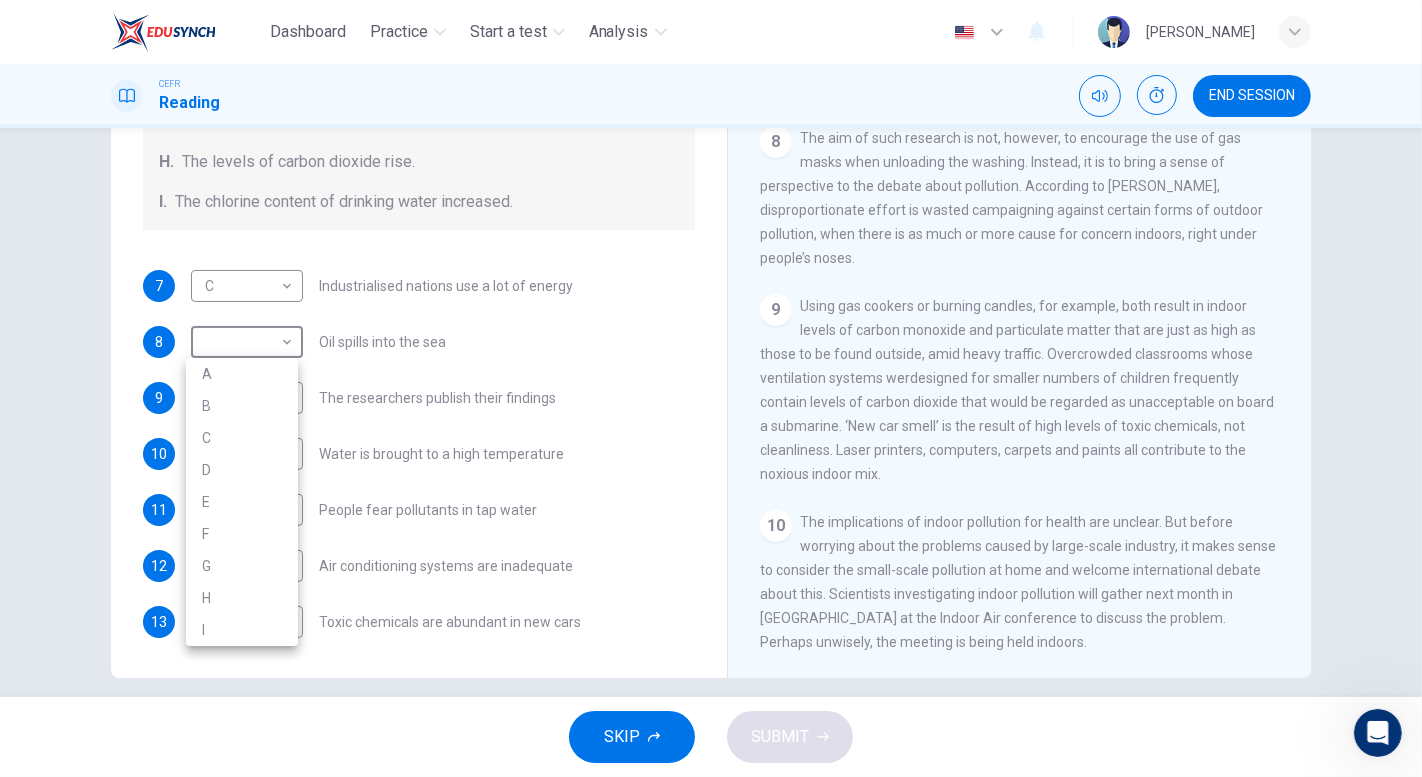 drag, startPoint x: 700, startPoint y: 375, endPoint x: 707, endPoint y: 298, distance: 77.31753 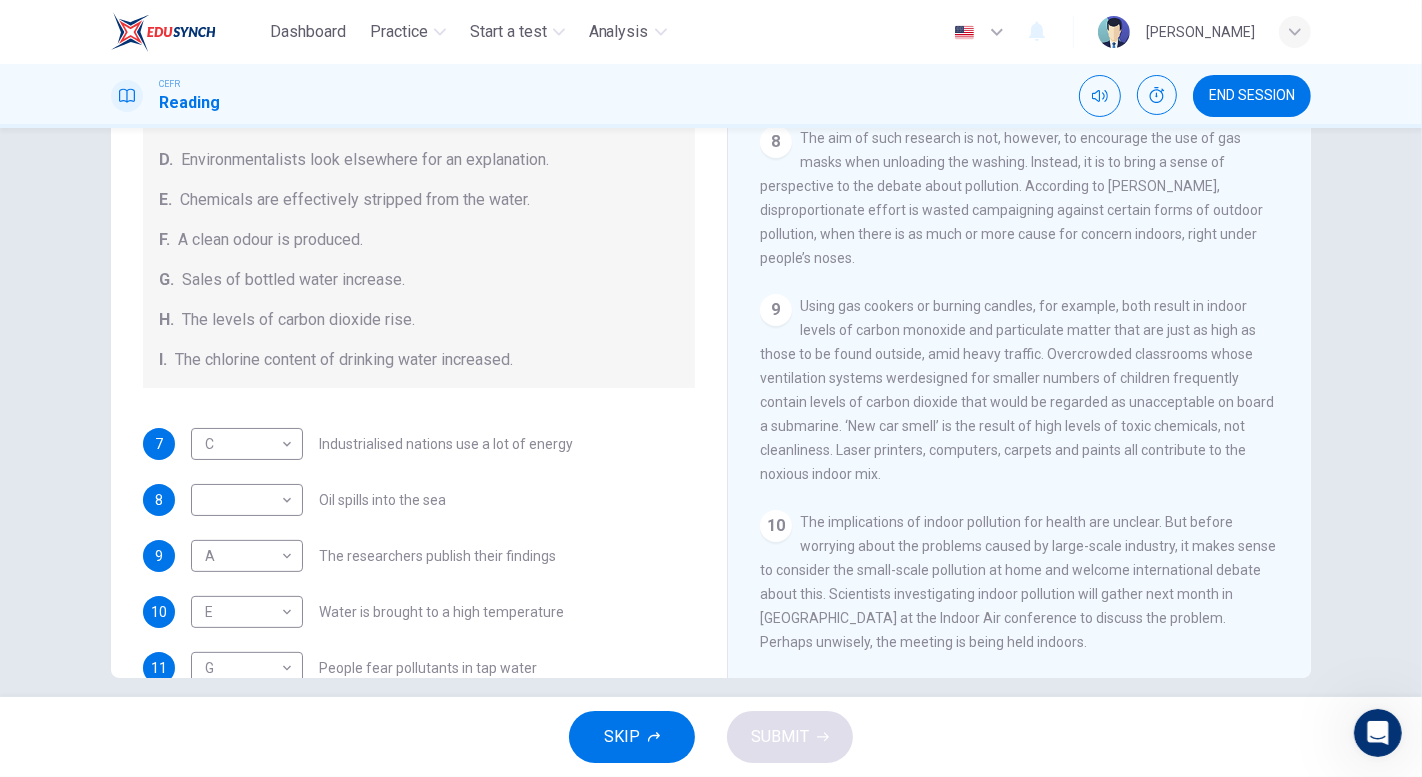 scroll, scrollTop: 269, scrollLeft: 0, axis: vertical 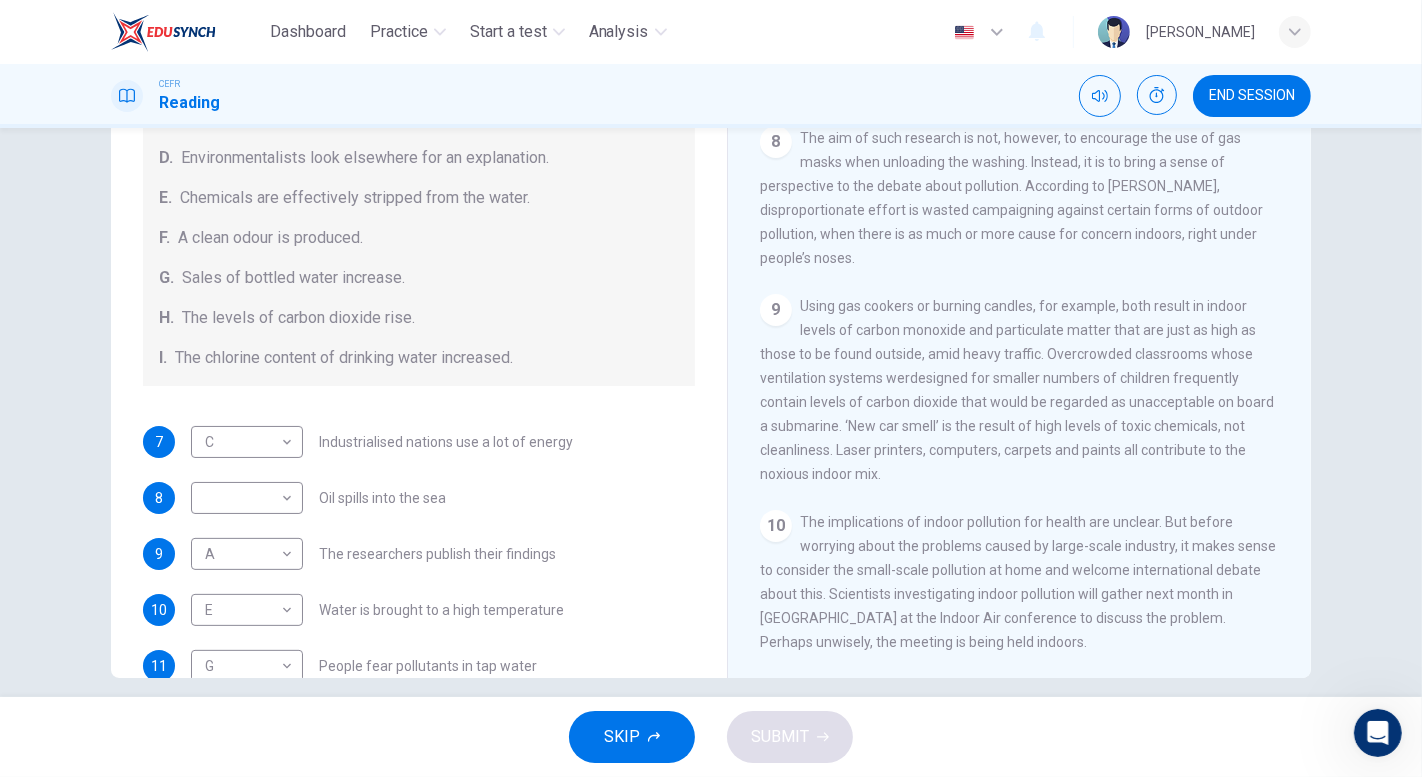click on "Dashboard Practice Start a test Analysis English en ​ [PERSON_NAME] CEFR Reading END SESSION Questions 7 - 13 The Reading Passage describes a number of cause and effect relationships.
Match each cause with its effect ( A-J ).
Write the appropriate letters ( A-J ) in the boxes below. Causes A. The focus of pollution moves to the home. B. The levels of [MEDICAL_DATA] rise. C. The world’s natural resources are unequally shared. D. Environmentalists look elsewhere for an explanation. E. Chemicals are effectively stripped from the water. F. A clean odour is produced. G. Sales of bottled water increase. H. The levels of carbon dioxide rise. I. The chlorine content of drinking water increased. 7 C C ​ Industrialised nations use a lot of energy 8 ​ ​ Oil spills into the sea 9 A A ​ The researchers publish their findings 10 E E ​ Water is brought to a high temperature 11 G G ​ People fear pollutants in tap water 12 H H ​ Air conditioning systems are inadequate 13 B B ​ 1 2 3 4 5" at bounding box center (711, 388) 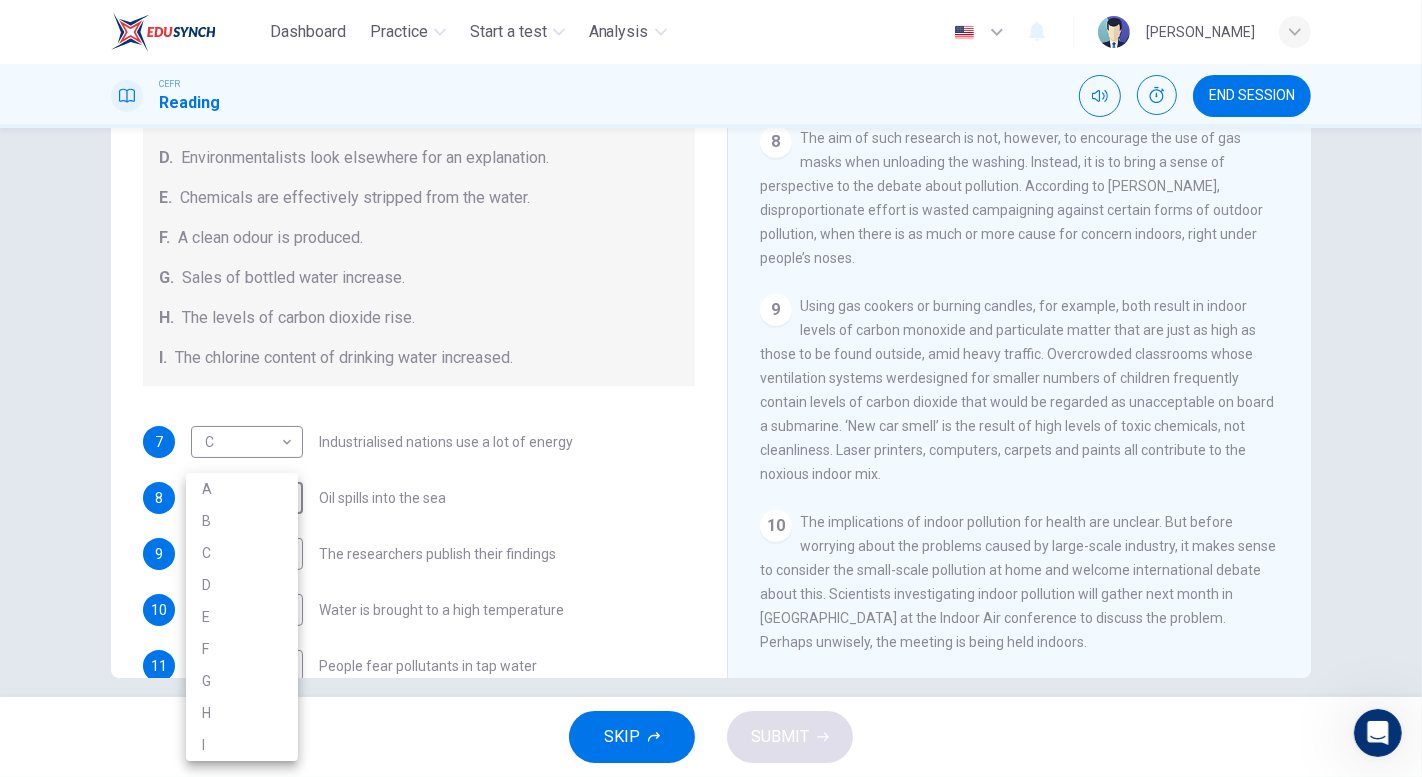 click on "D" at bounding box center [242, 585] 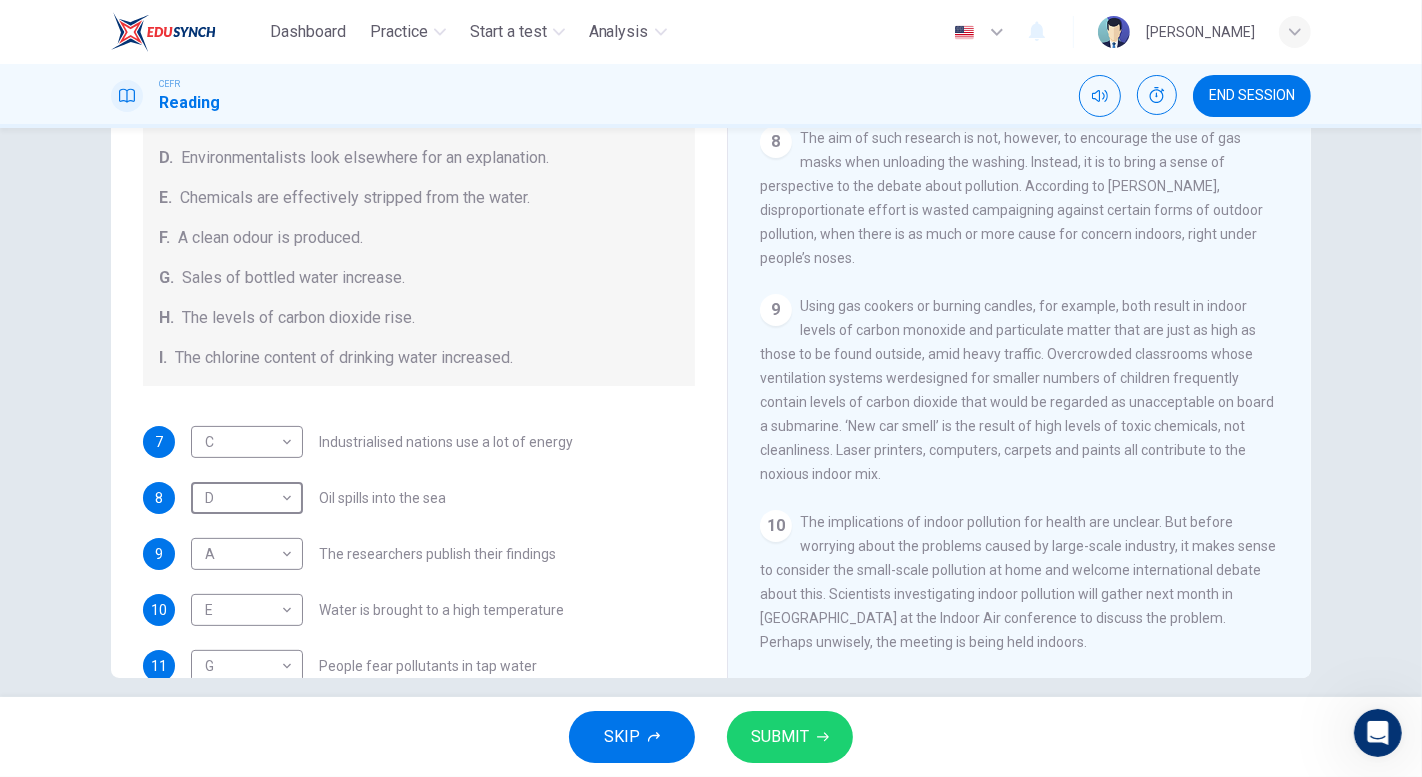 click on "SUBMIT" at bounding box center [780, 737] 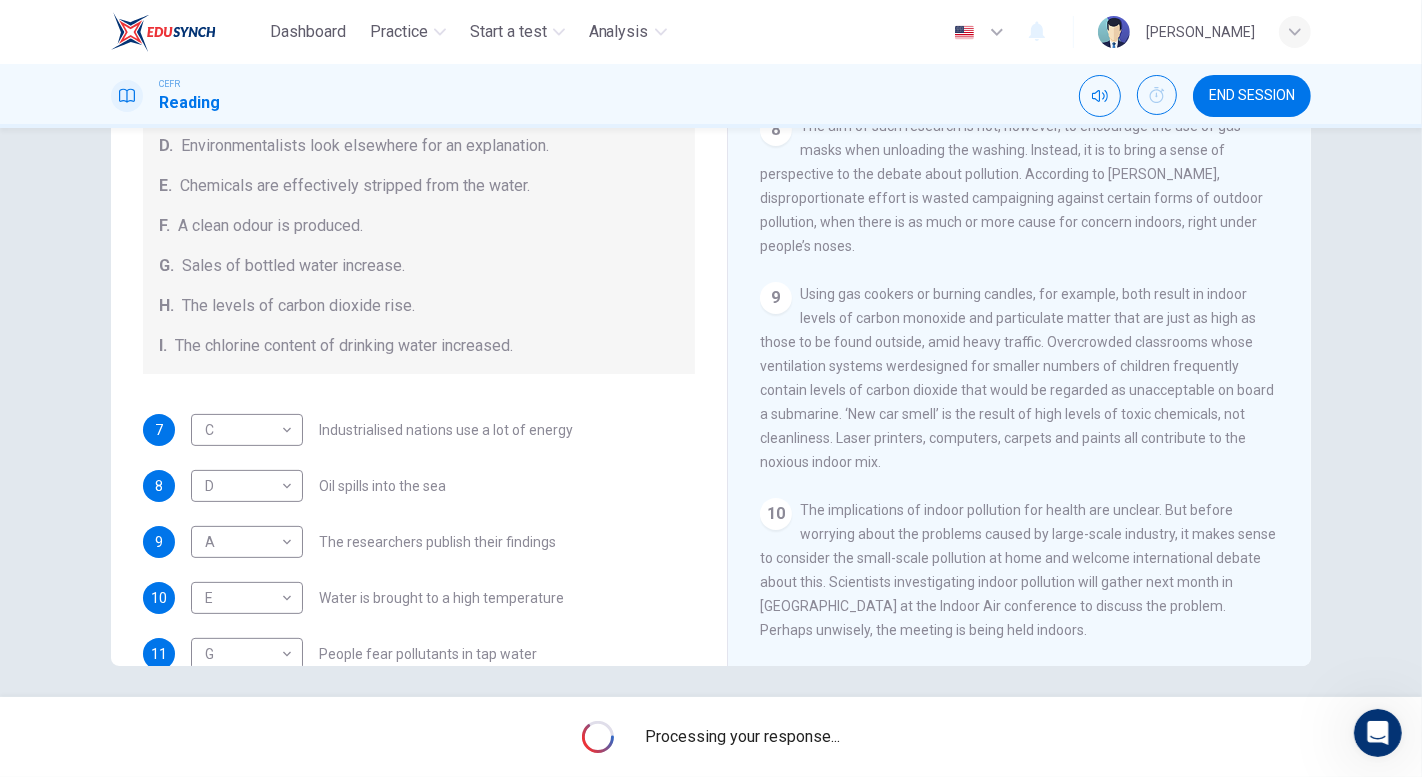 scroll, scrollTop: 205, scrollLeft: 0, axis: vertical 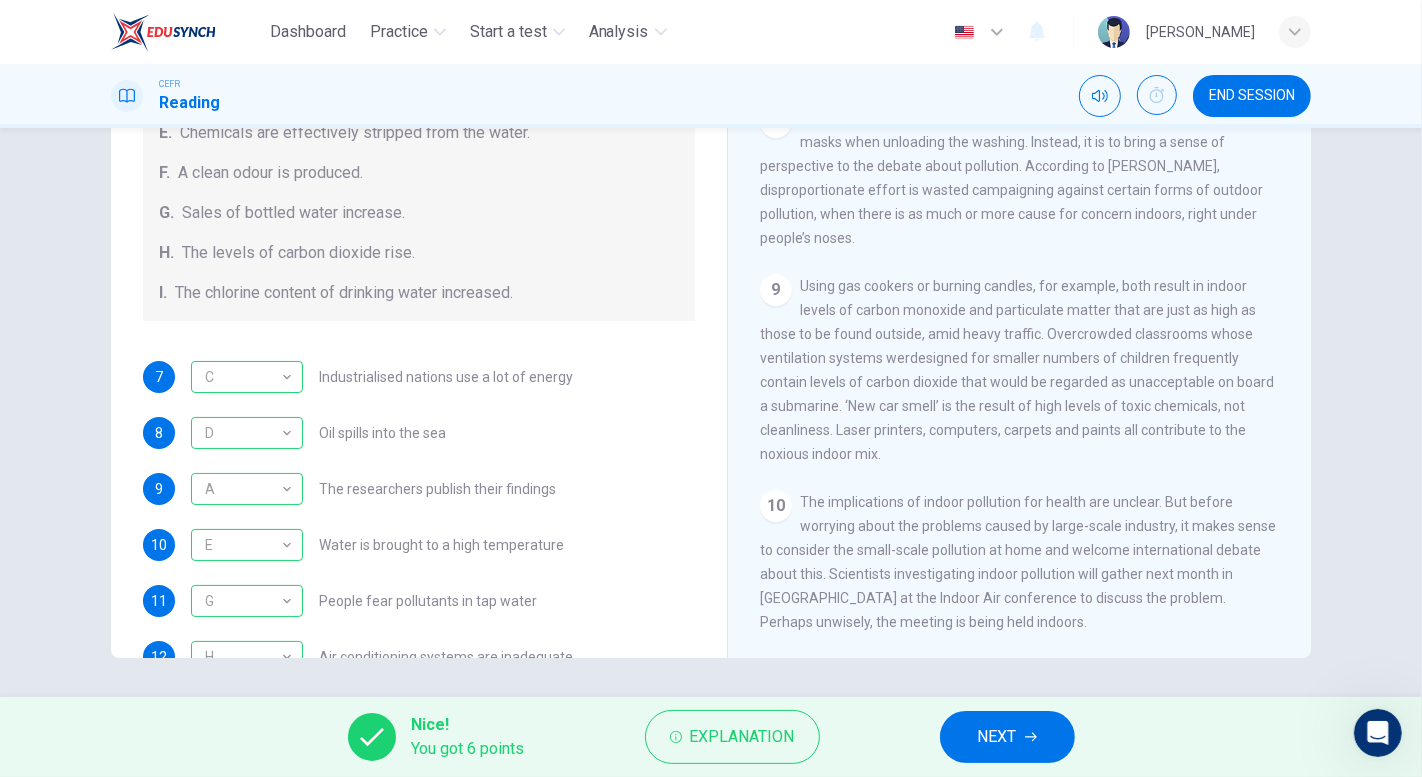 click on "Explanation" at bounding box center (732, 737) 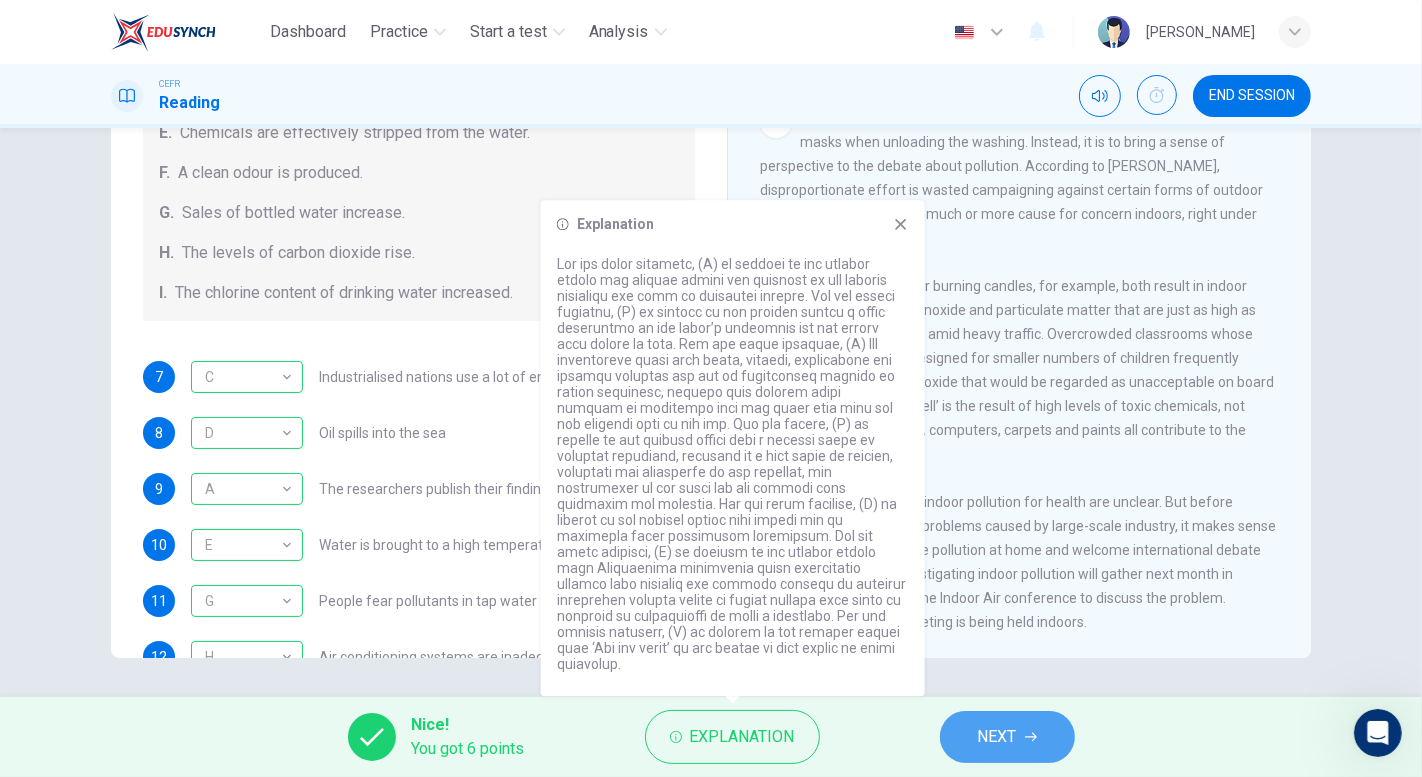 click on "NEXT" at bounding box center [1007, 737] 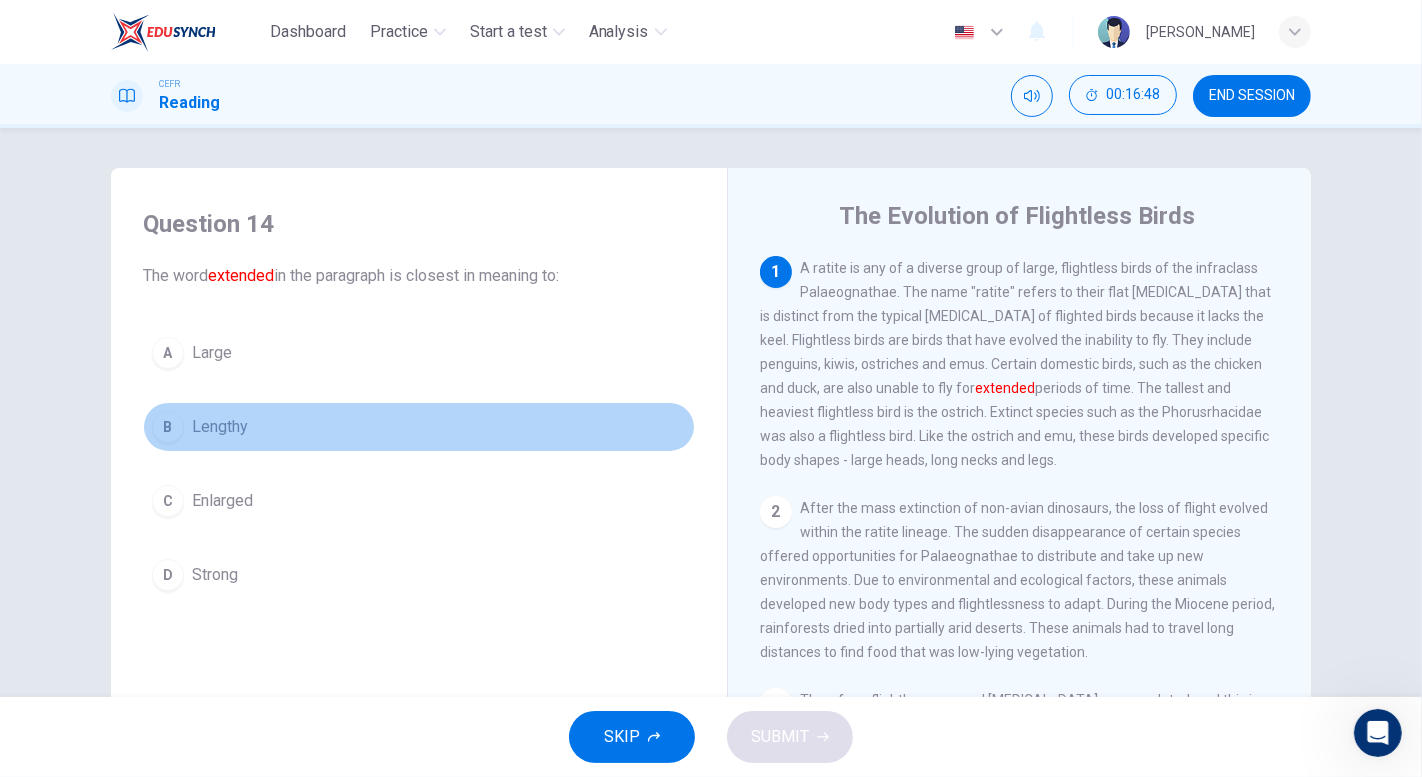 drag, startPoint x: 233, startPoint y: 431, endPoint x: 255, endPoint y: 446, distance: 26.627054 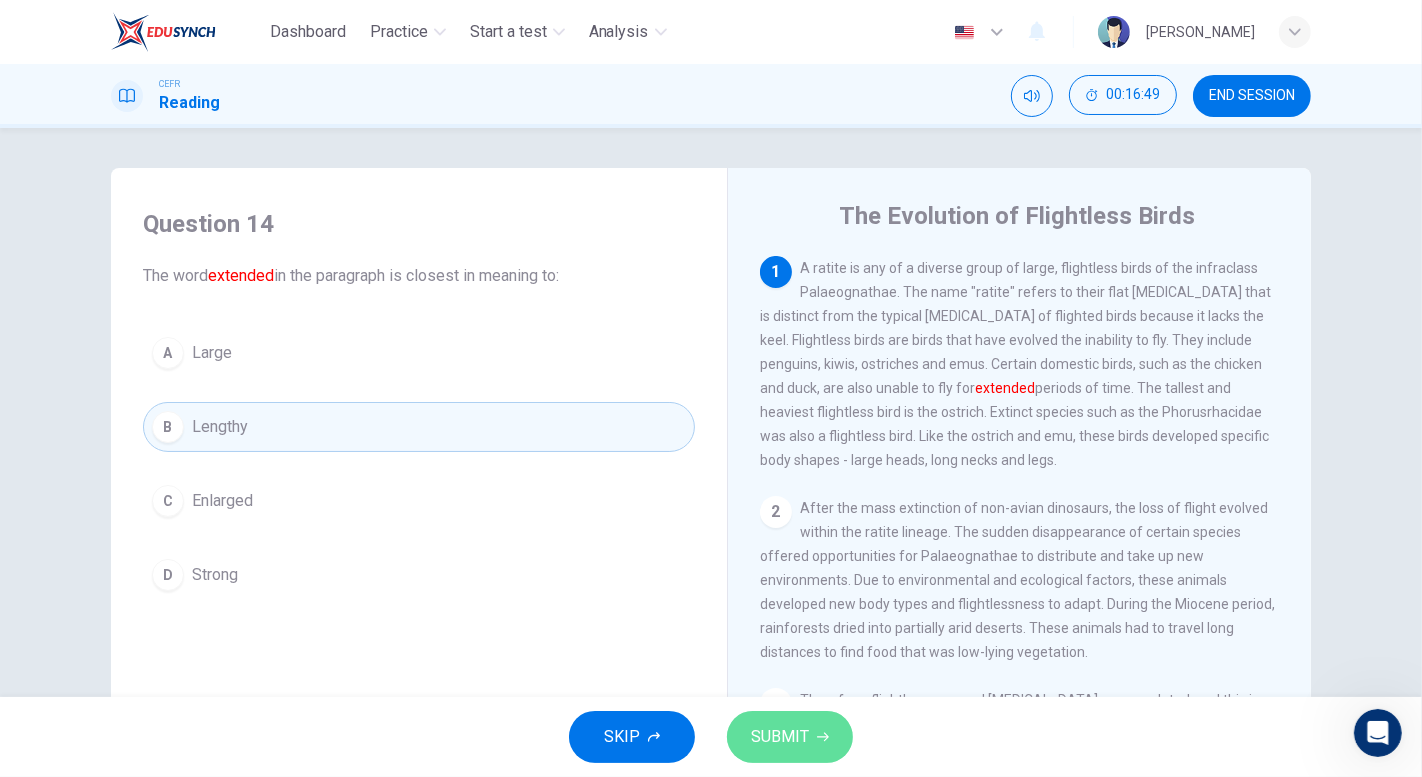 click on "SUBMIT" at bounding box center [790, 737] 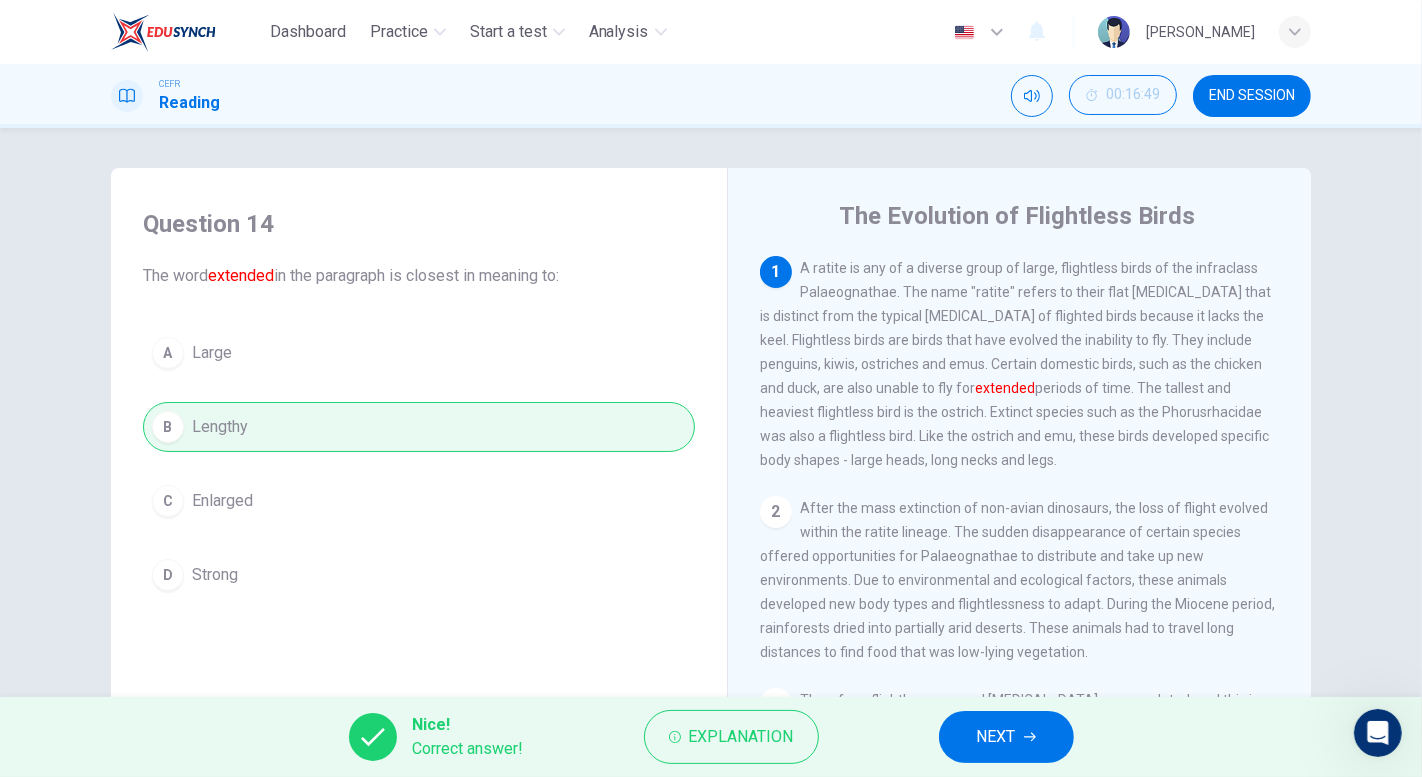 click on "NEXT" at bounding box center (996, 737) 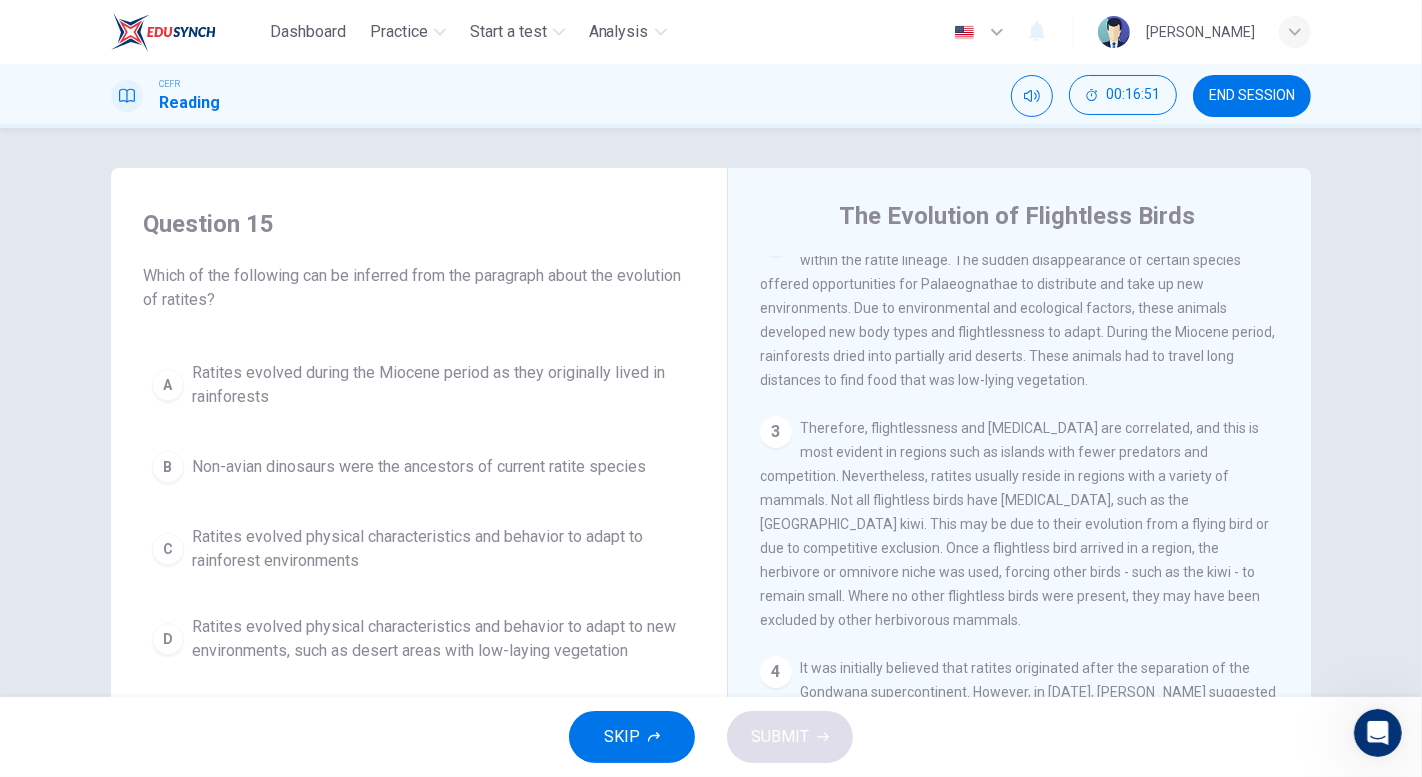 scroll, scrollTop: 223, scrollLeft: 0, axis: vertical 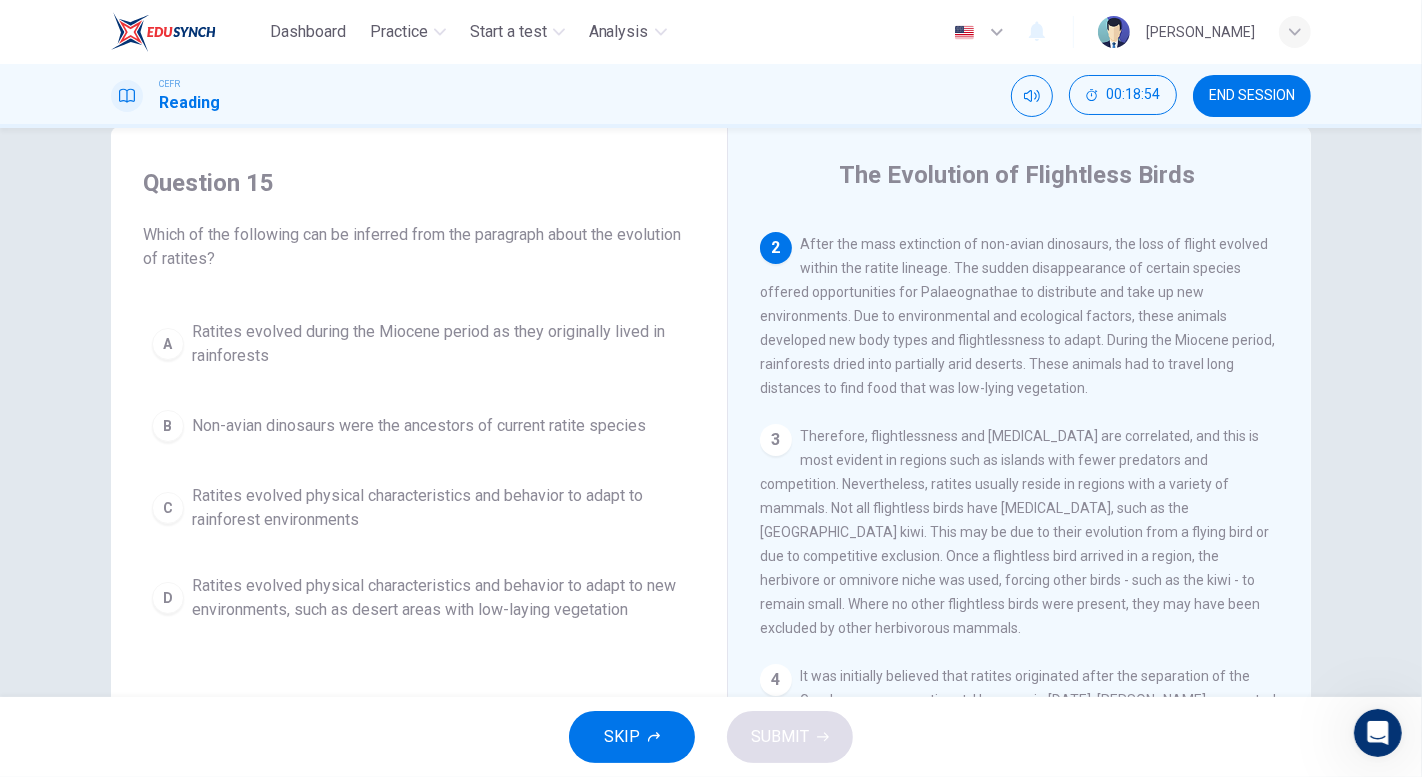click on "Non-avian dinosaurs were the ancestors of current ratite species" at bounding box center (419, 426) 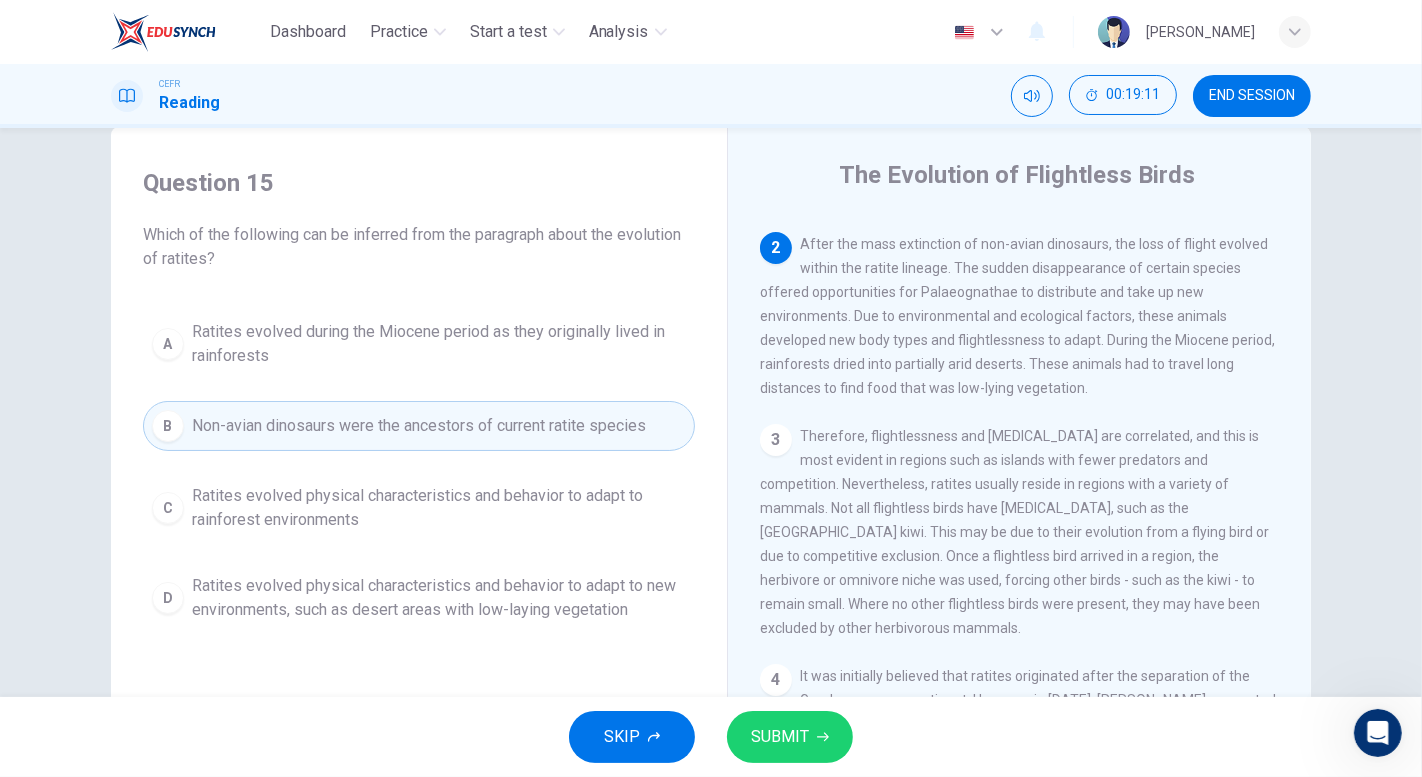 click on "Ratites evolved physical characteristics and behavior to adapt to new environments, such as desert areas with low-laying vegetation" at bounding box center [439, 598] 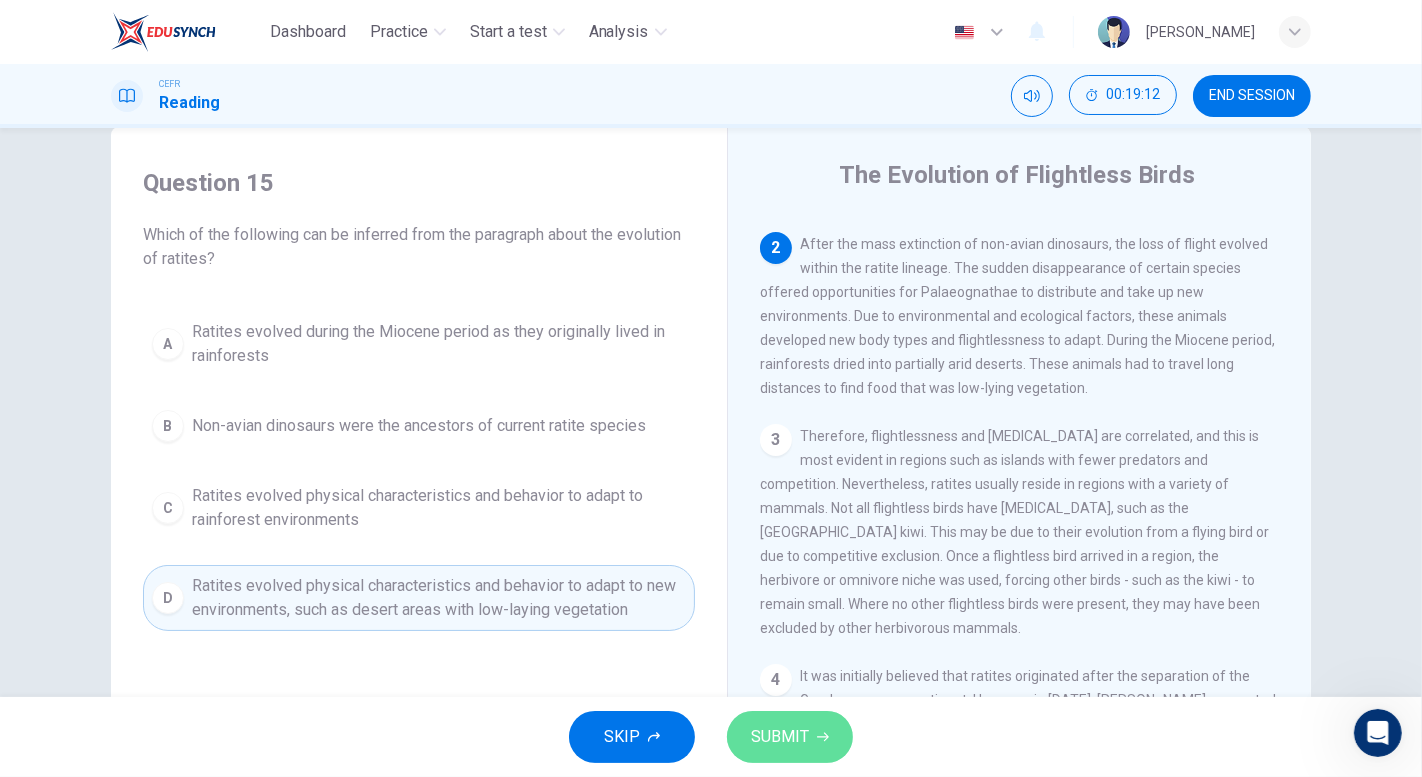 click on "SUBMIT" at bounding box center (790, 737) 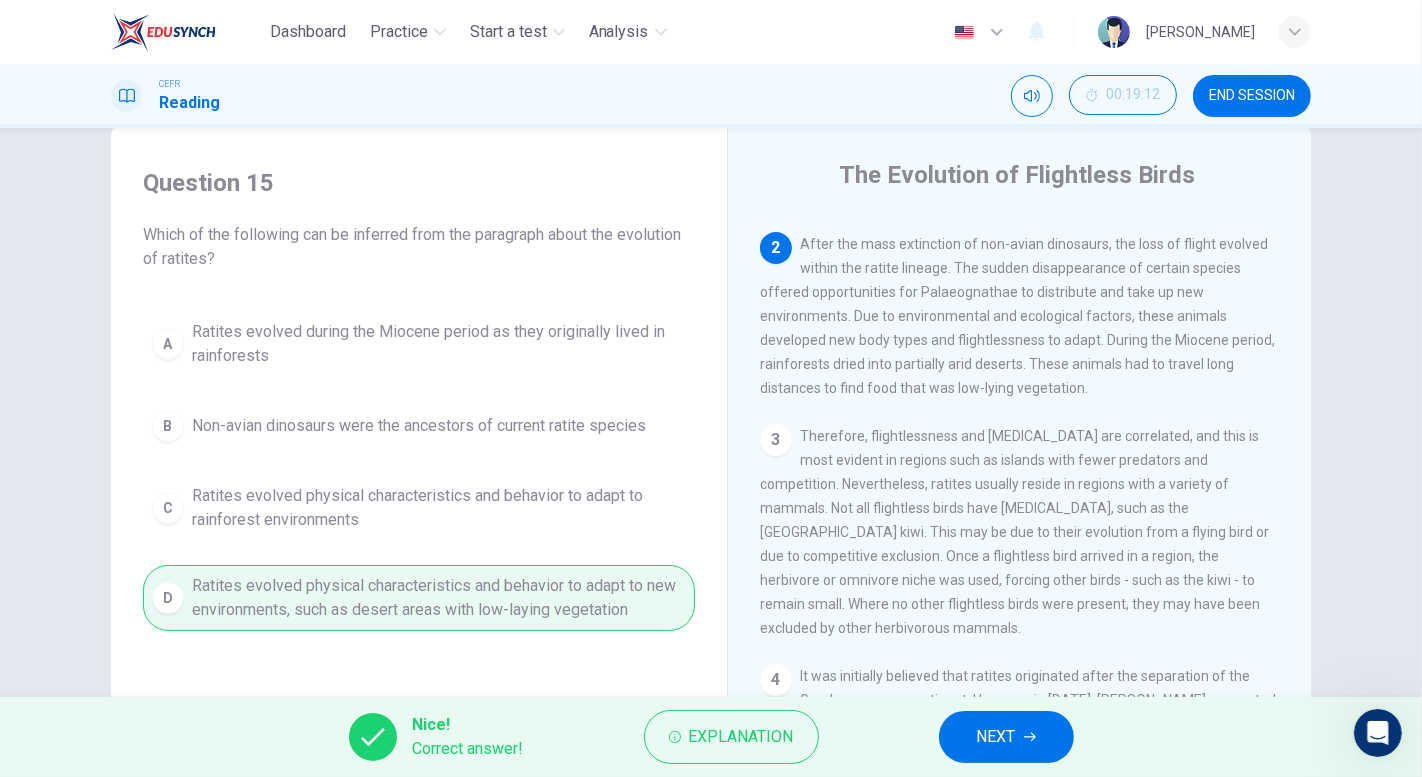 click on "NEXT" at bounding box center [1006, 737] 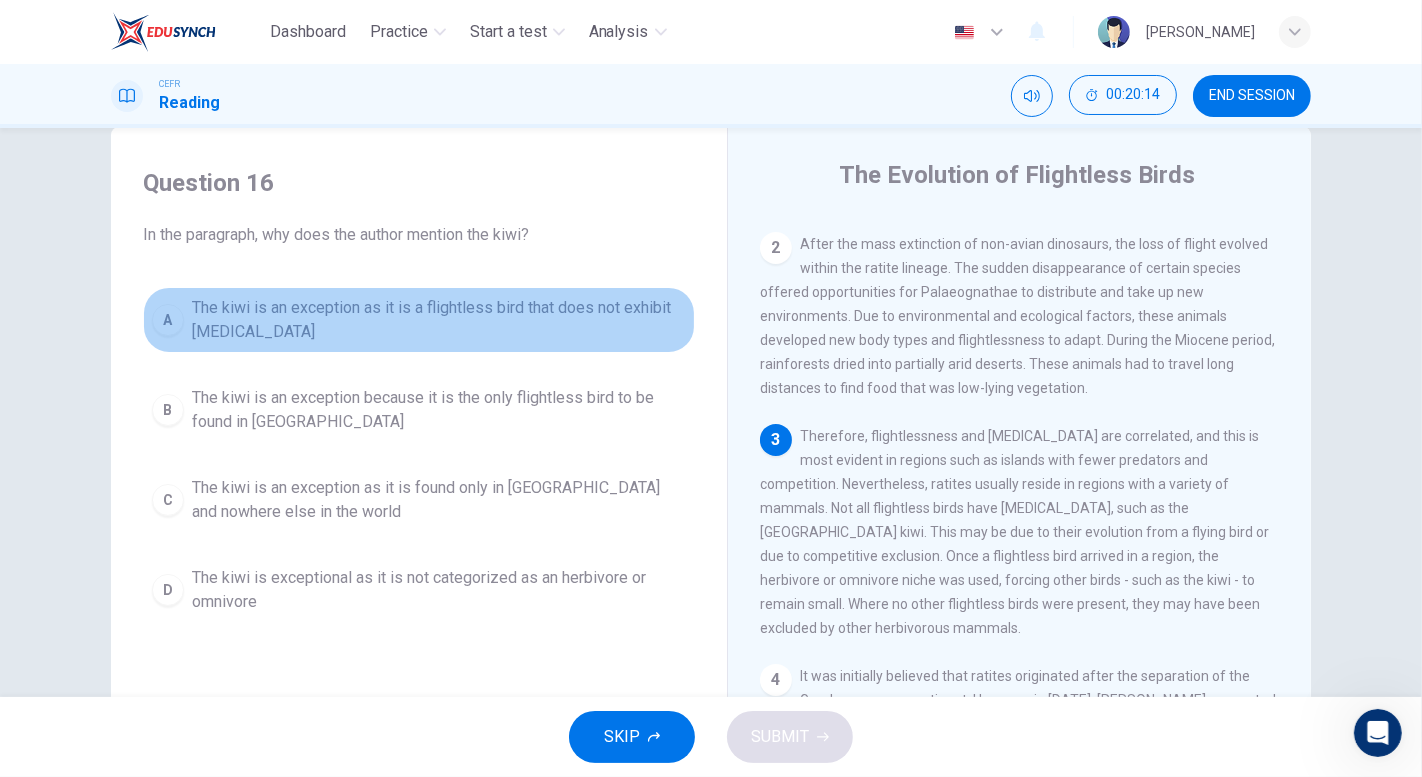 click on "The kiwi is an exception as it is a flightless bird that does not exhibit [MEDICAL_DATA]" at bounding box center (439, 320) 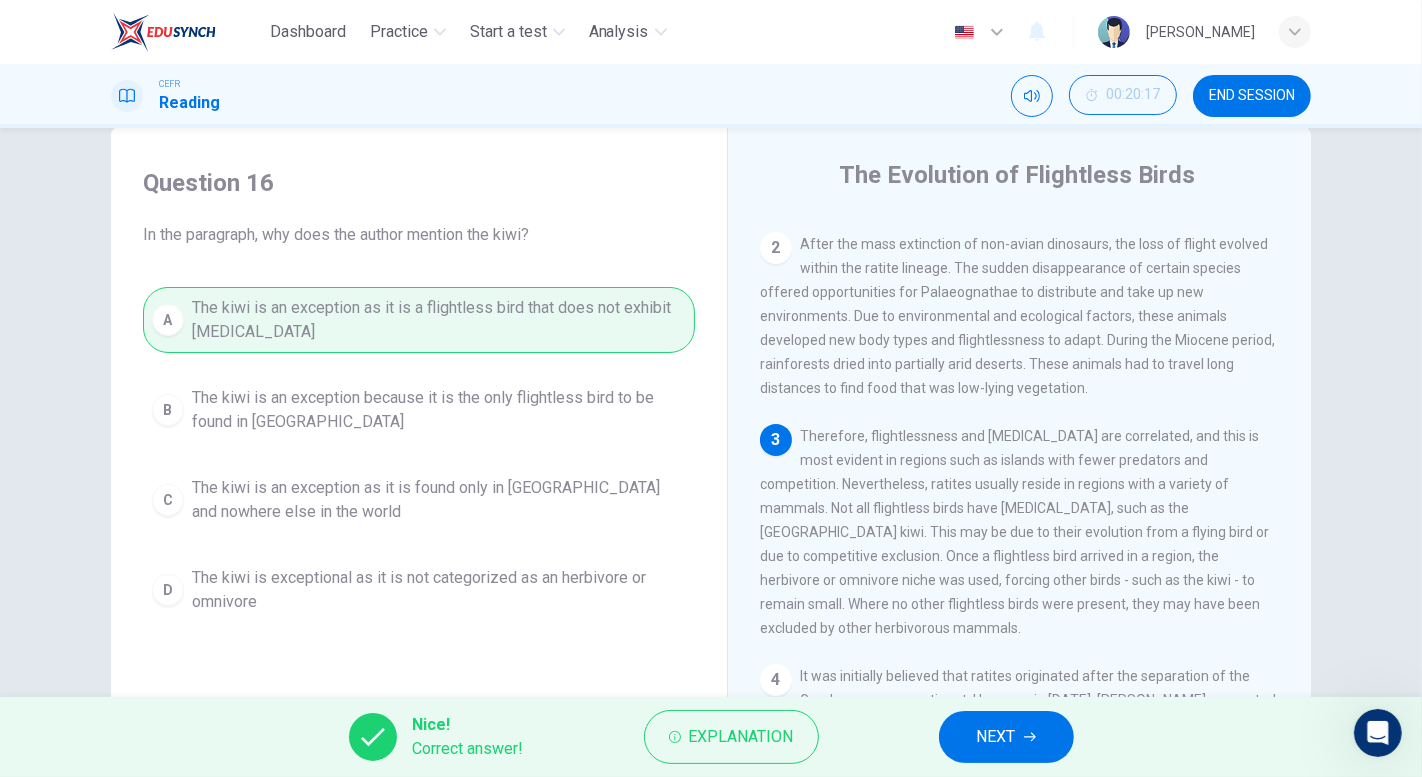 click on "NEXT" at bounding box center (996, 737) 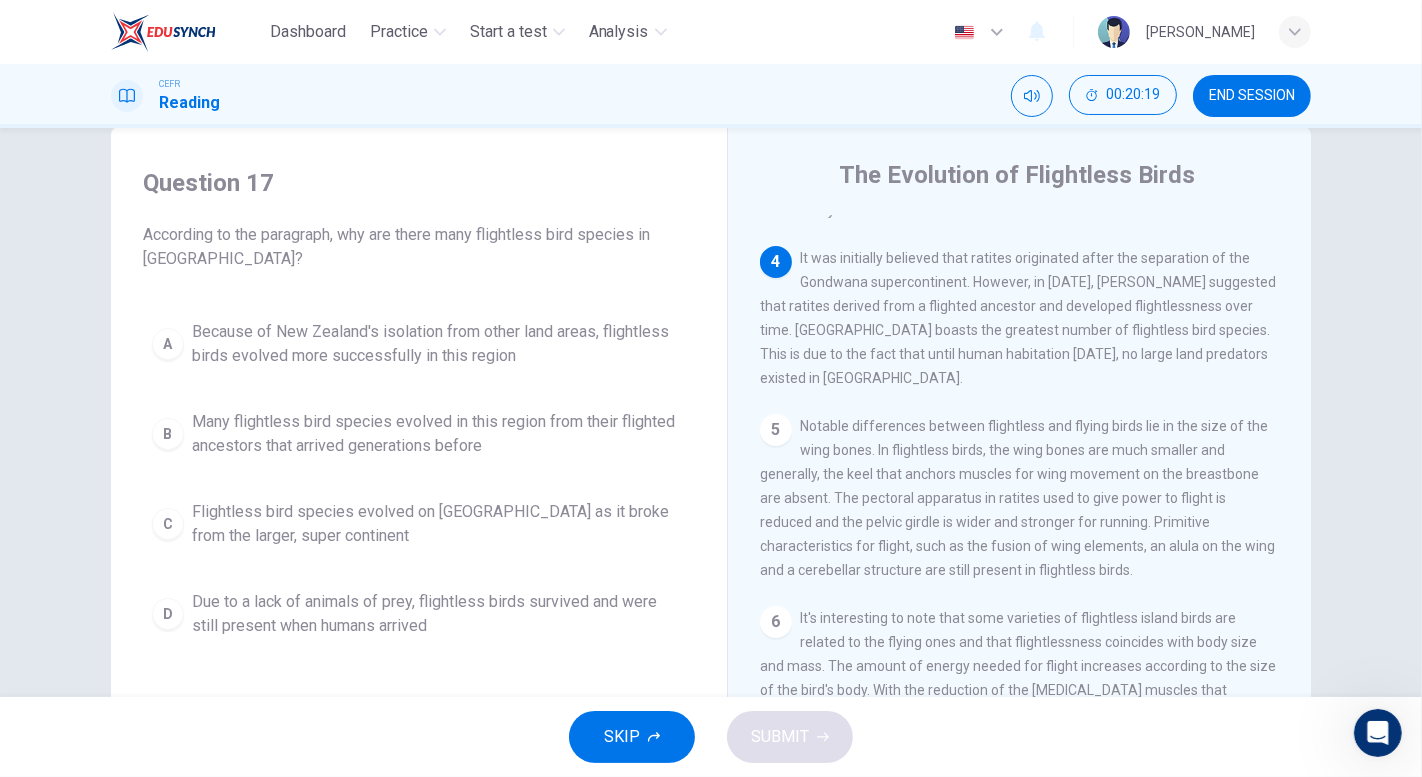 scroll, scrollTop: 648, scrollLeft: 0, axis: vertical 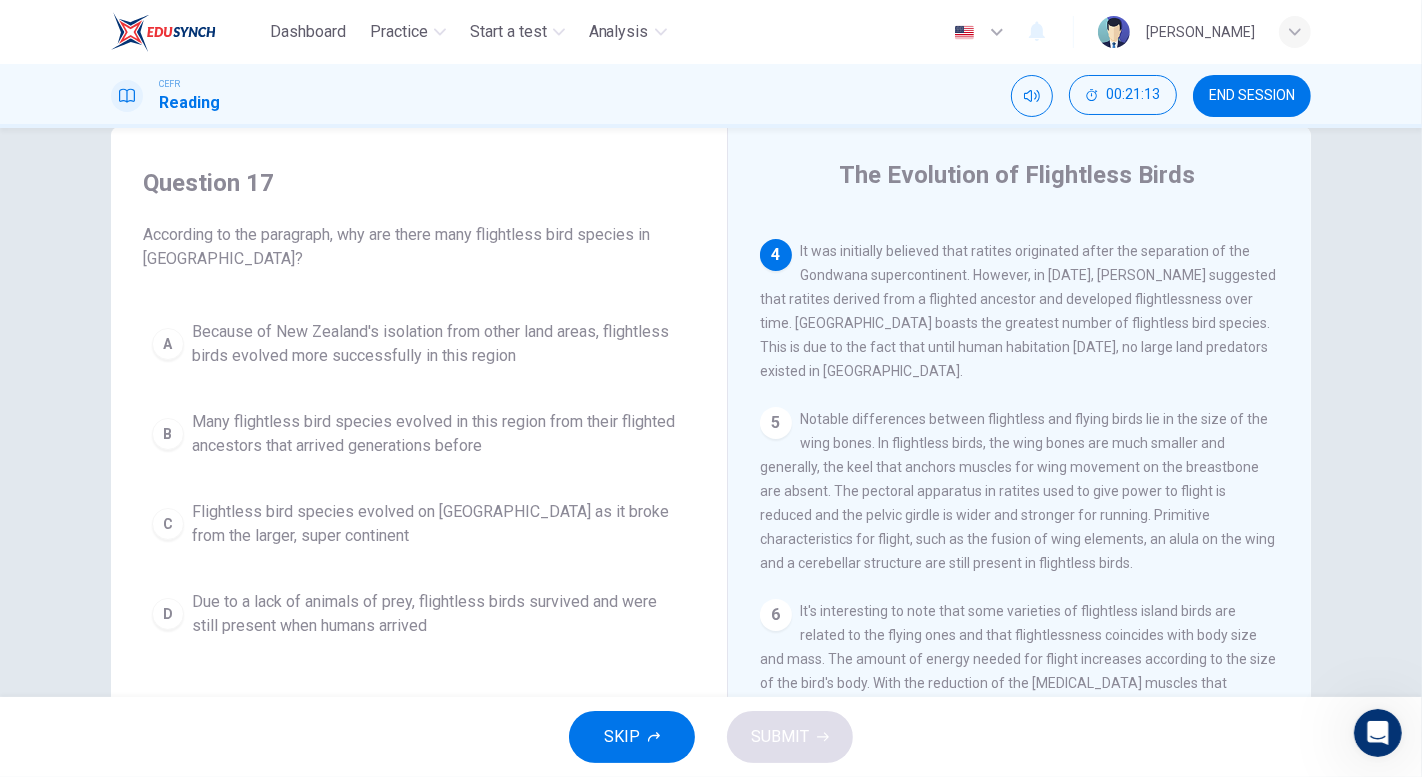 click on "Because of New Zealand's isolation from other land areas, flightless birds evolved more successfully in this region" at bounding box center [439, 344] 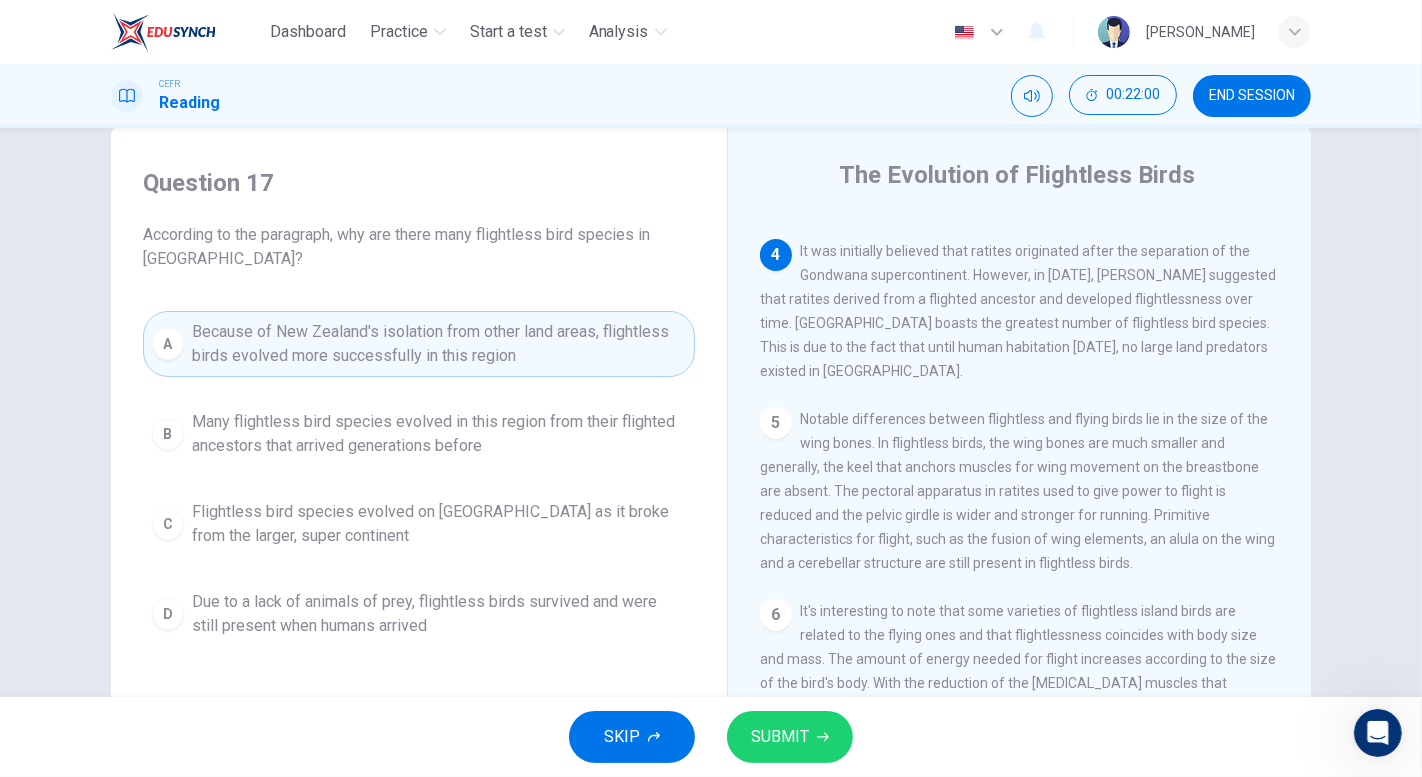 click on "Many flightless bird species evolved in this region from their flighted ancestors that arrived generations before" at bounding box center [439, 434] 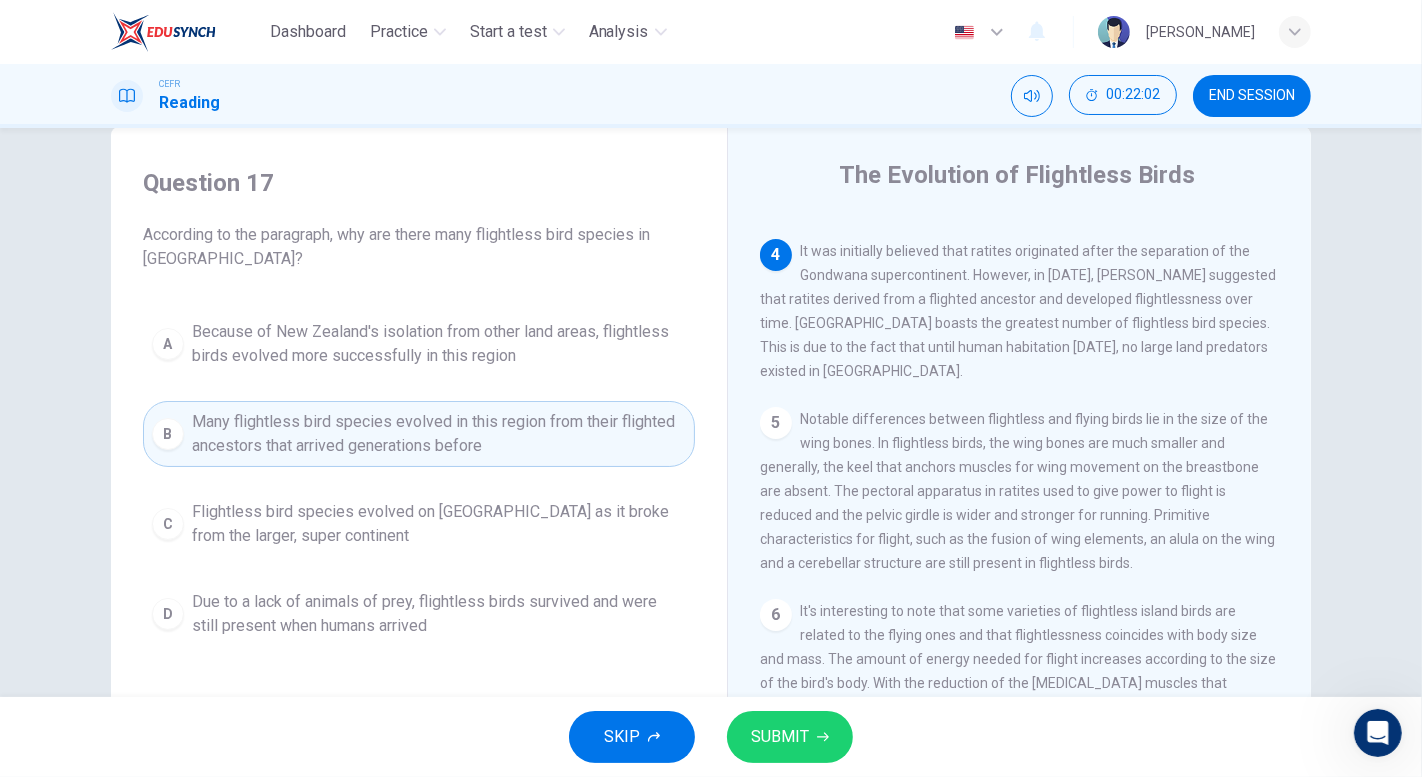 click on "SUBMIT" at bounding box center [790, 737] 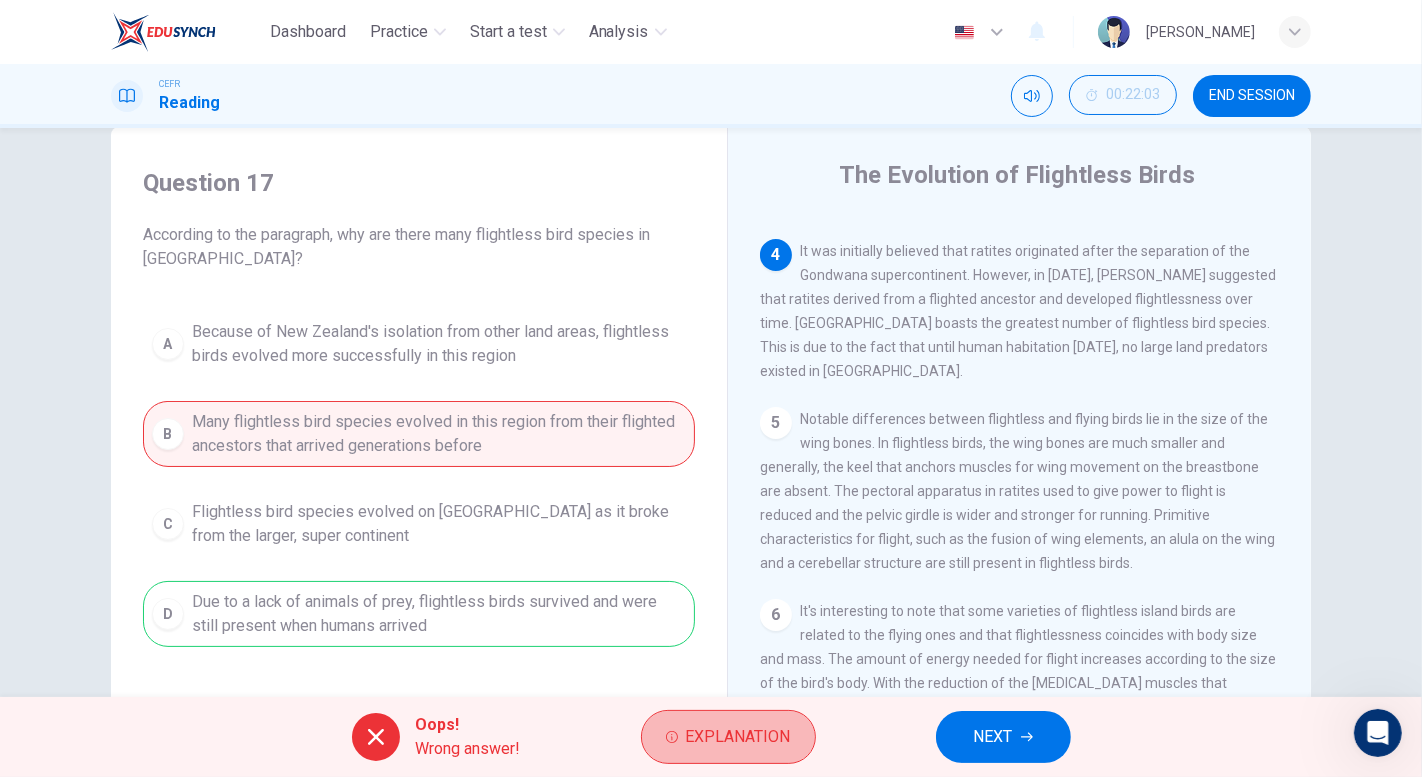 click on "Explanation" at bounding box center [728, 737] 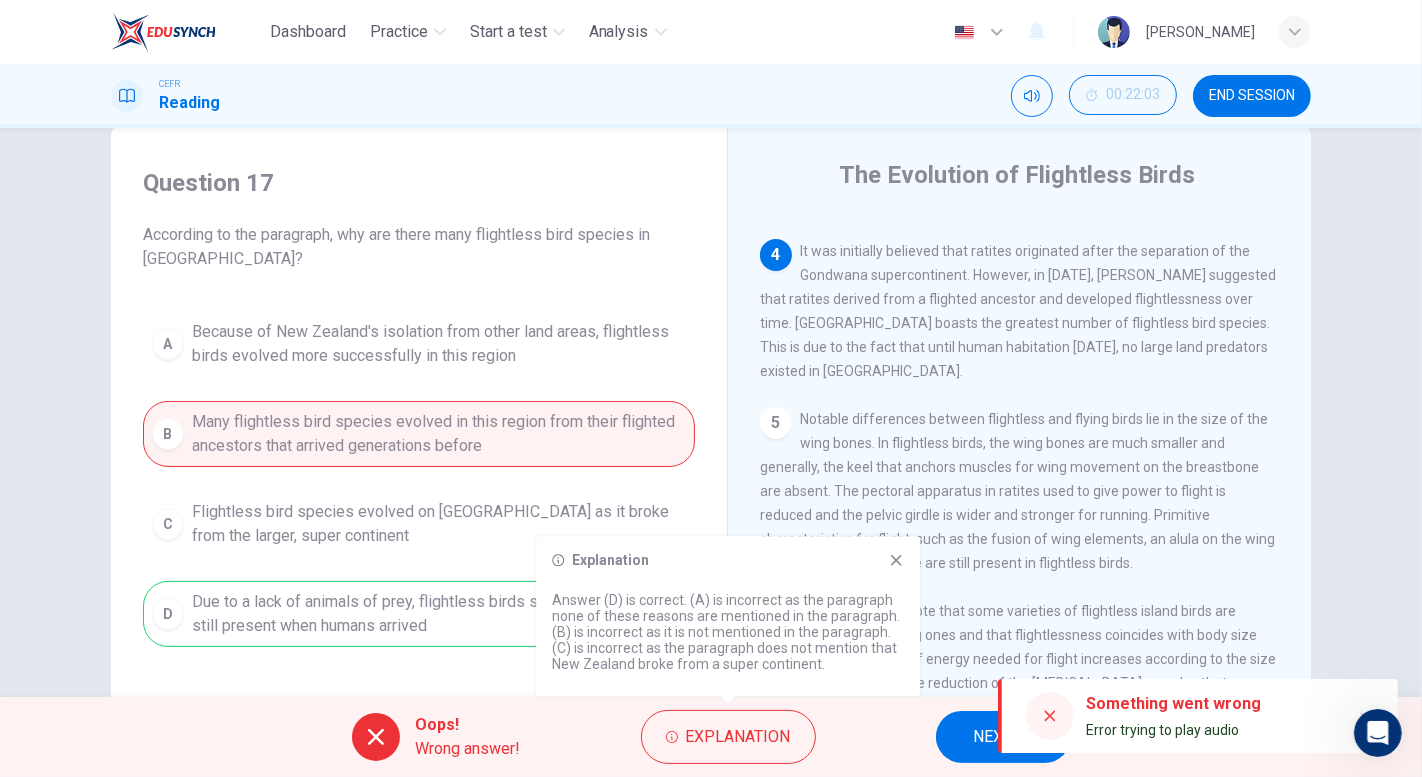 click on "Oops! Wrong answer! Explanation NEXT" at bounding box center (711, 737) 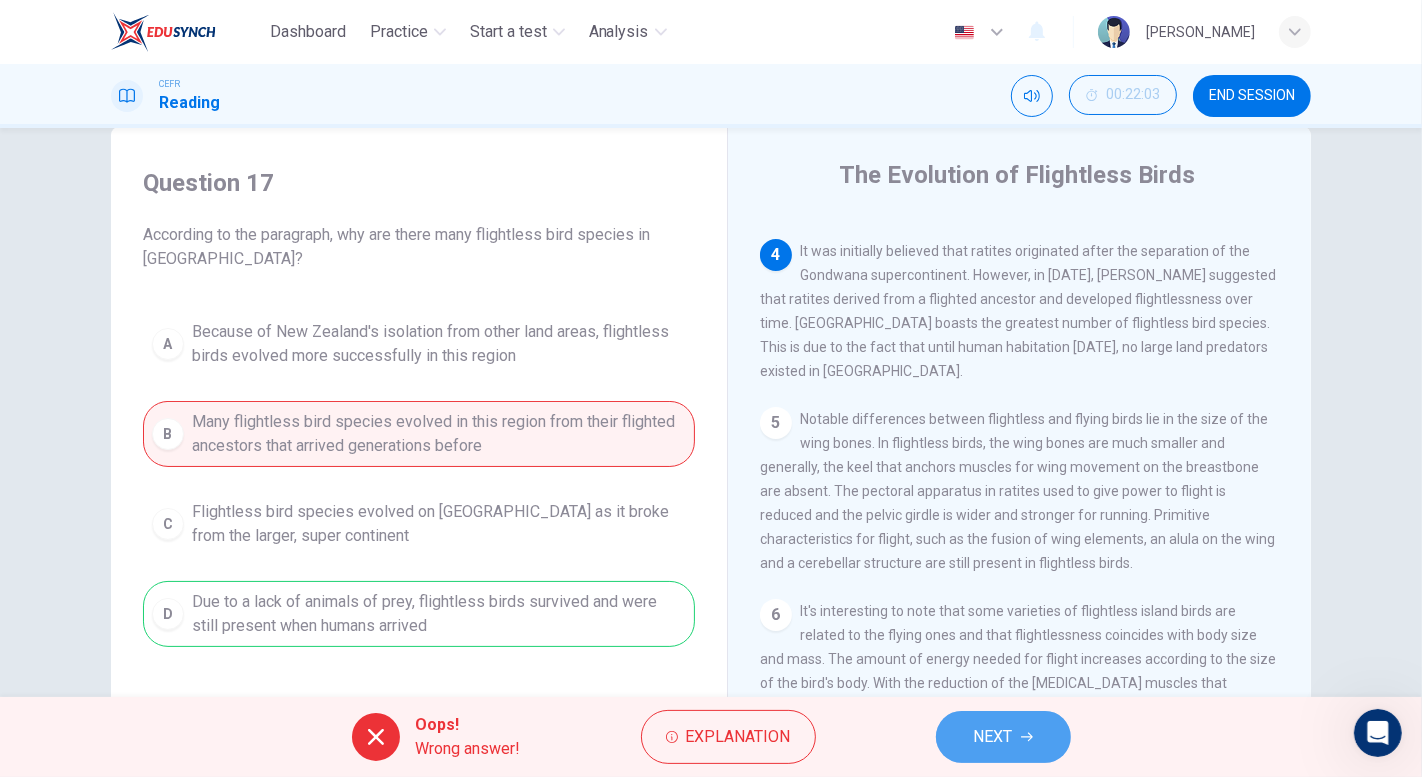 click on "NEXT" at bounding box center (993, 737) 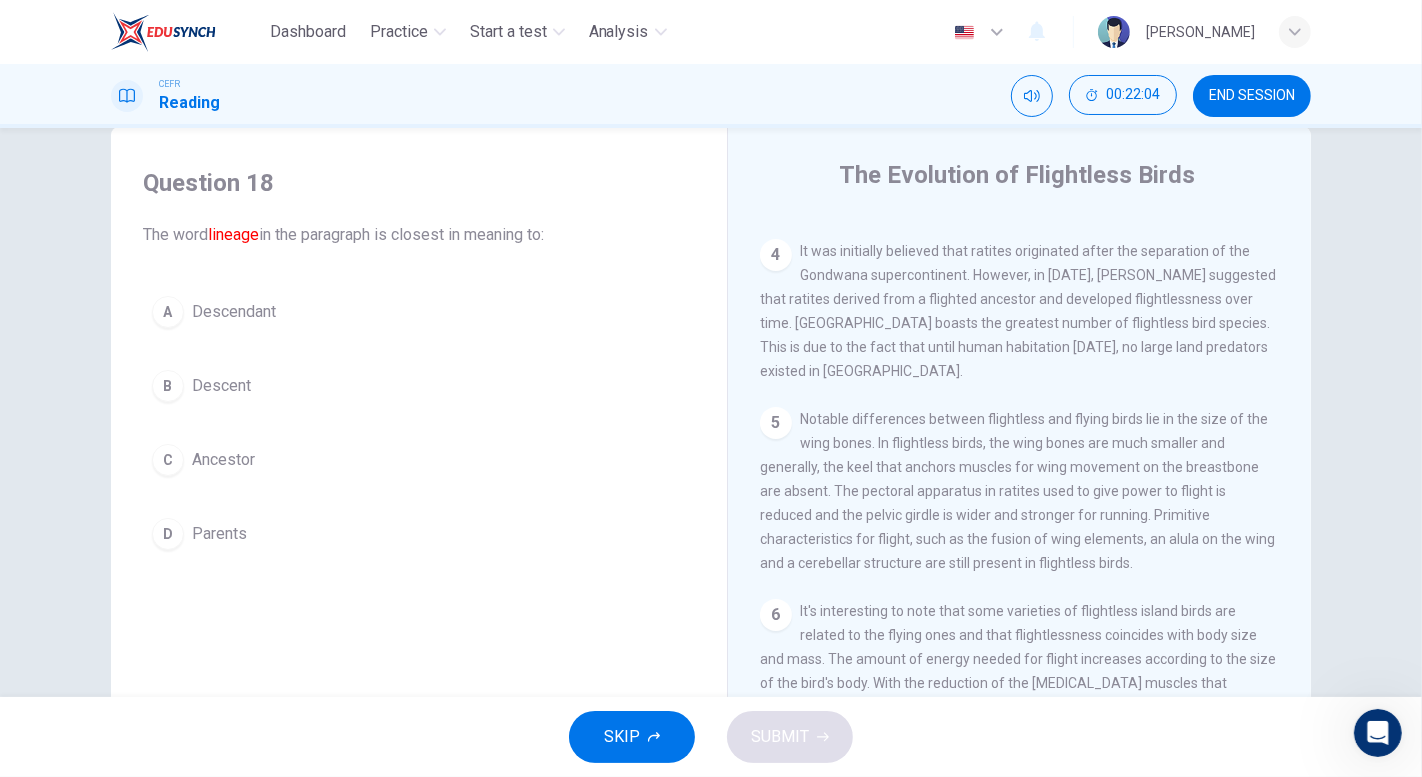 drag, startPoint x: 1285, startPoint y: 527, endPoint x: 1294, endPoint y: 603, distance: 76.53104 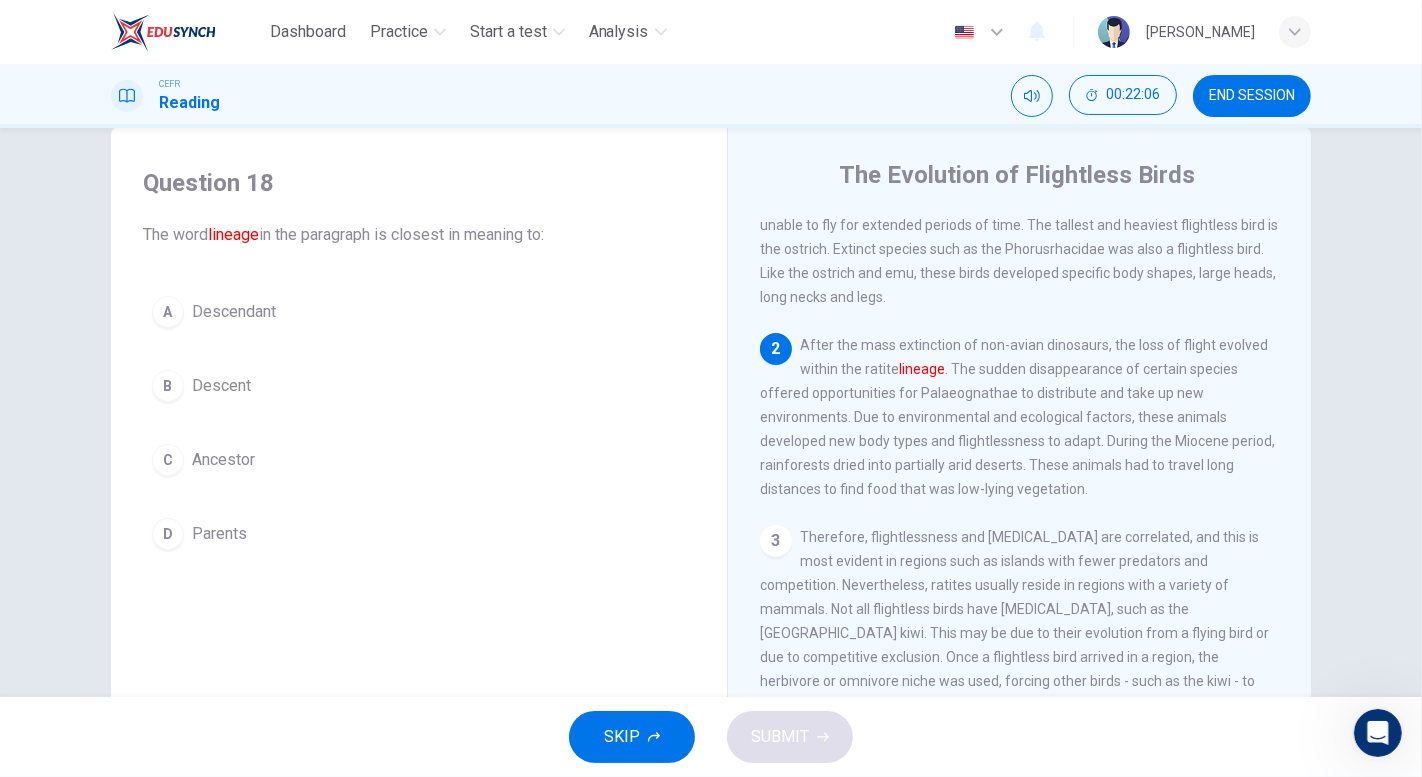 scroll, scrollTop: 80, scrollLeft: 0, axis: vertical 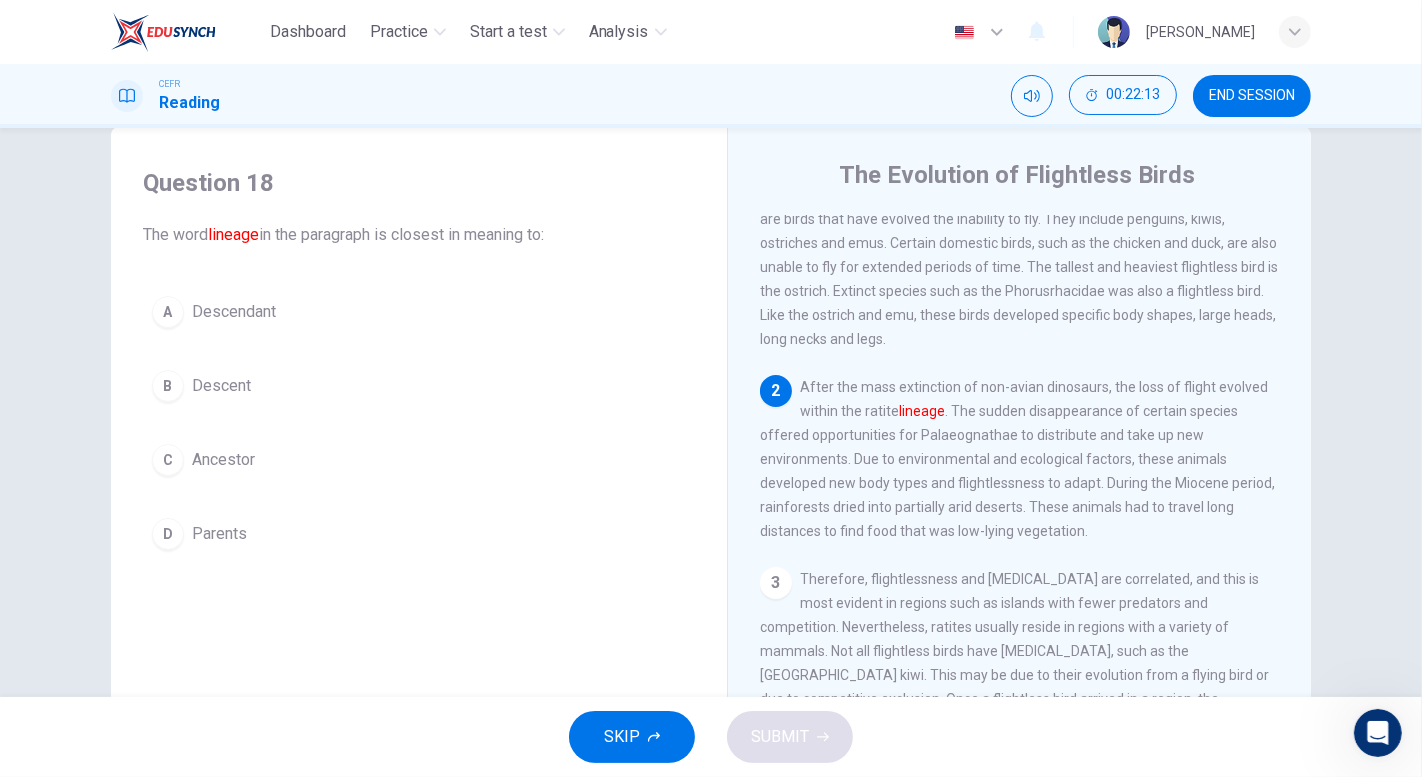 click on "B Descent" at bounding box center (419, 386) 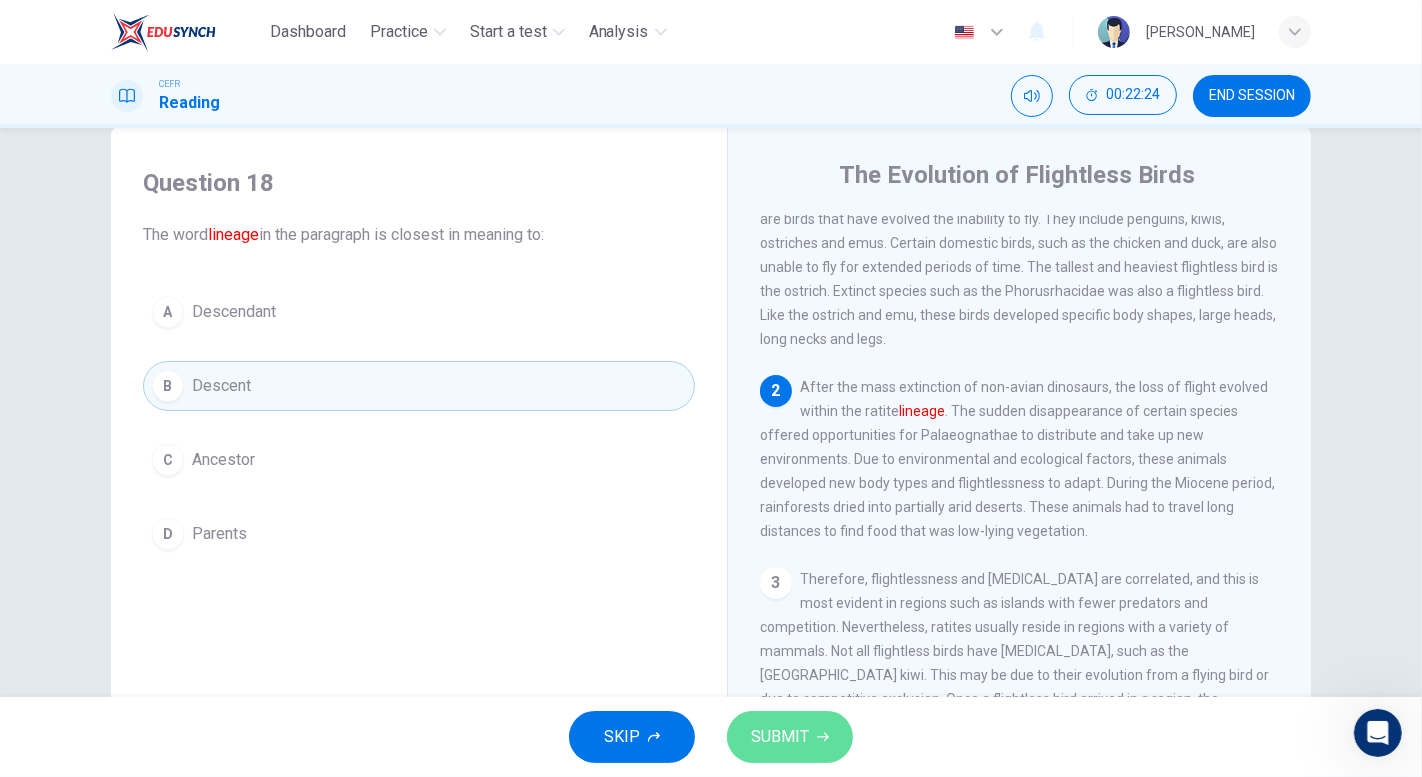 click on "SUBMIT" at bounding box center (790, 737) 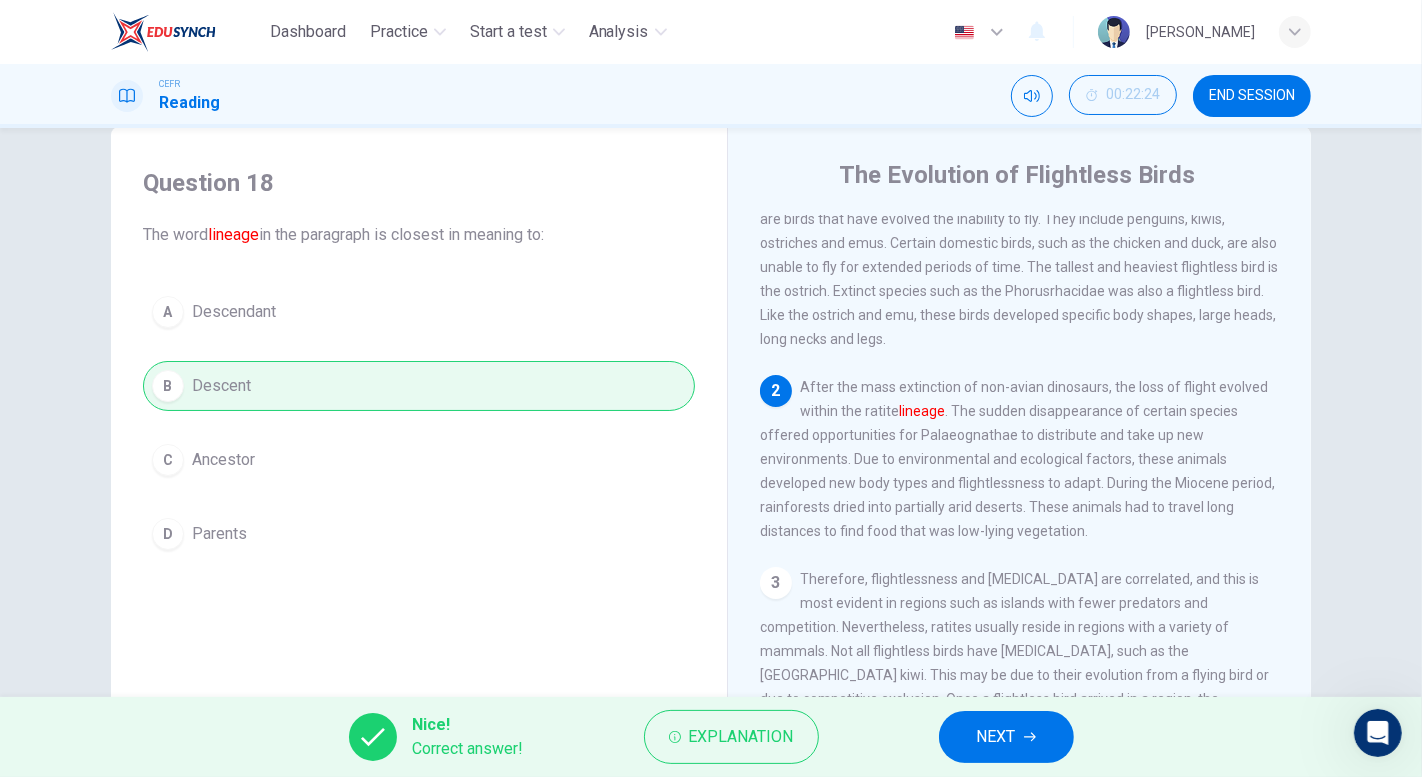 click on "NEXT" at bounding box center [996, 737] 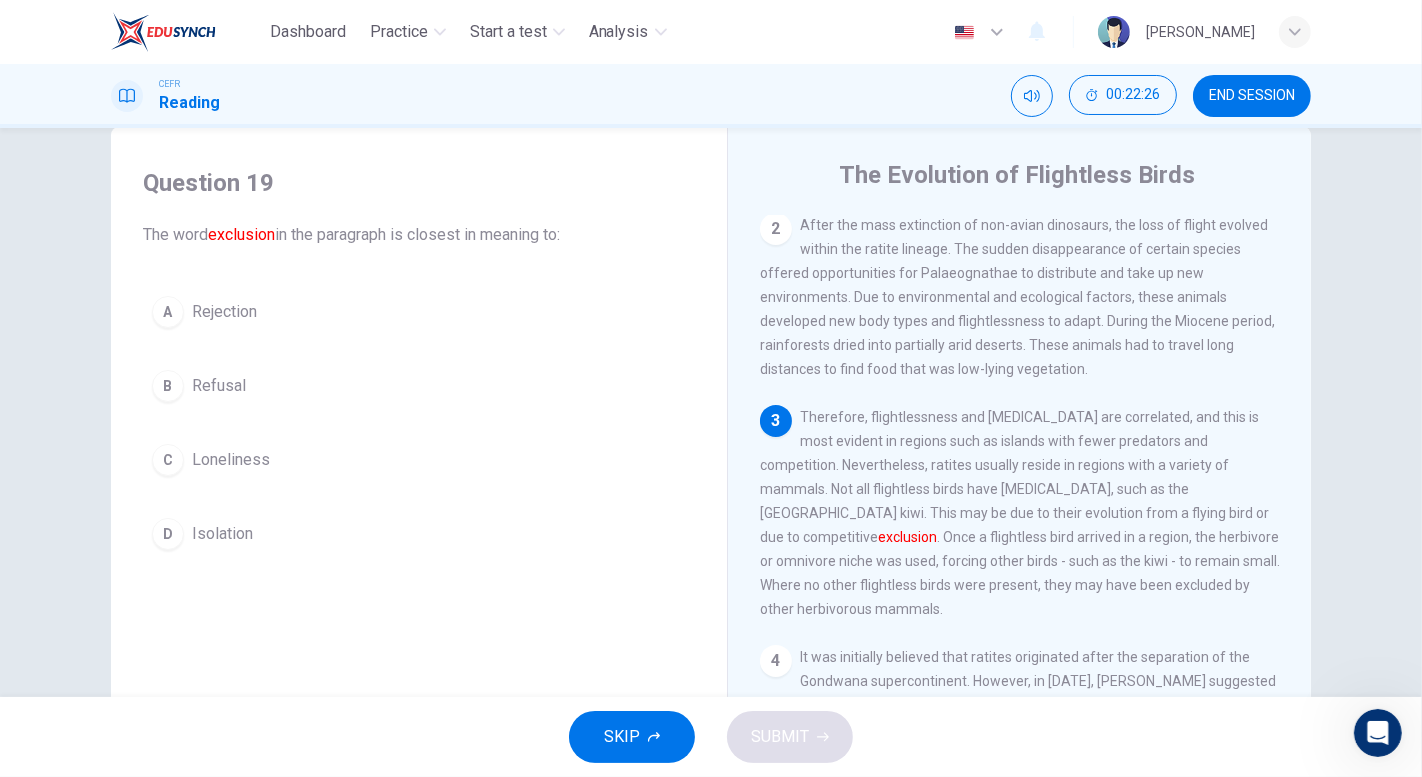 scroll, scrollTop: 262, scrollLeft: 0, axis: vertical 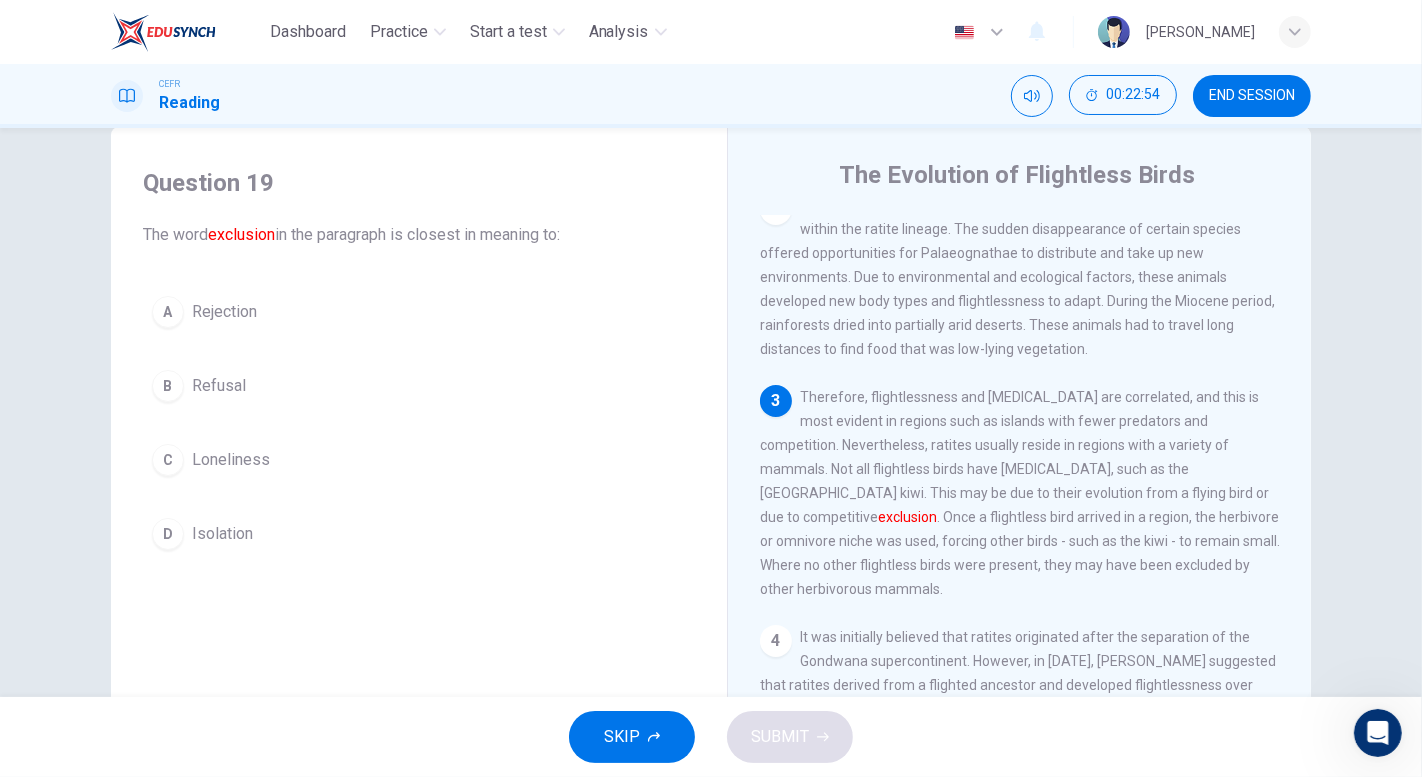 click on "Refusal" at bounding box center [219, 386] 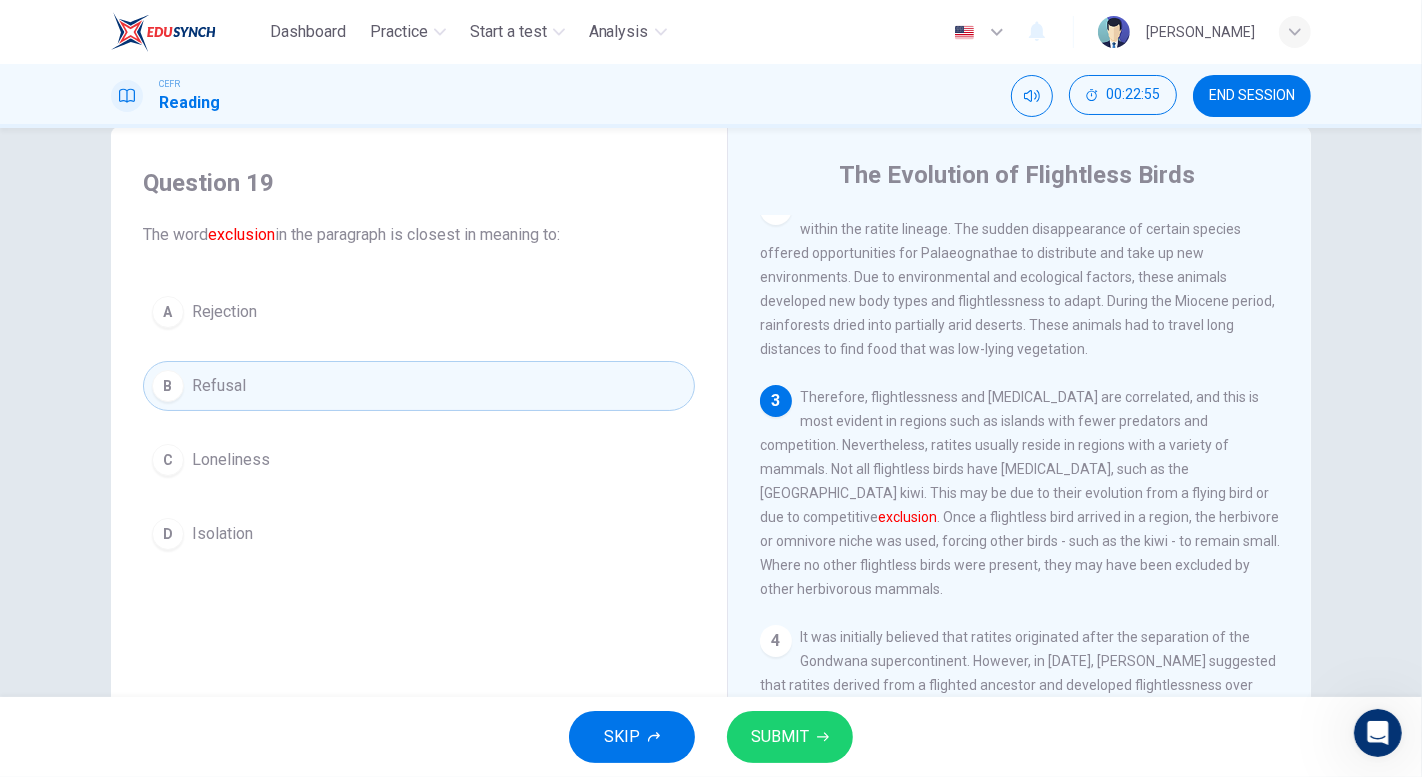 click on "SUBMIT" at bounding box center (790, 737) 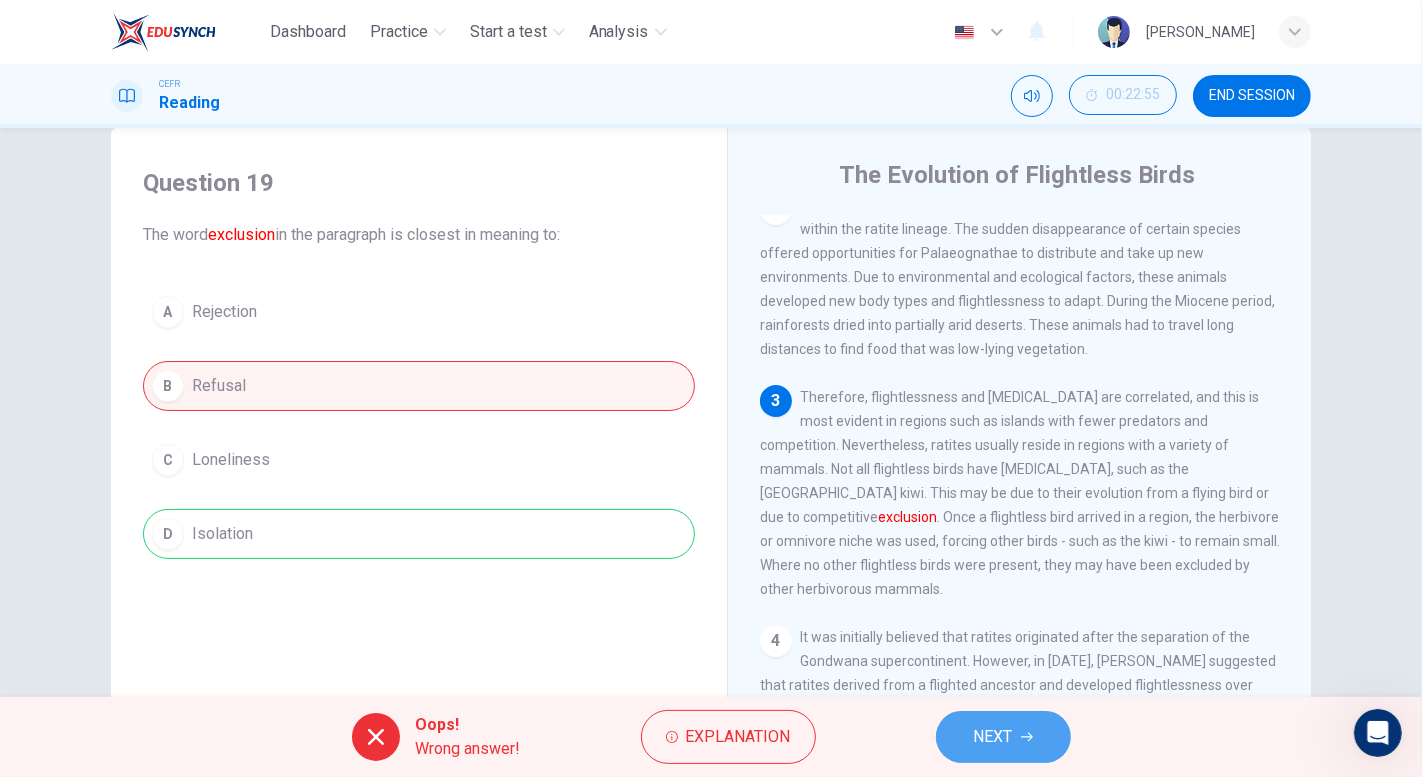 click on "NEXT" at bounding box center (1003, 737) 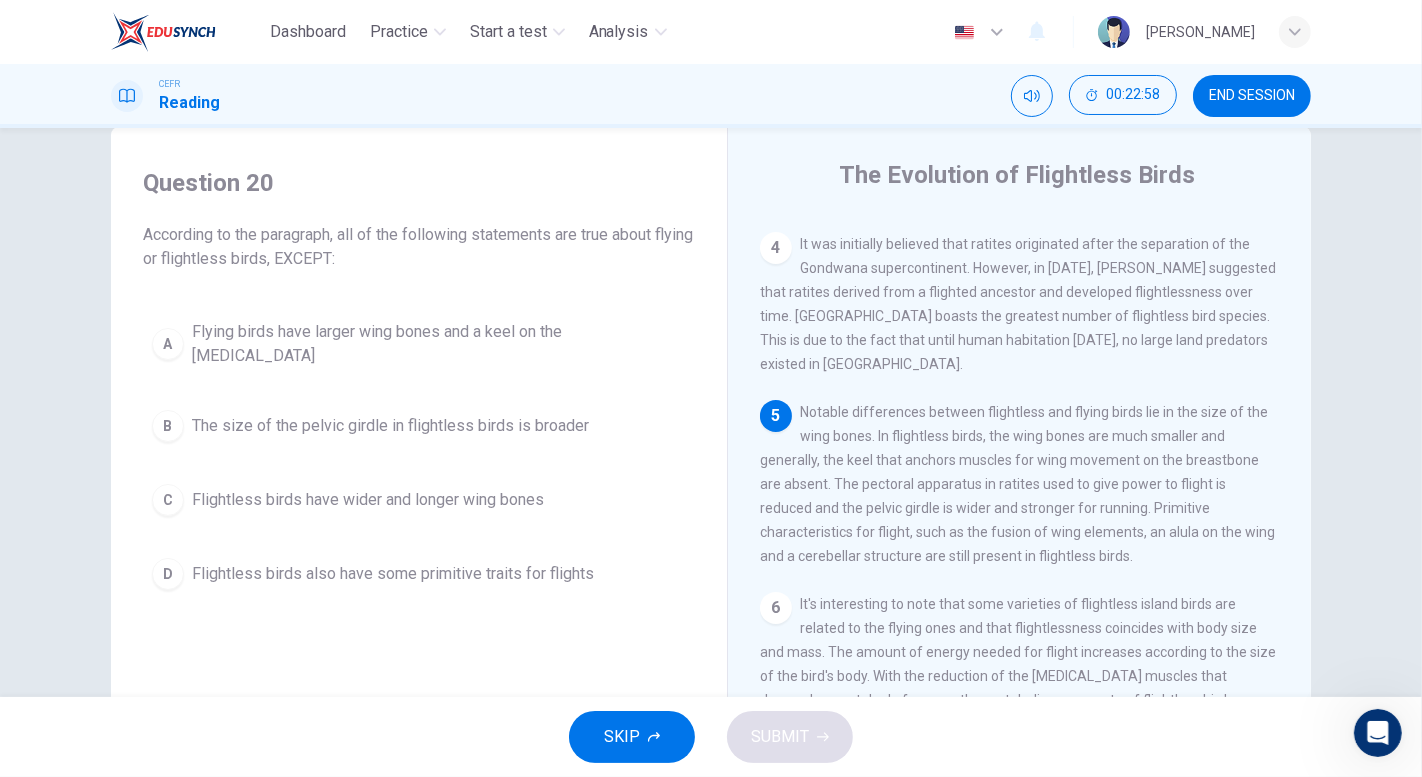 scroll, scrollTop: 764, scrollLeft: 0, axis: vertical 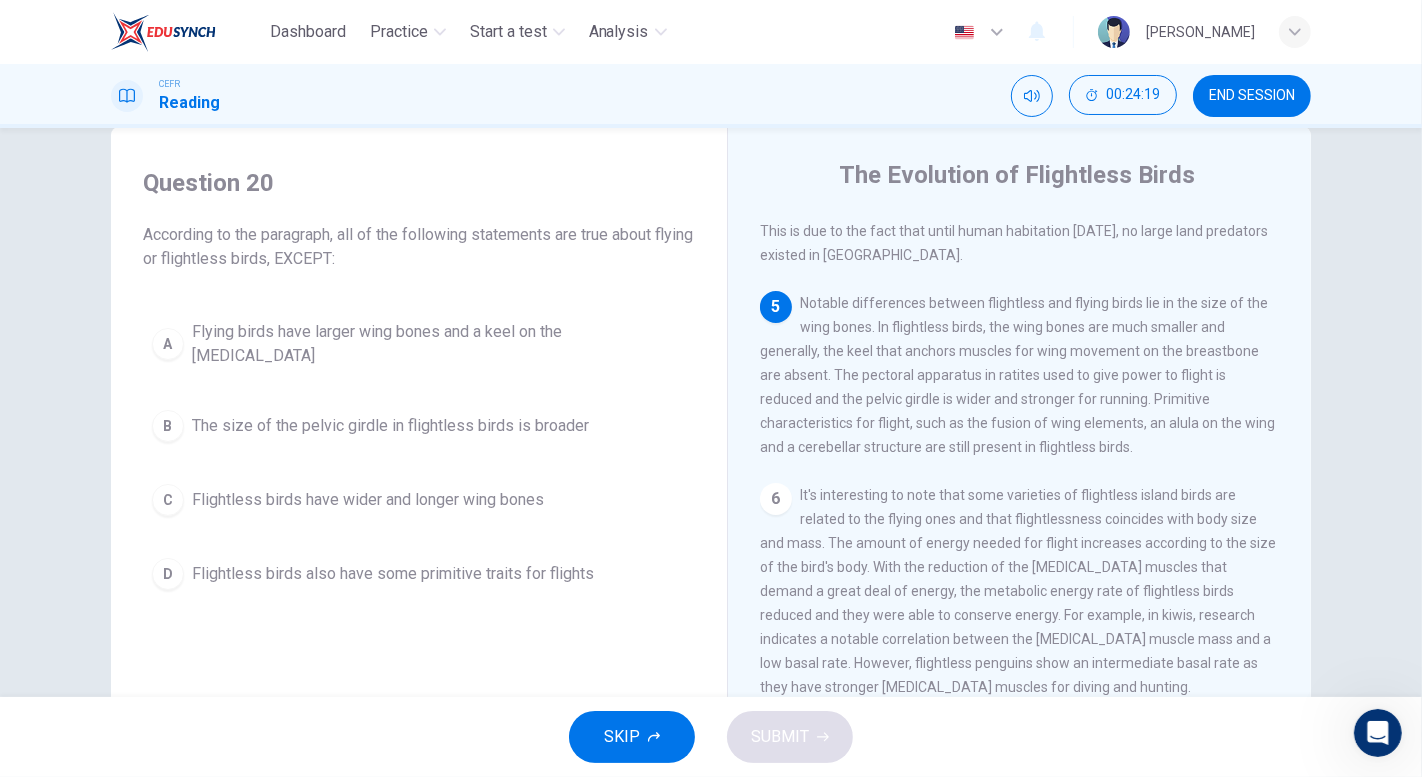 click on "Flightless birds have wider and longer wing bones" at bounding box center (368, 500) 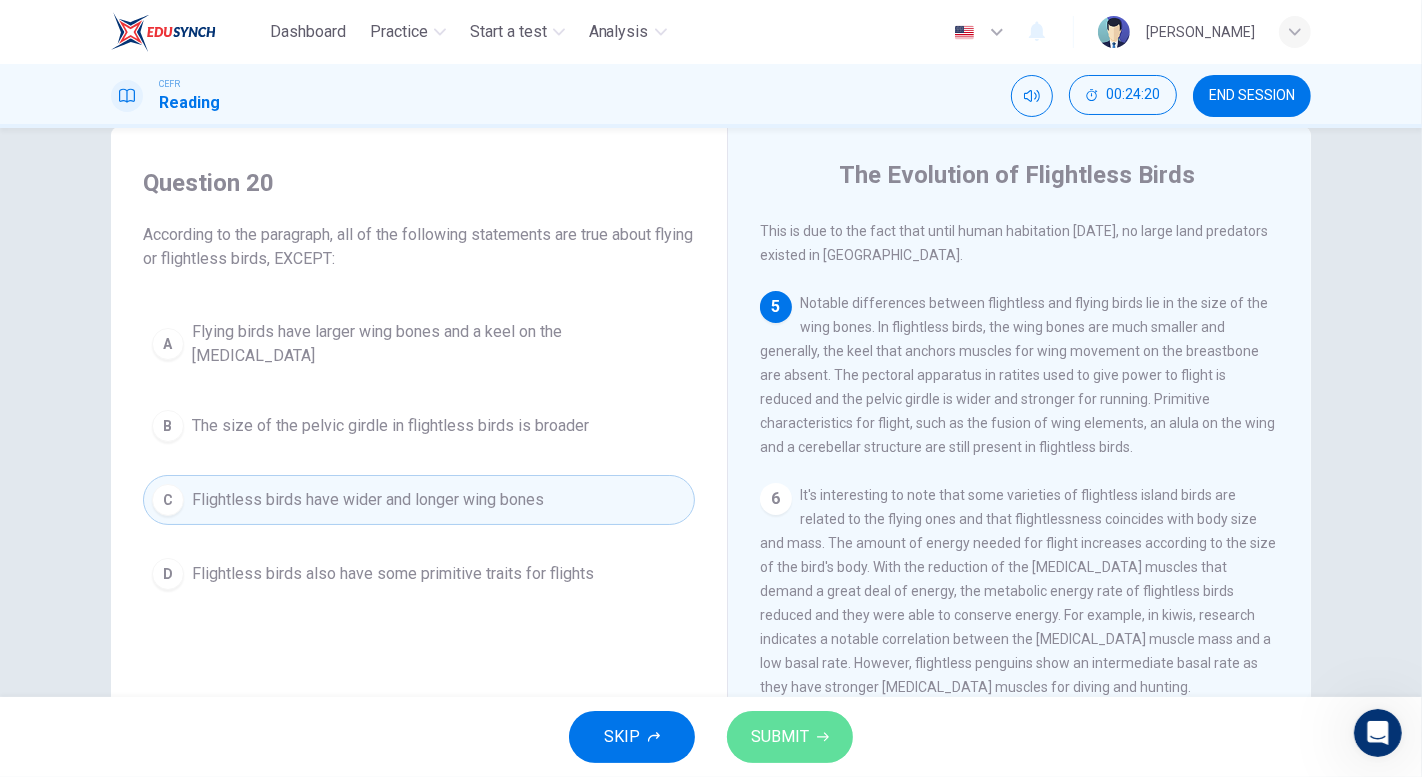 click on "SUBMIT" at bounding box center (780, 737) 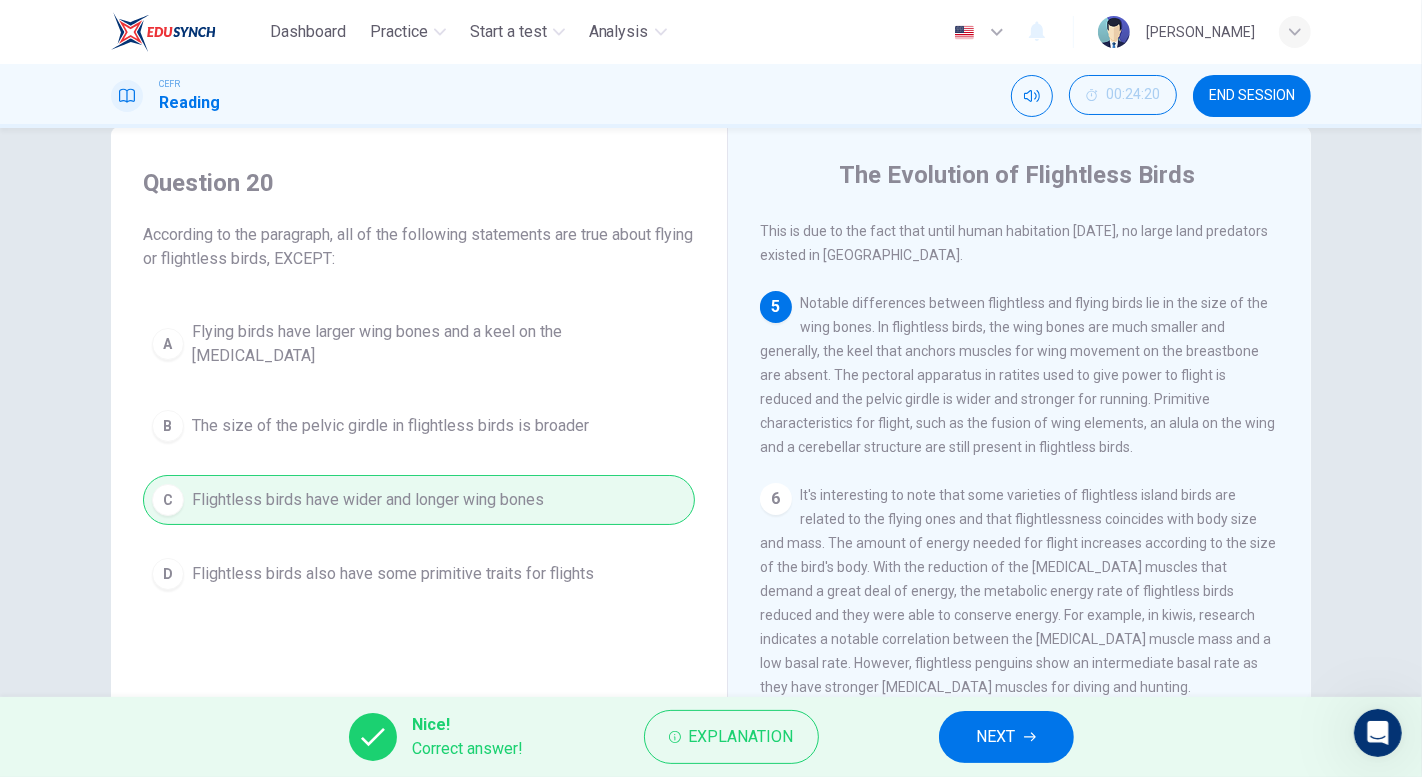 click on "NEXT" at bounding box center [996, 737] 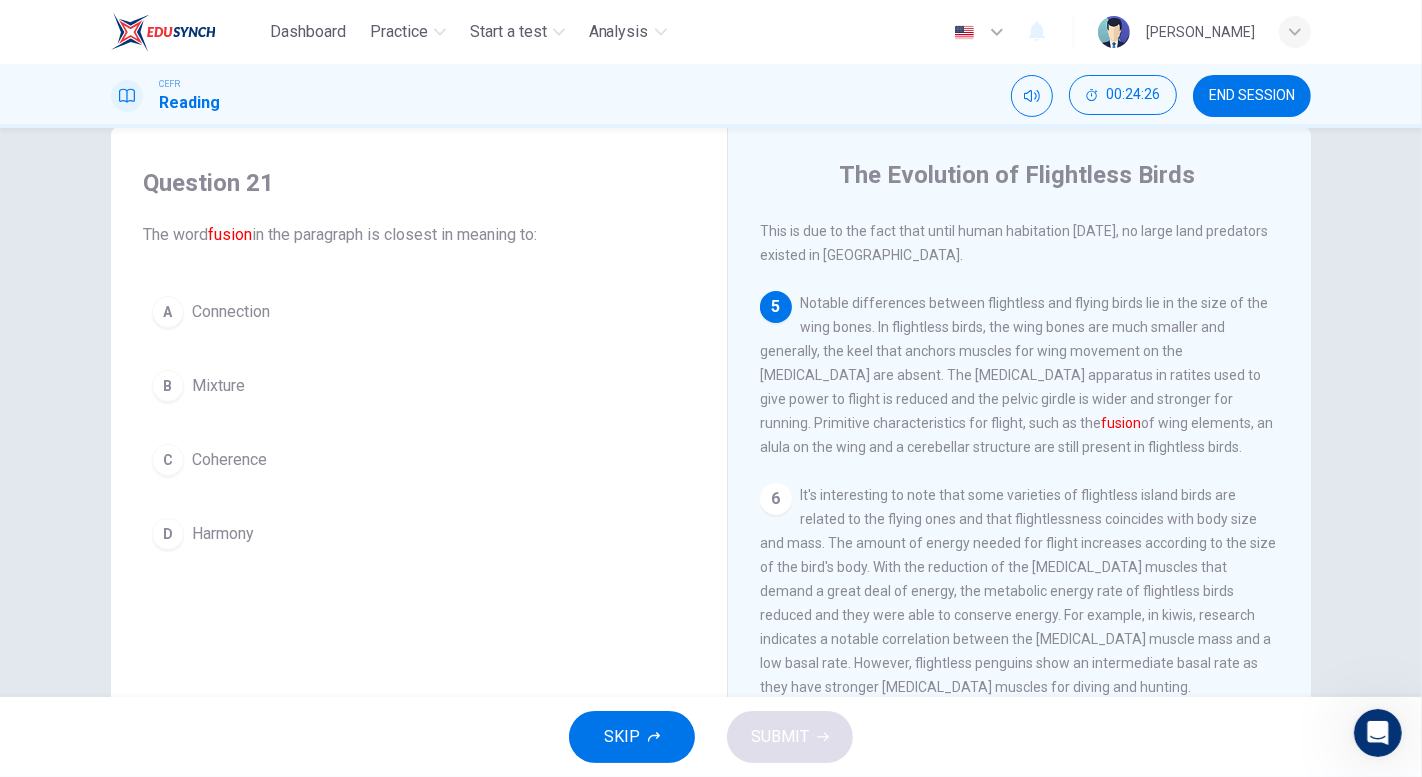 click on "Harmony" at bounding box center [223, 534] 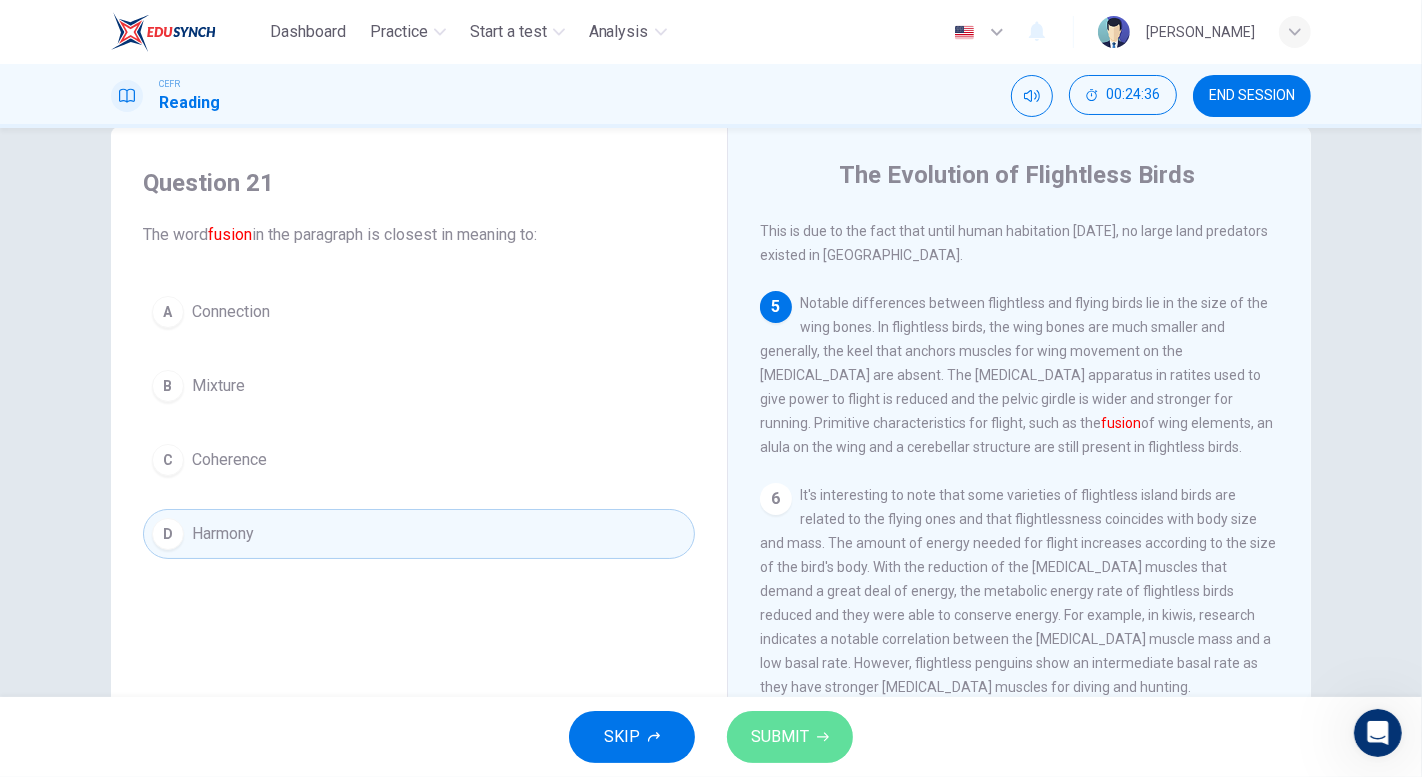 click on "SUBMIT" at bounding box center [780, 737] 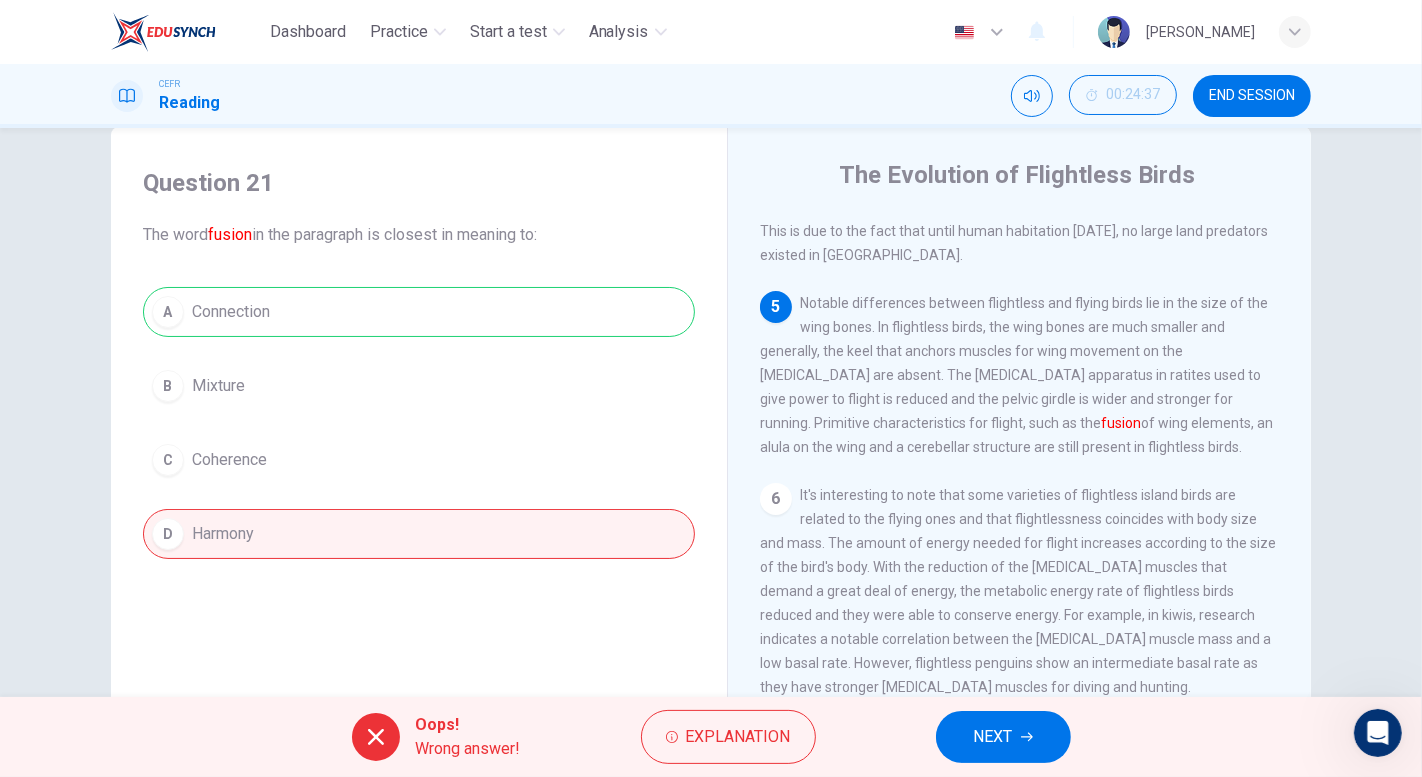 click on "END SESSION" at bounding box center [1252, 96] 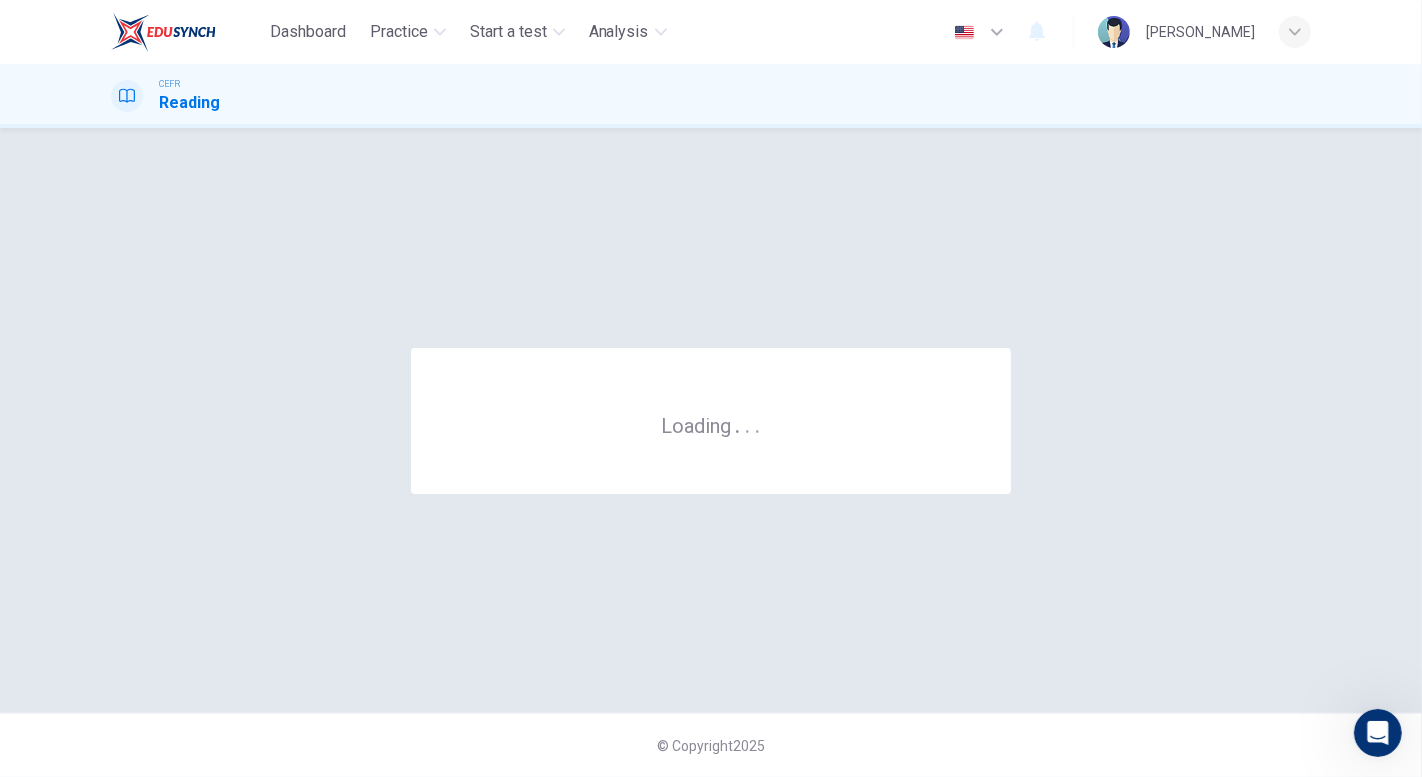 scroll, scrollTop: 0, scrollLeft: 0, axis: both 